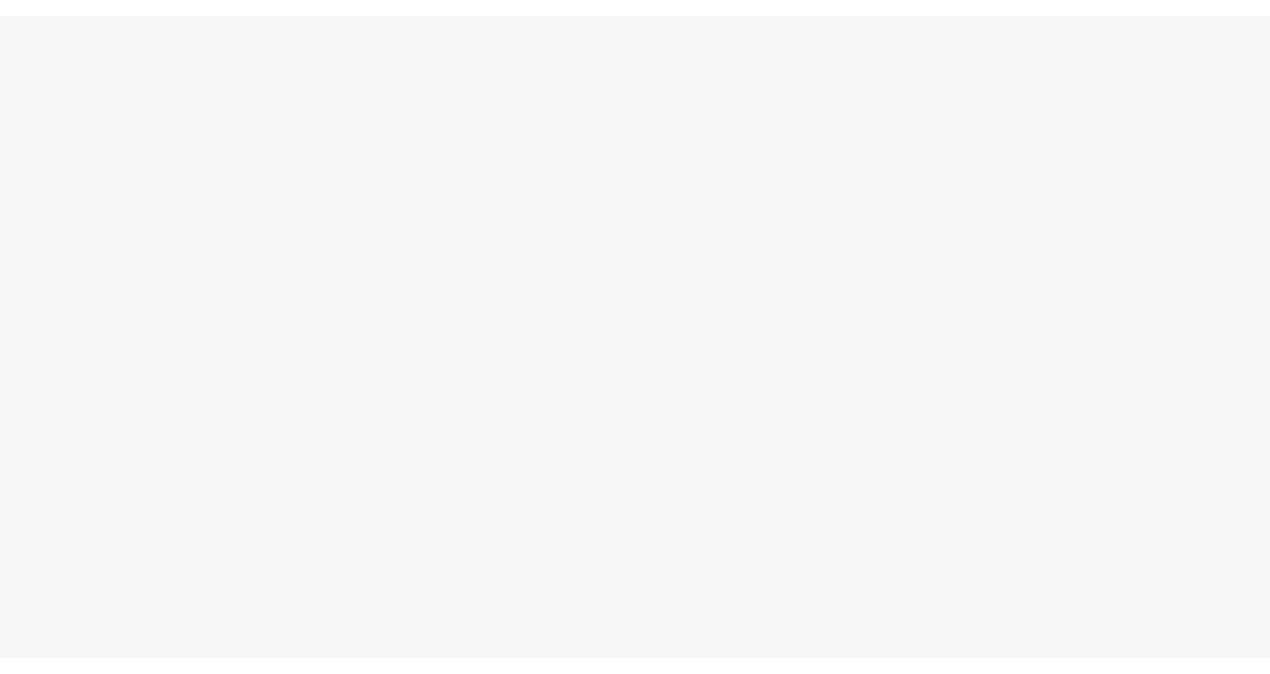 scroll, scrollTop: 0, scrollLeft: 0, axis: both 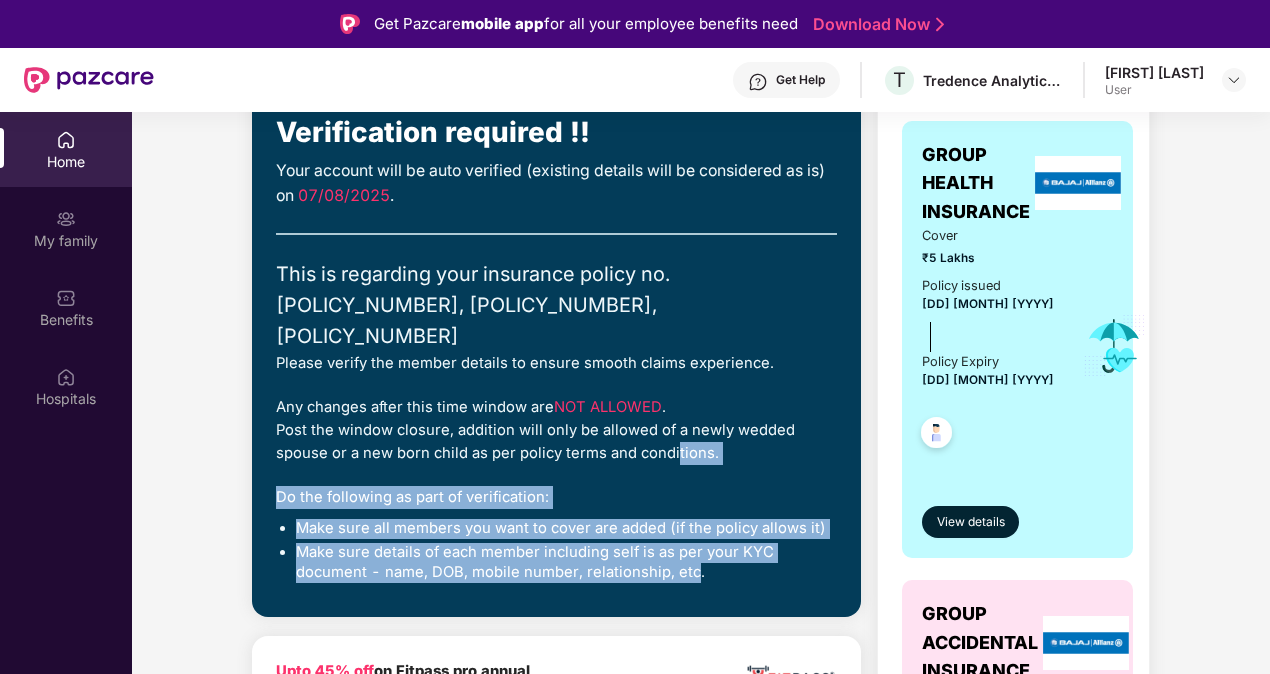 drag, startPoint x: 694, startPoint y: 569, endPoint x: 666, endPoint y: 456, distance: 116.41735 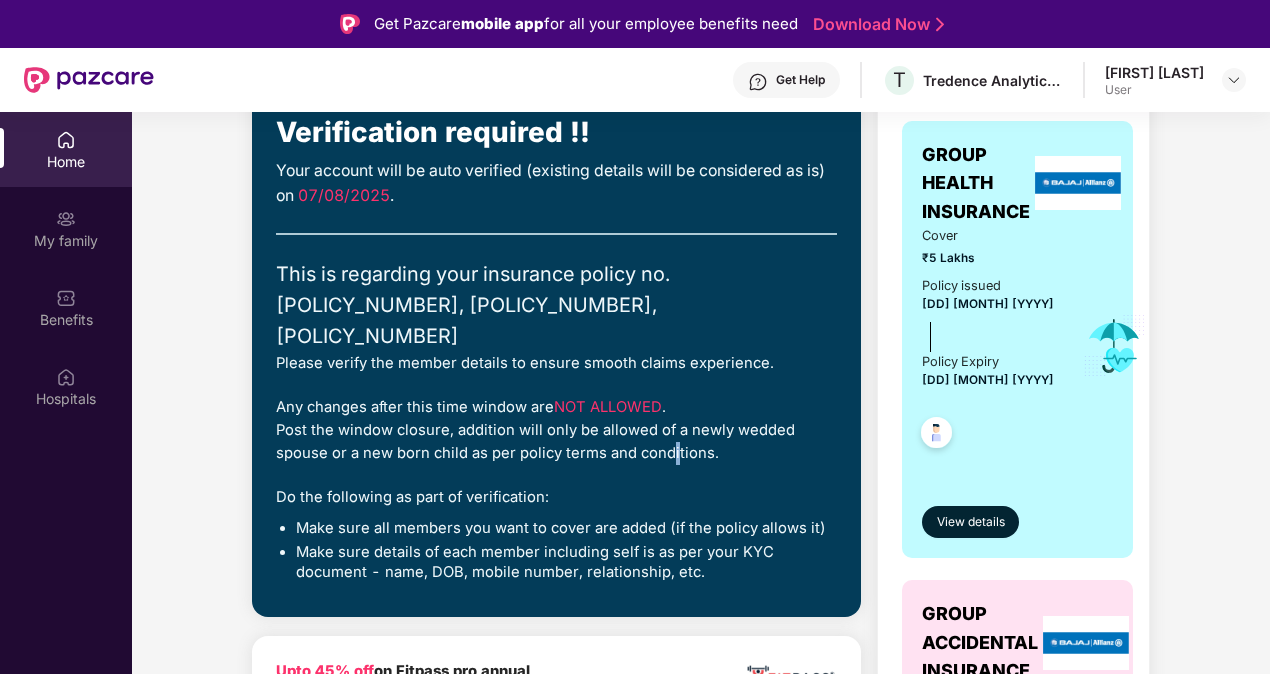 click on "Any changes after this time window are  NOT ALLOWED .  Post the window closure, addition will only be allowed of a newly wedded spouse or a new born child as per policy terms and conditions." at bounding box center (556, 431) 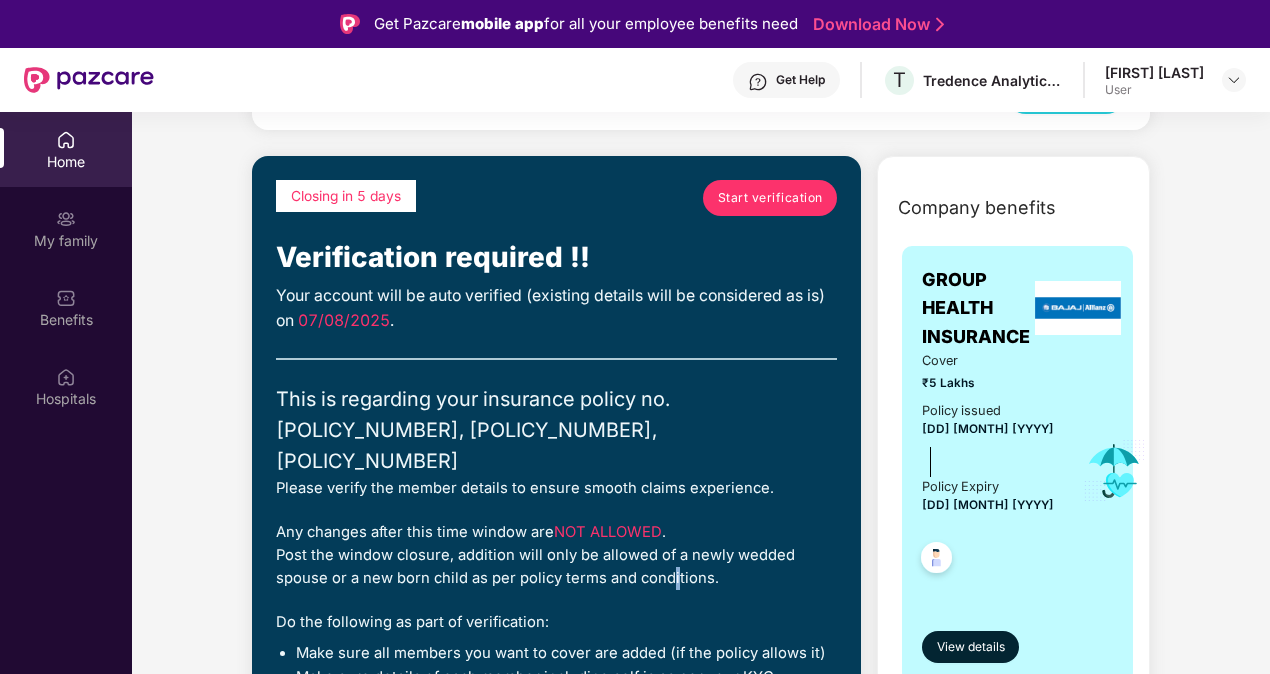 scroll, scrollTop: 0, scrollLeft: 0, axis: both 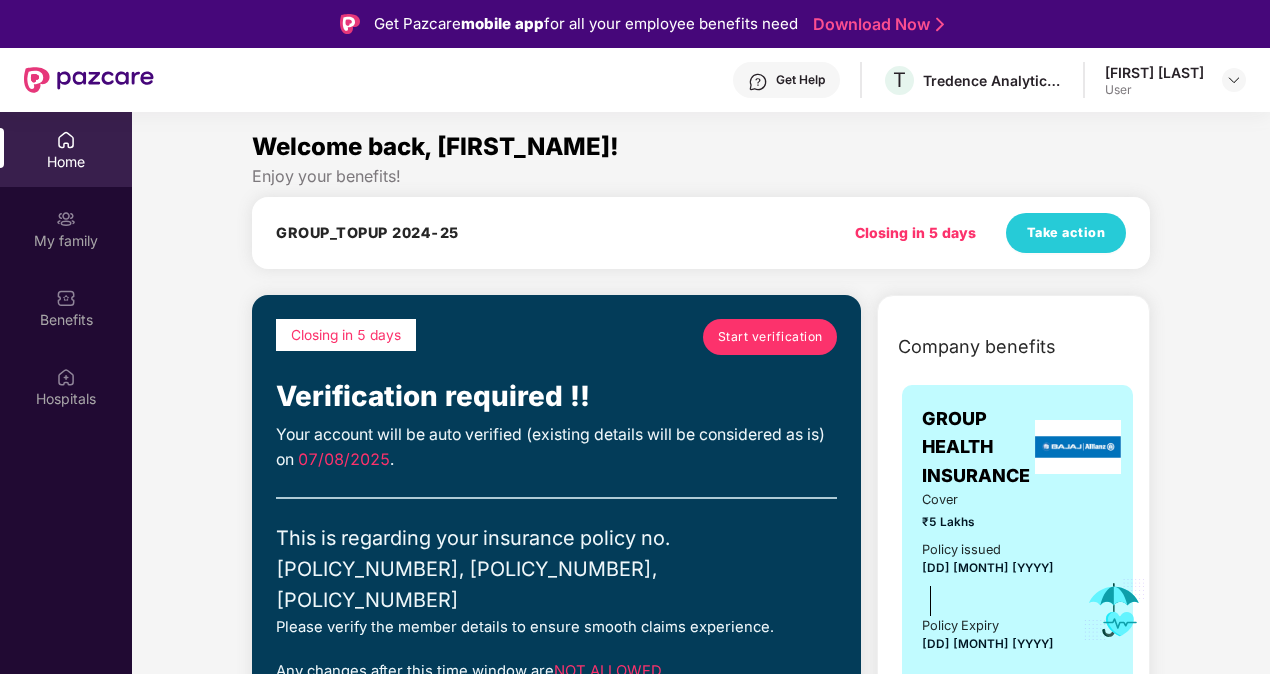 click on "Start verification" at bounding box center [770, 336] 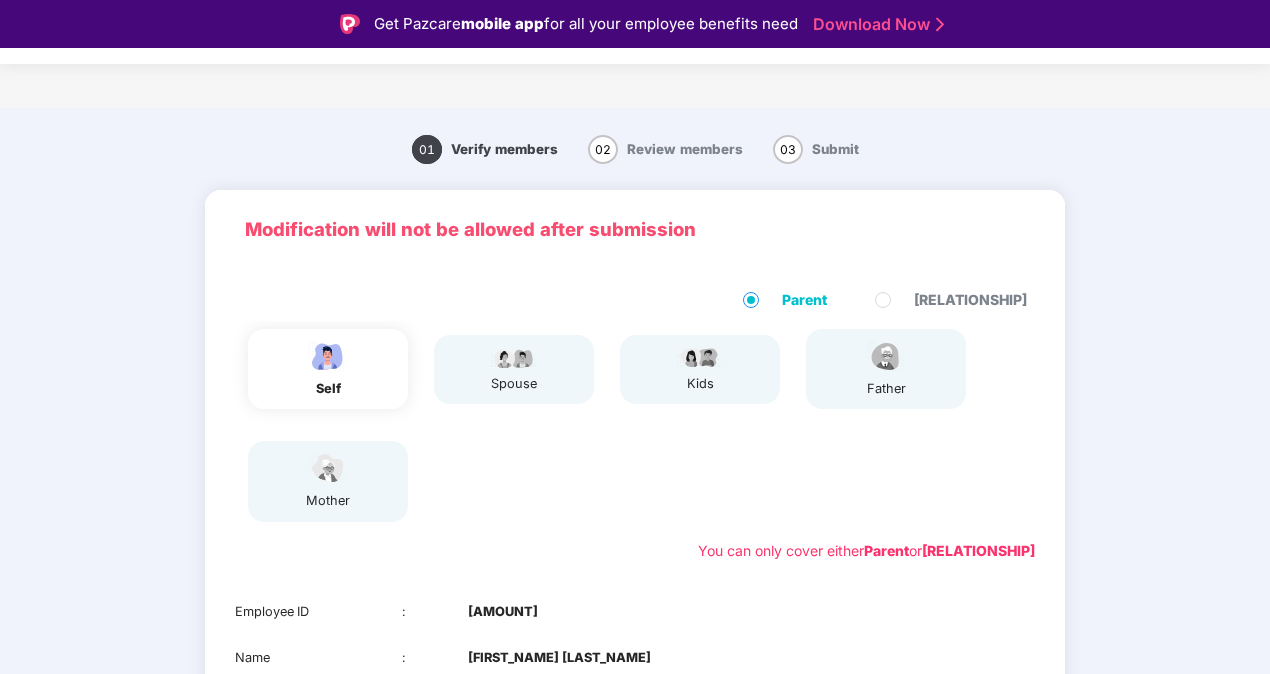drag, startPoint x: 370, startPoint y: 405, endPoint x: 428, endPoint y: 394, distance: 59.03389 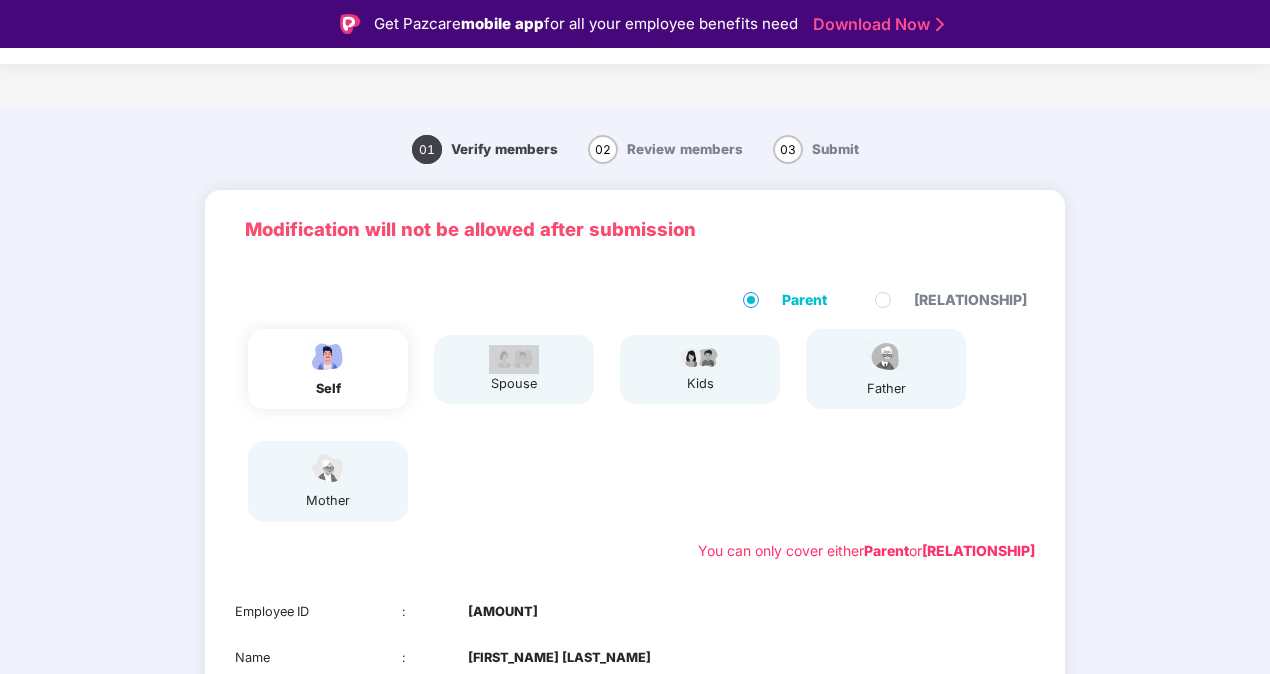 click on "spouse" at bounding box center (432, 369) 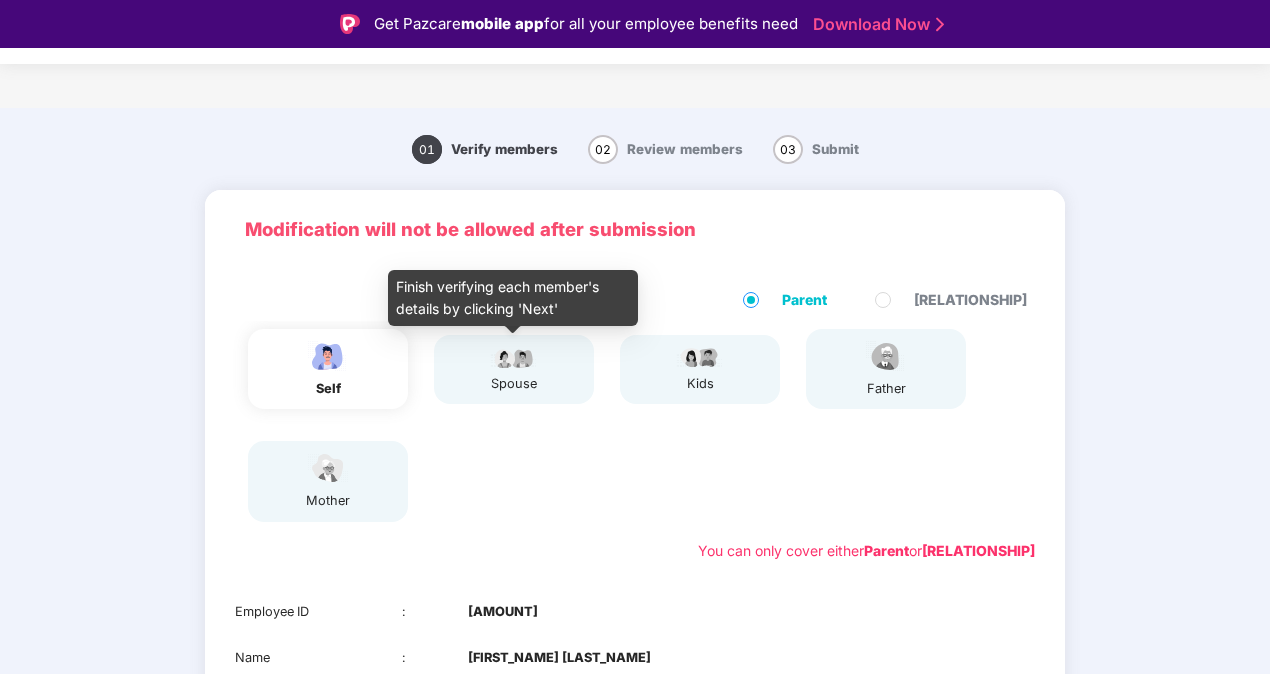 click at bounding box center (514, 357) 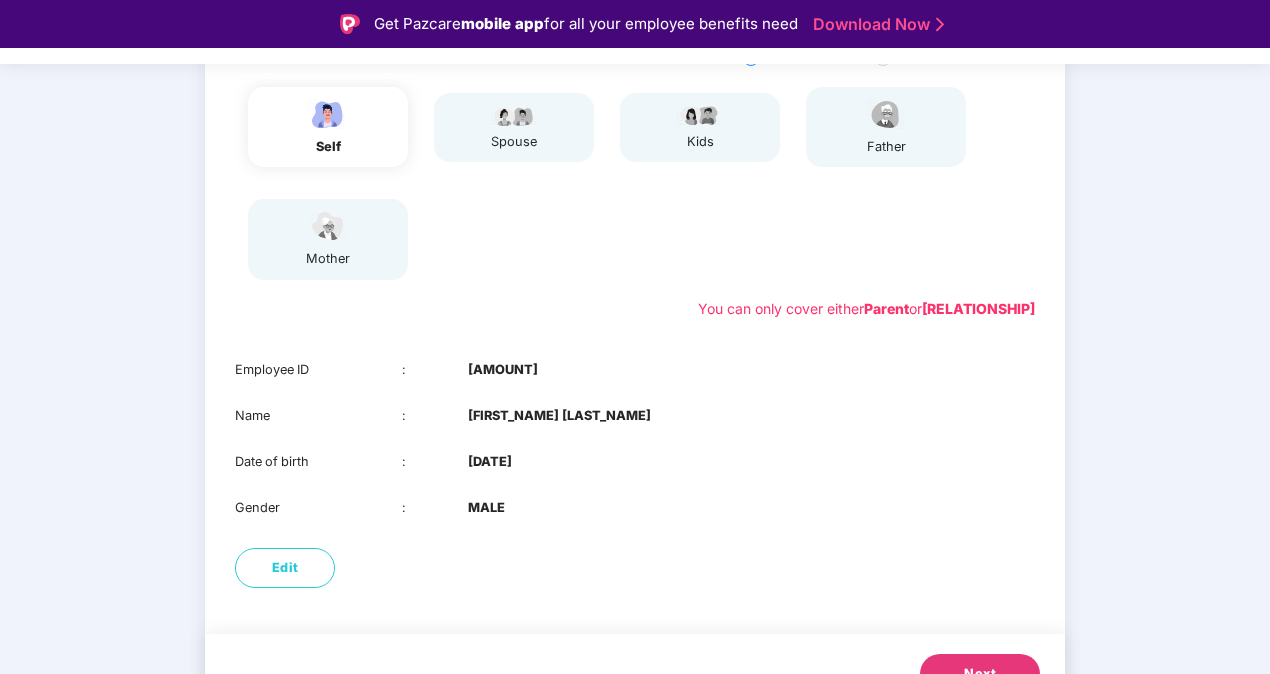 scroll, scrollTop: 280, scrollLeft: 0, axis: vertical 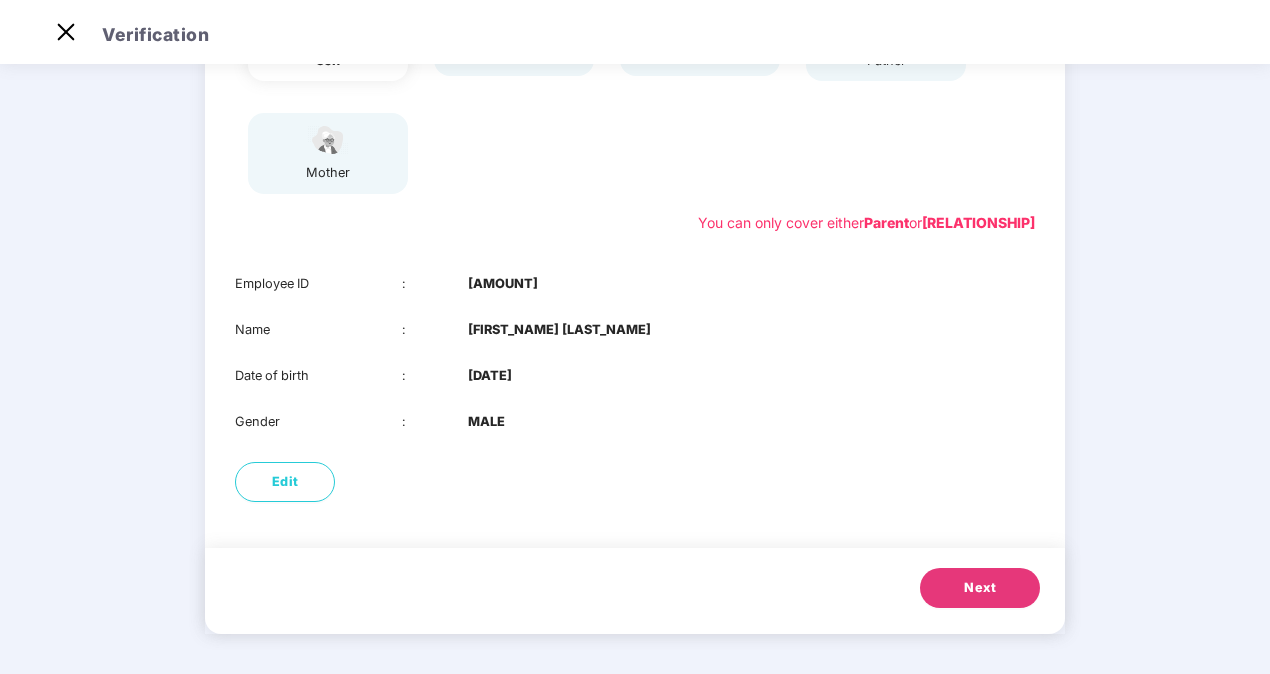 click on "Next" at bounding box center (980, 588) 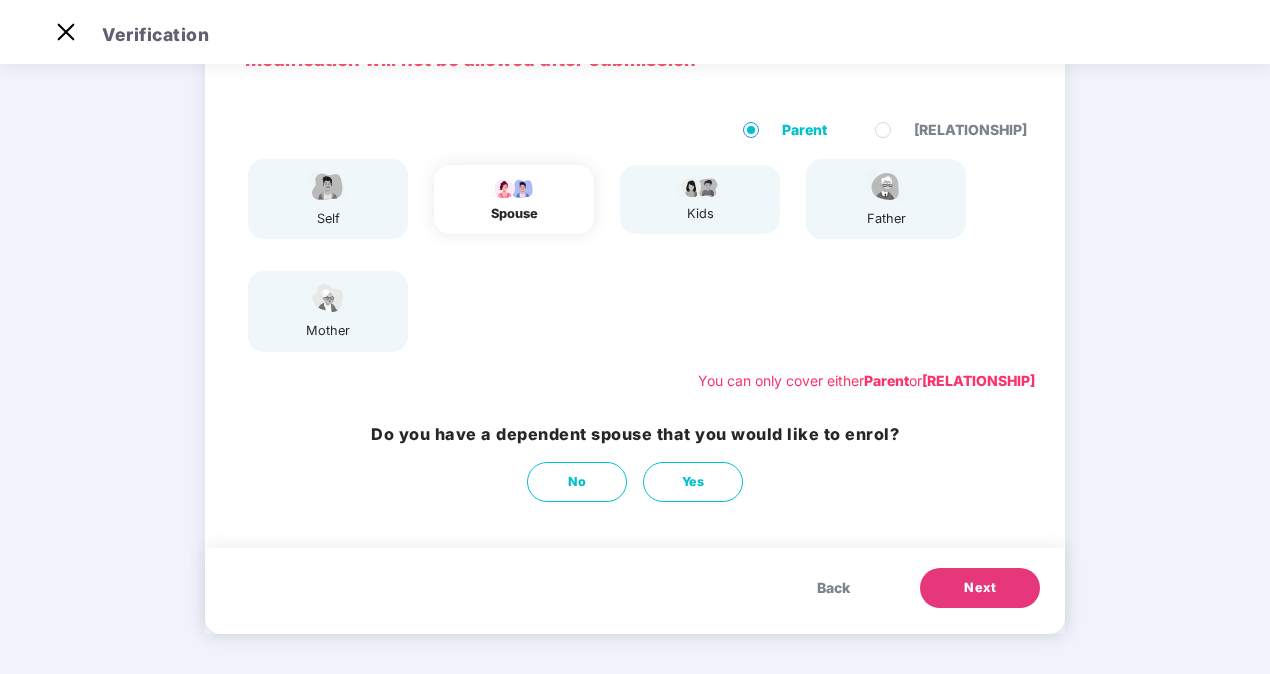 scroll, scrollTop: 122, scrollLeft: 0, axis: vertical 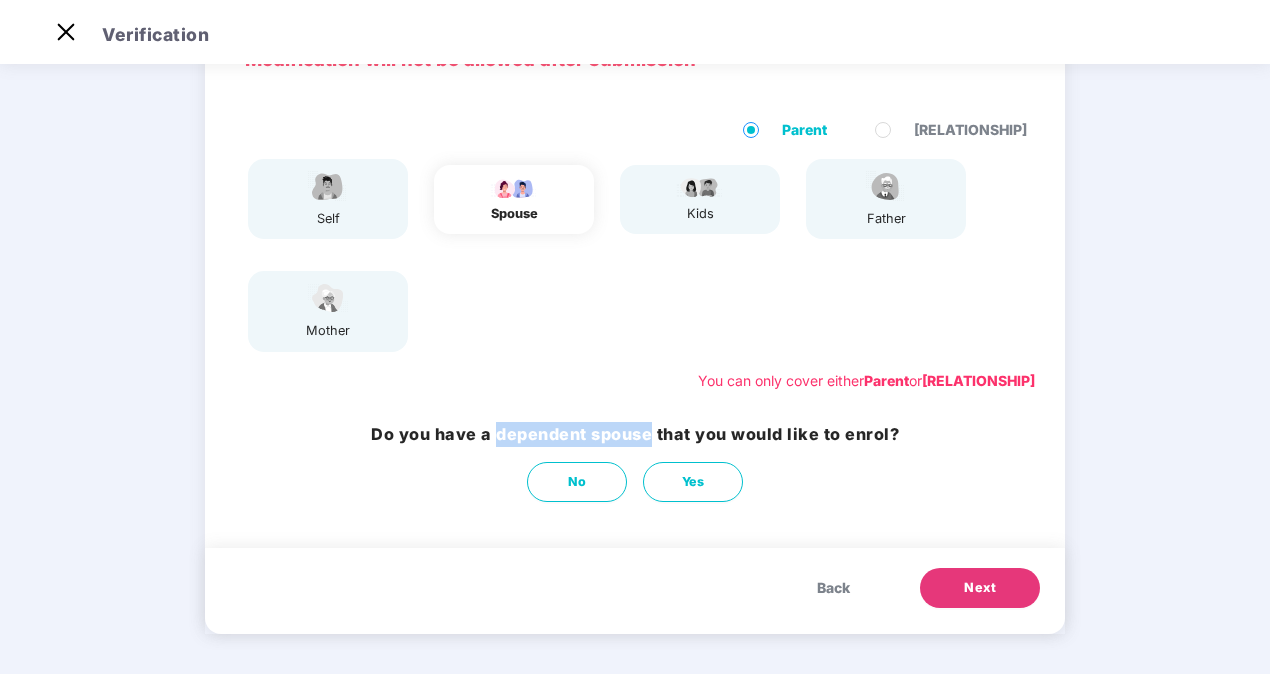 drag, startPoint x: 498, startPoint y: 432, endPoint x: 649, endPoint y: 436, distance: 151.05296 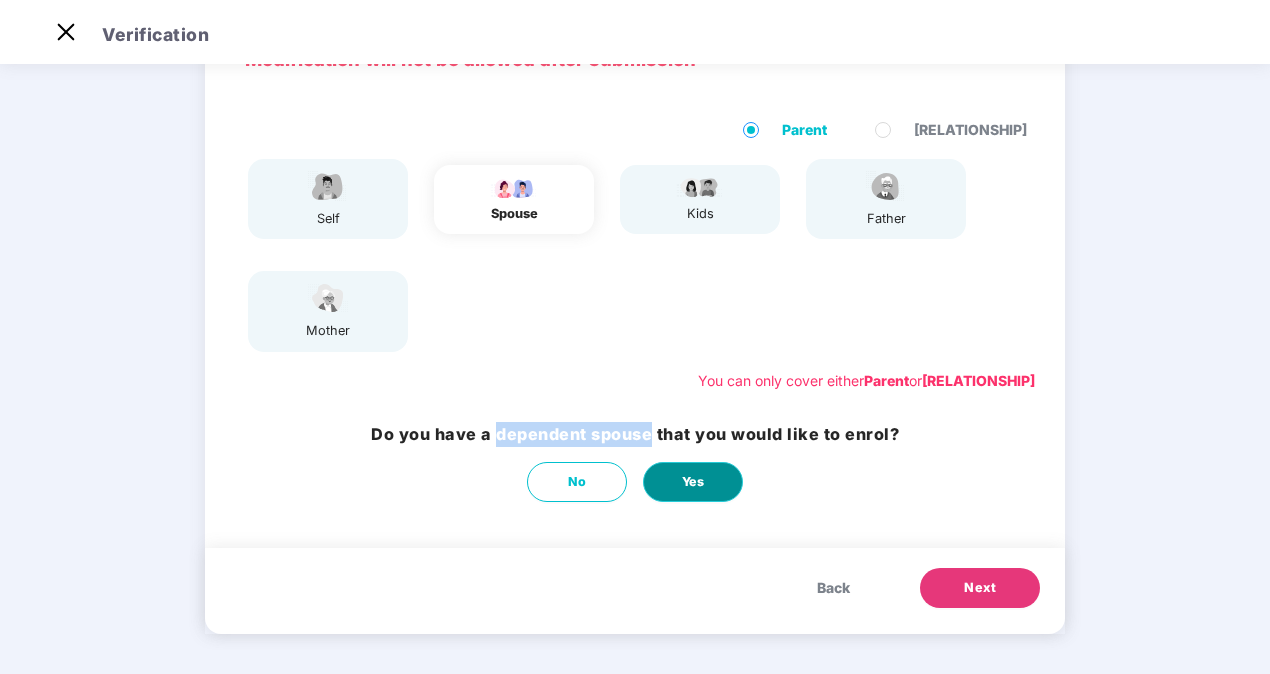 click on "Yes" at bounding box center [693, 482] 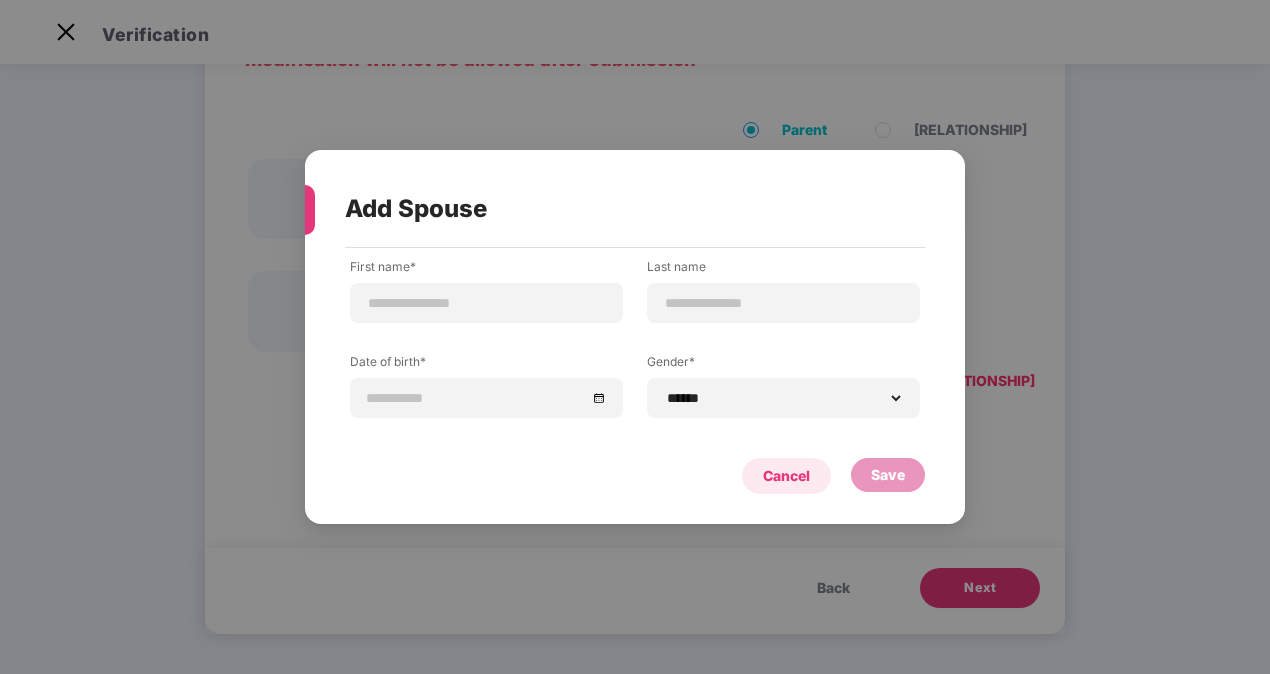 click on "Cancel" at bounding box center (786, 476) 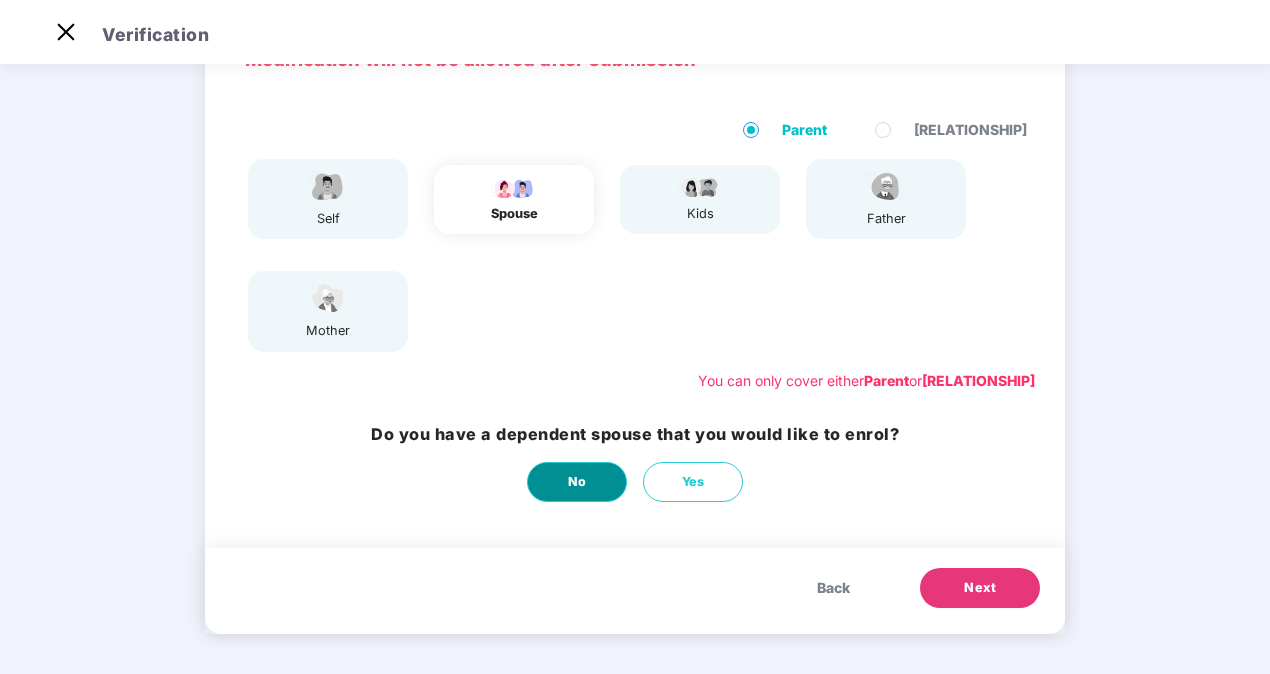 click on "No" at bounding box center (577, 482) 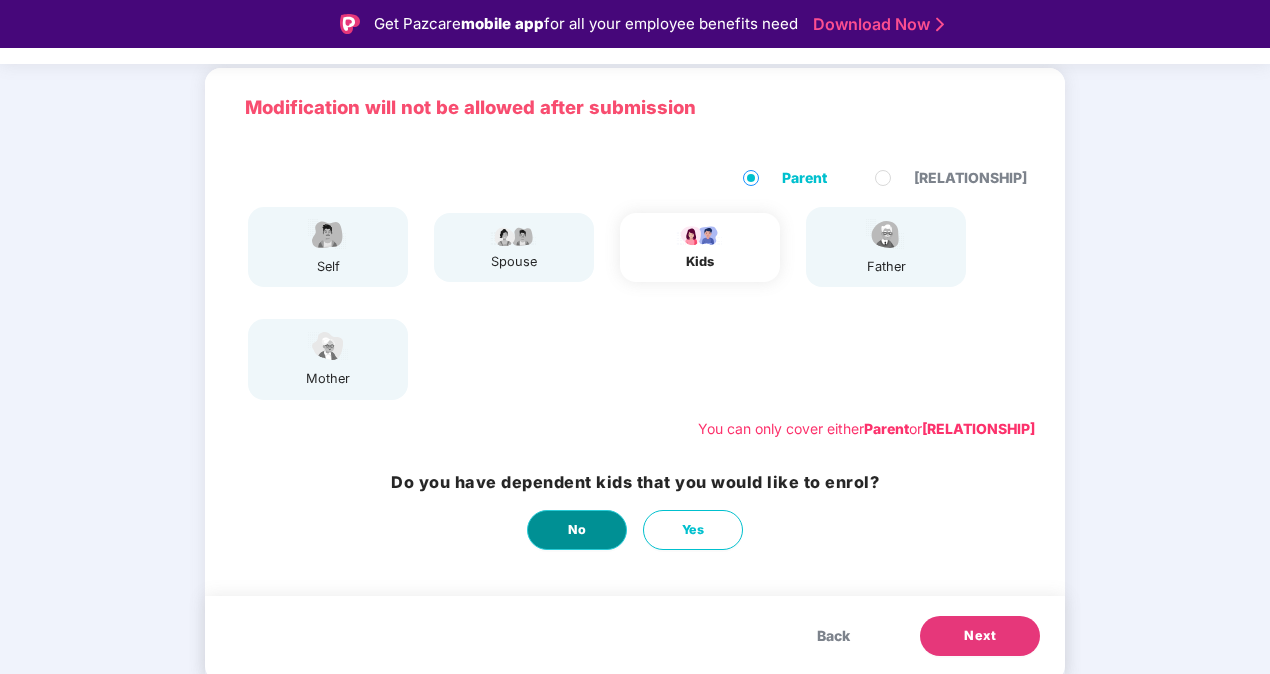 click on "No" at bounding box center [577, 530] 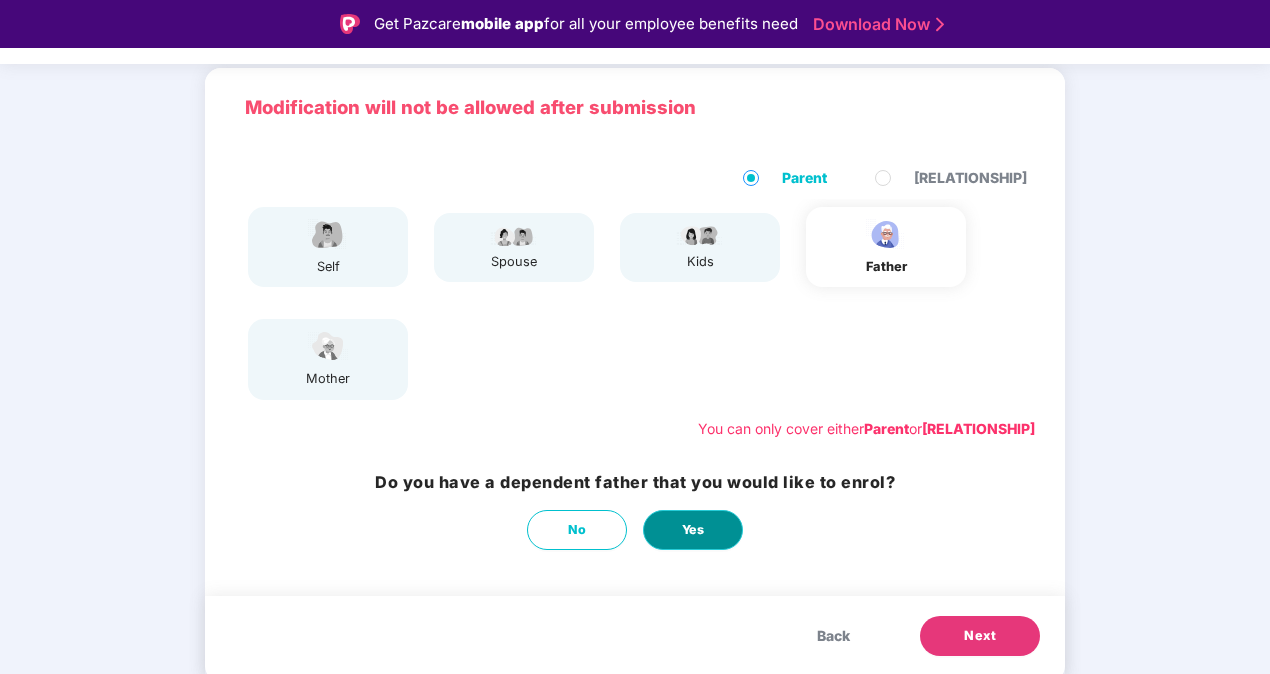 click on "Yes" at bounding box center (693, 530) 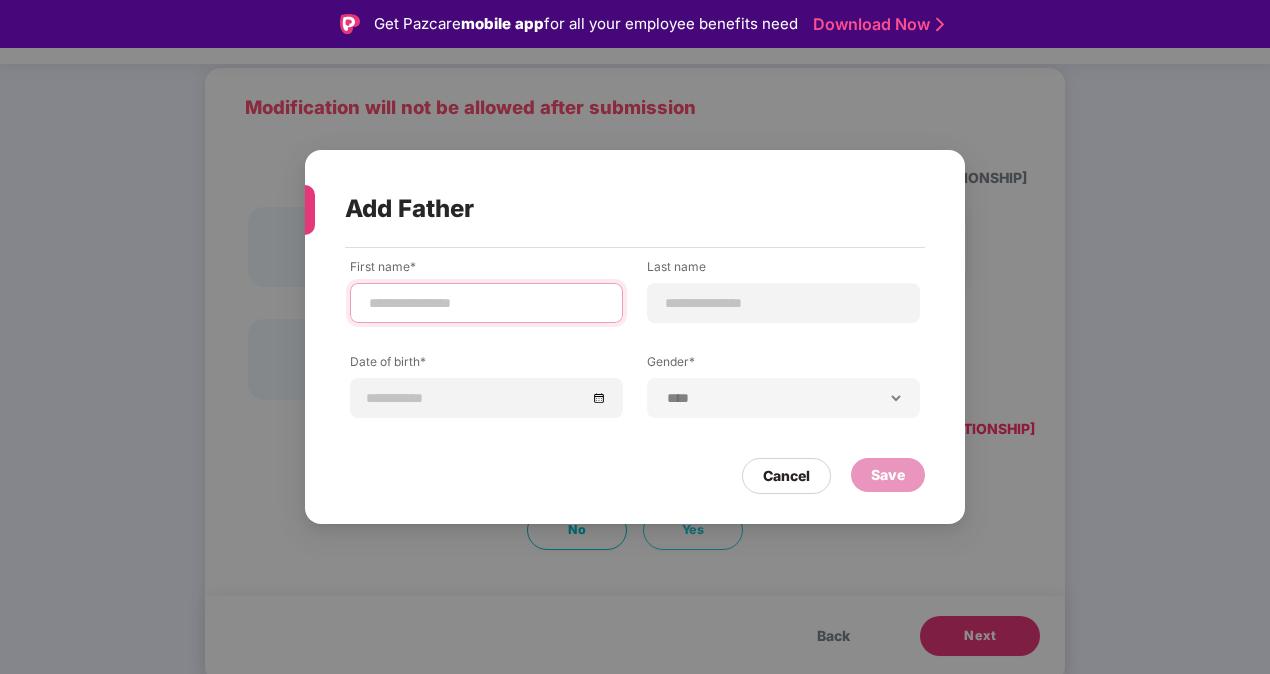 click at bounding box center [486, 303] 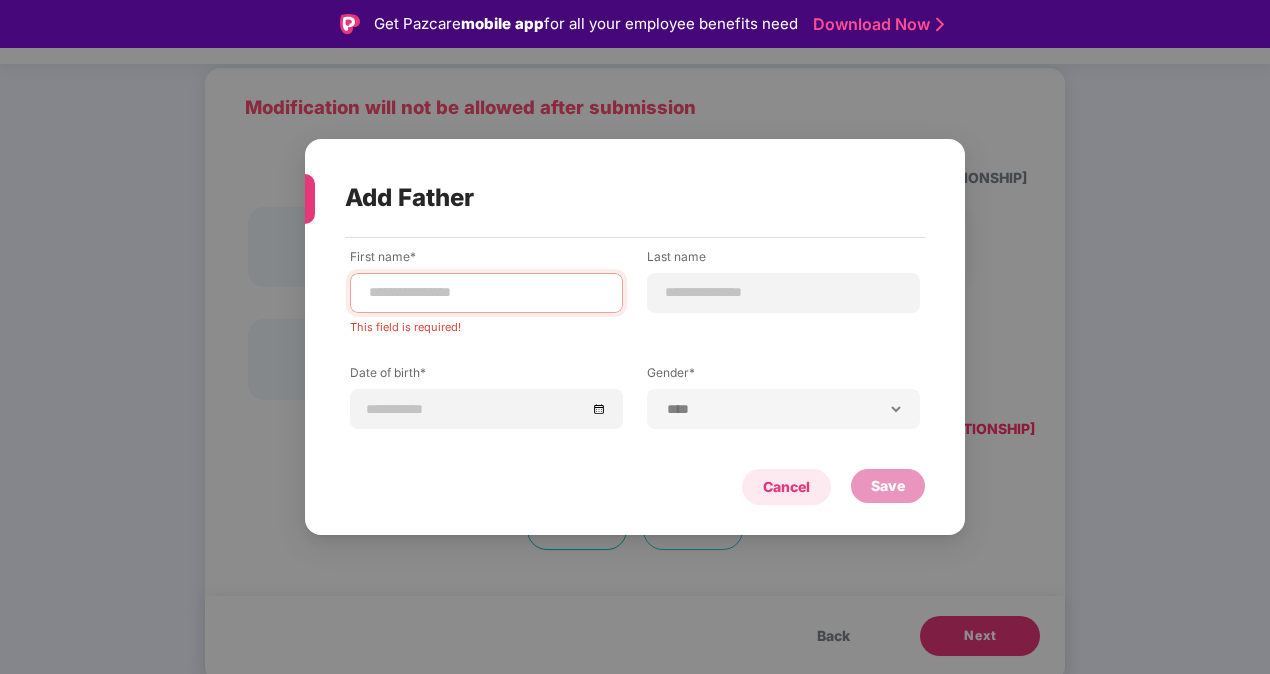 click on "Cancel" at bounding box center [786, 487] 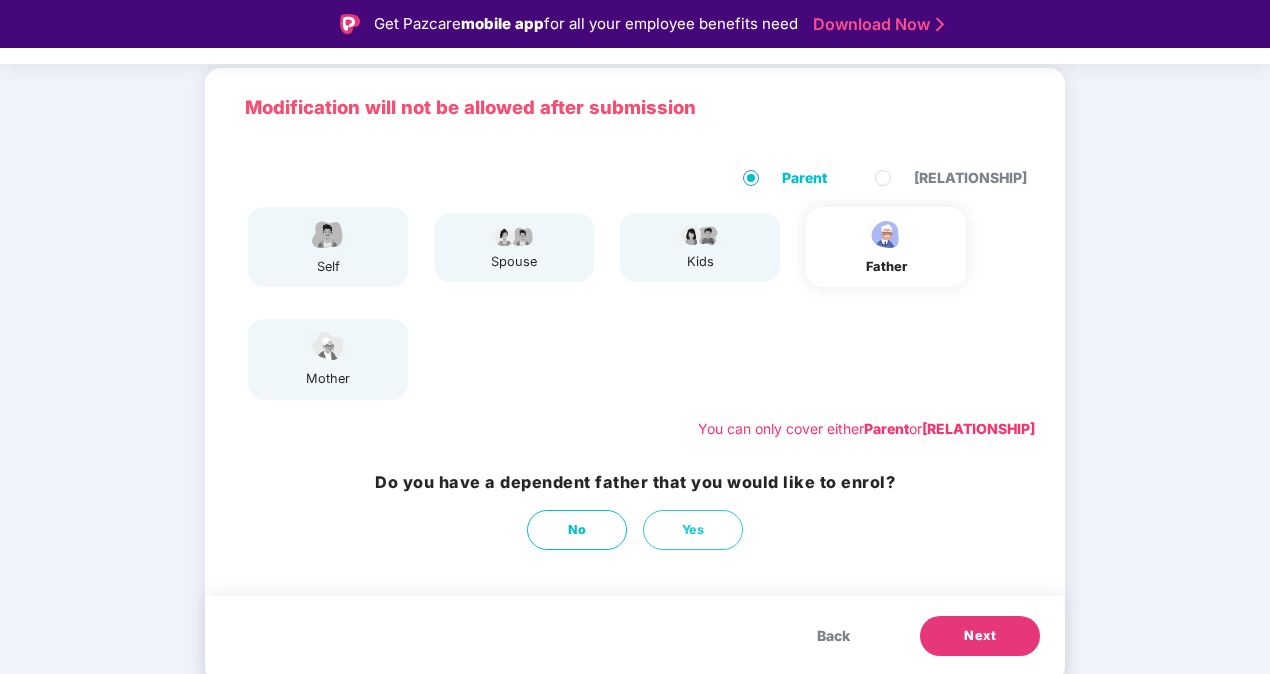 scroll, scrollTop: 48, scrollLeft: 0, axis: vertical 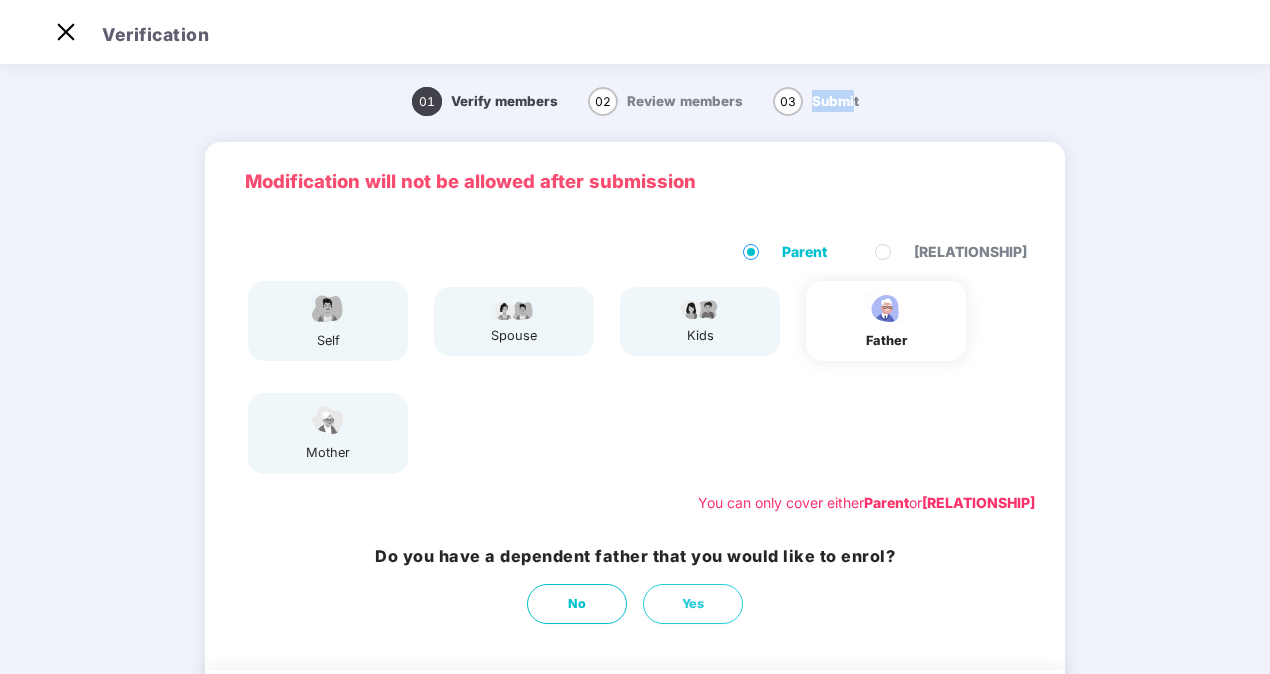 drag, startPoint x: 791, startPoint y: 101, endPoint x: 854, endPoint y: 109, distance: 63.505905 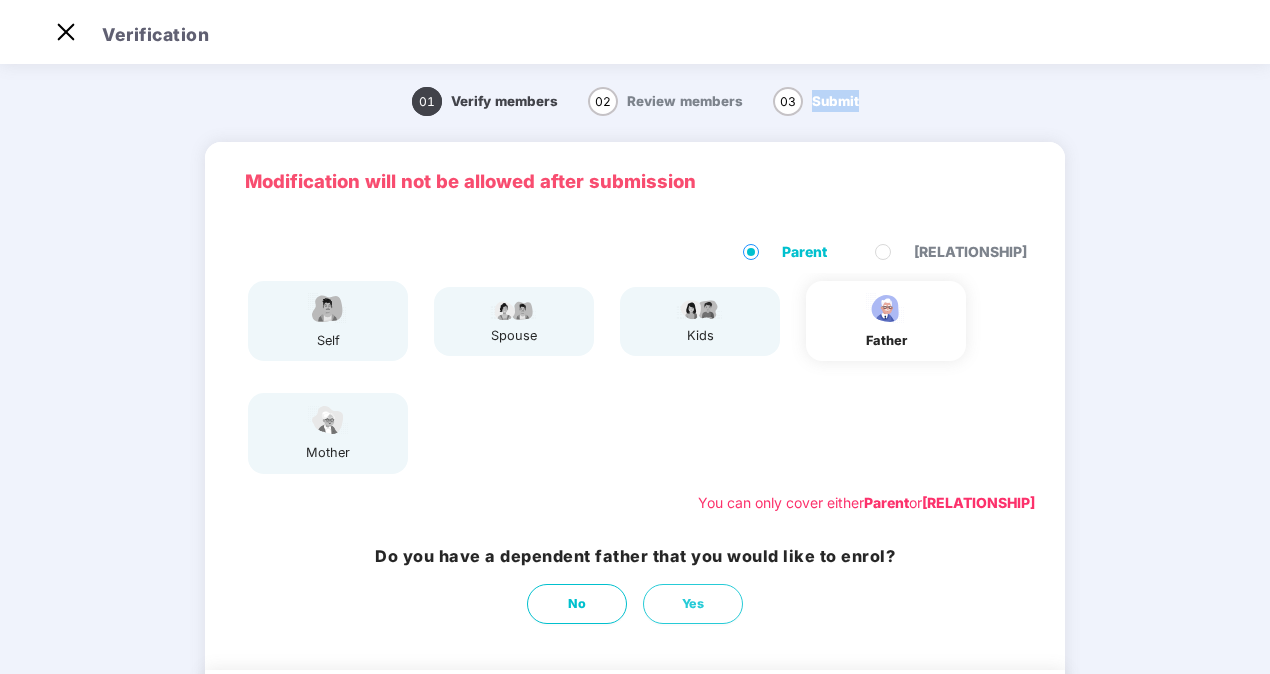 click on "[NUMBER] Submit" at bounding box center [816, 101] 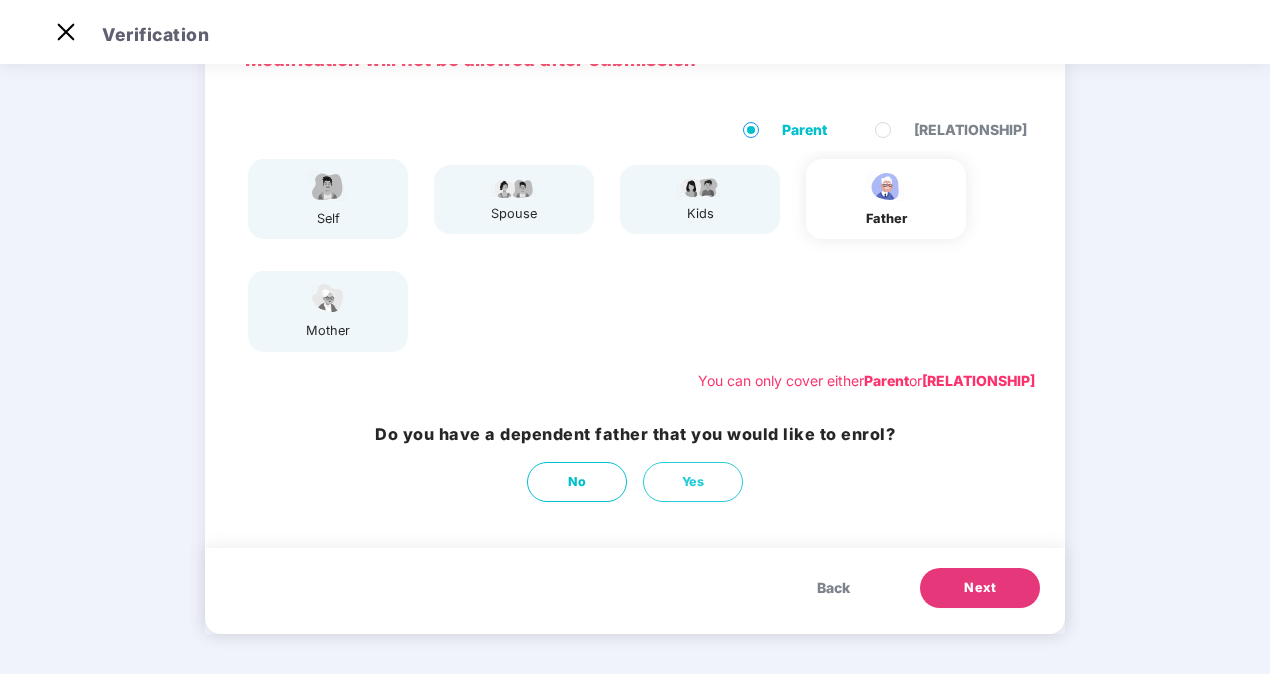 click on "mother" at bounding box center (328, 311) 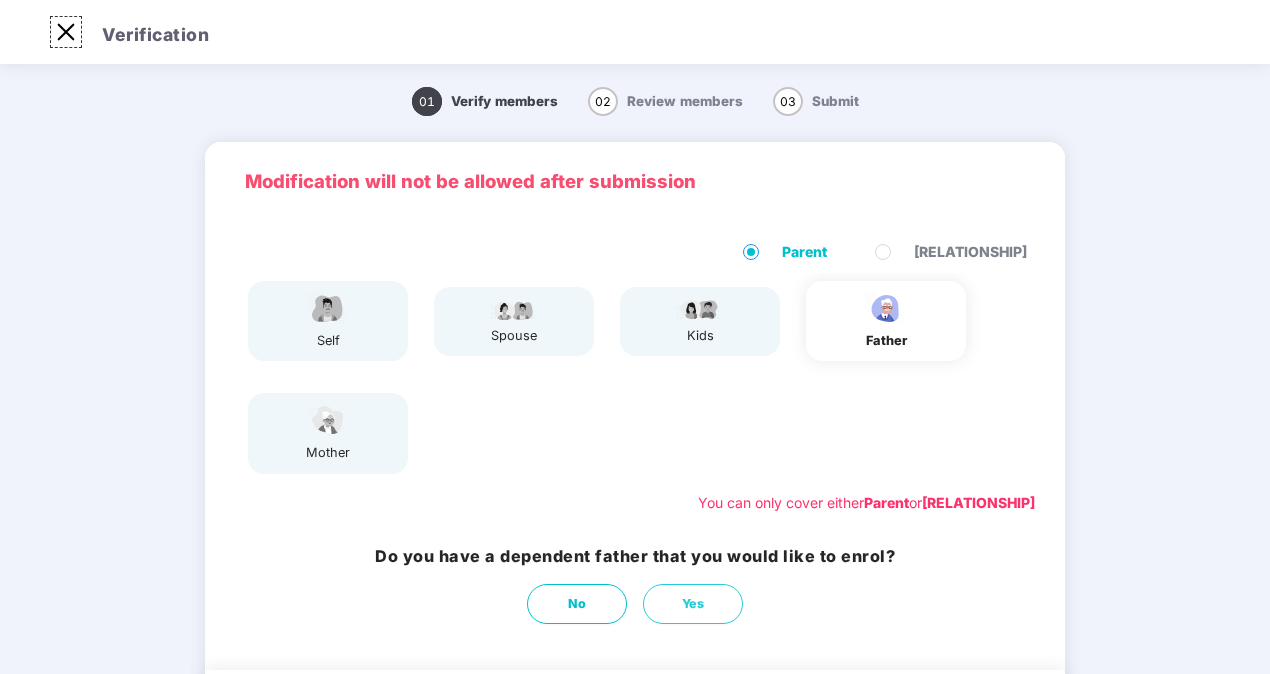 click at bounding box center [66, 32] 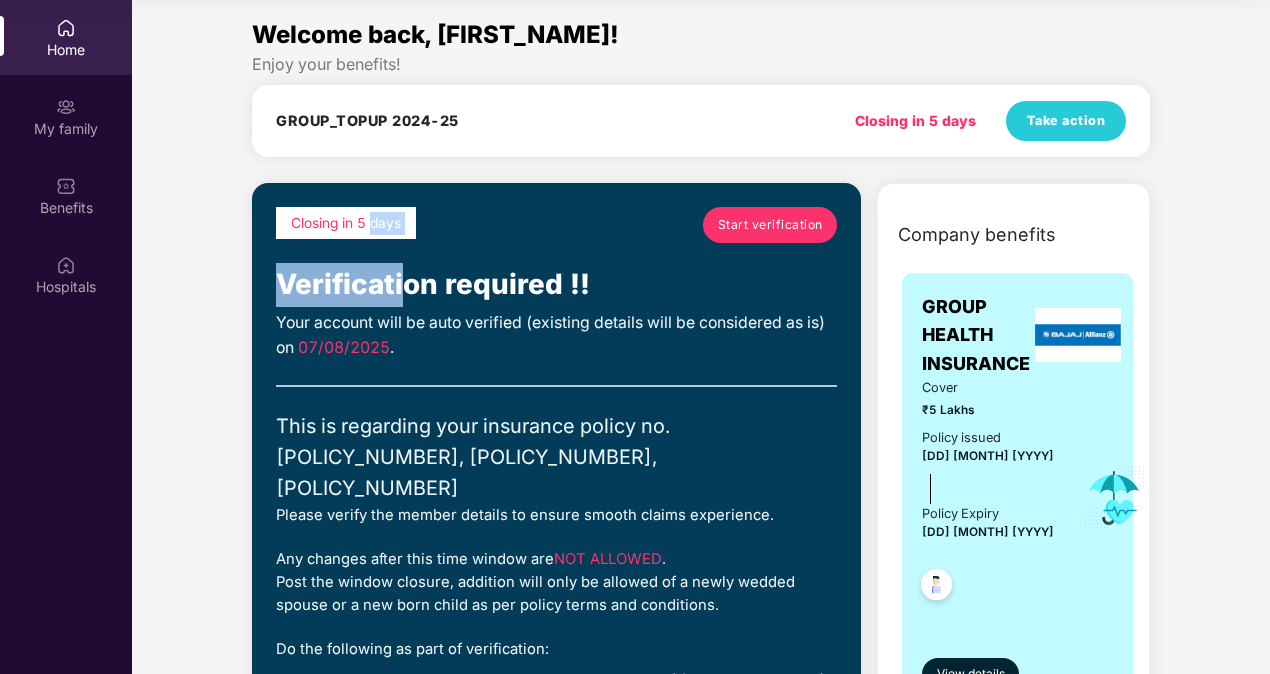 drag, startPoint x: 373, startPoint y: 232, endPoint x: 407, endPoint y: 295, distance: 71.5891 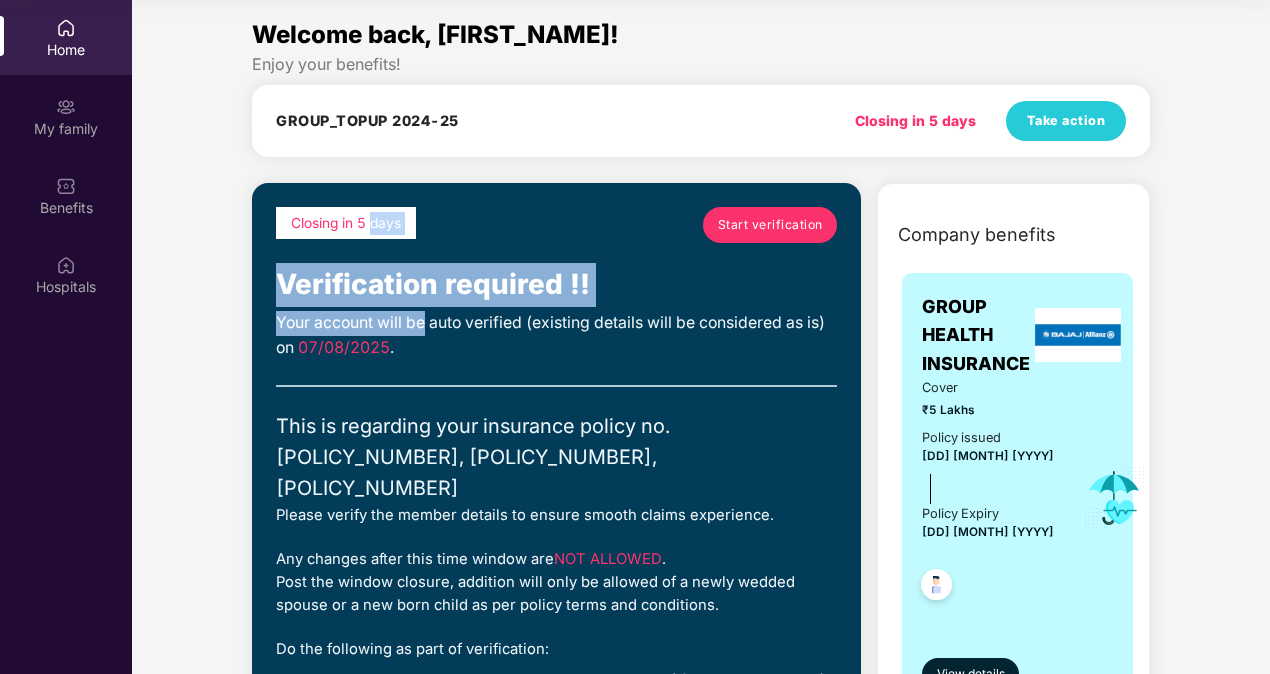 drag, startPoint x: 407, startPoint y: 295, endPoint x: 434, endPoint y: 328, distance: 42.638012 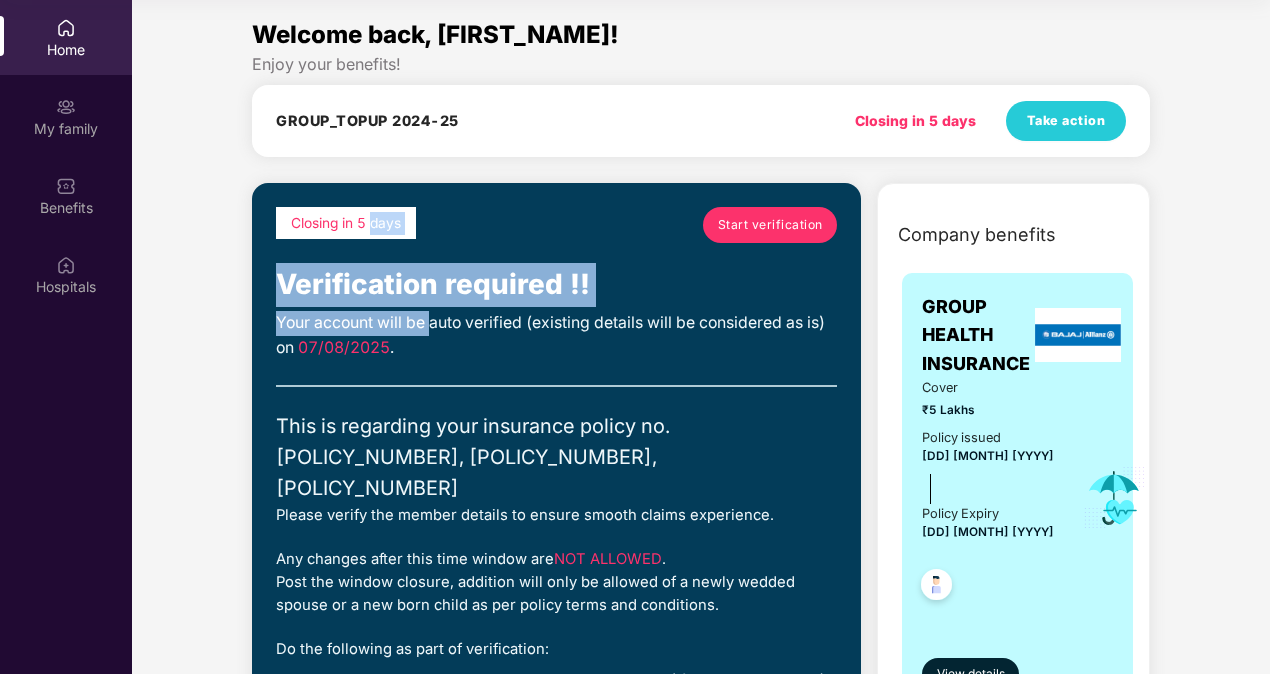 click on "Your account will be auto verified (existing details will be considered as is) on [DATE] ." at bounding box center (556, 336) 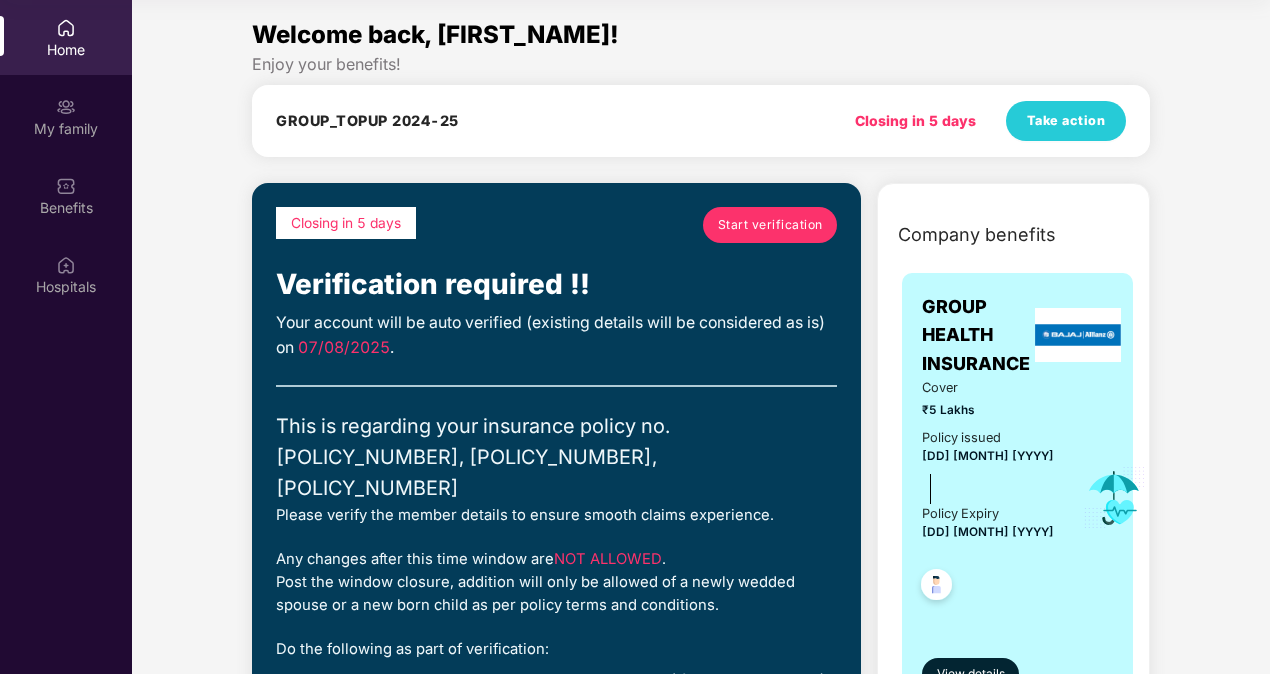 drag, startPoint x: 434, startPoint y: 328, endPoint x: 496, endPoint y: 341, distance: 63.348244 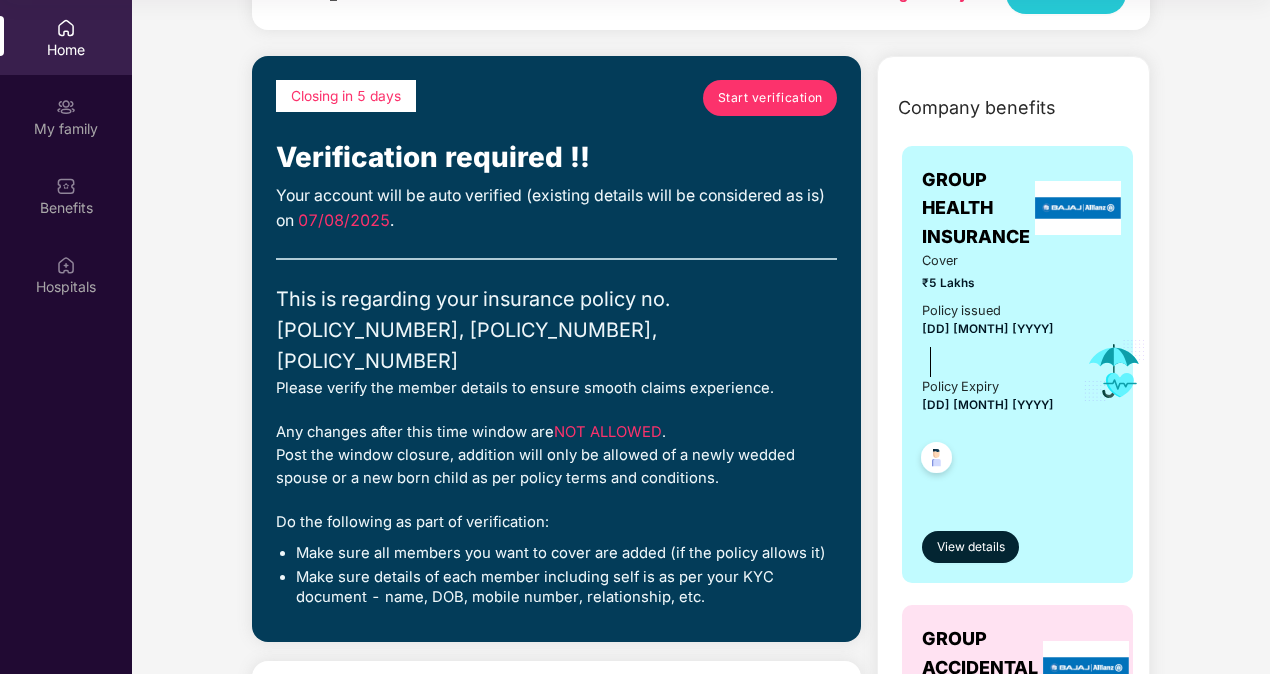 scroll, scrollTop: 130, scrollLeft: 0, axis: vertical 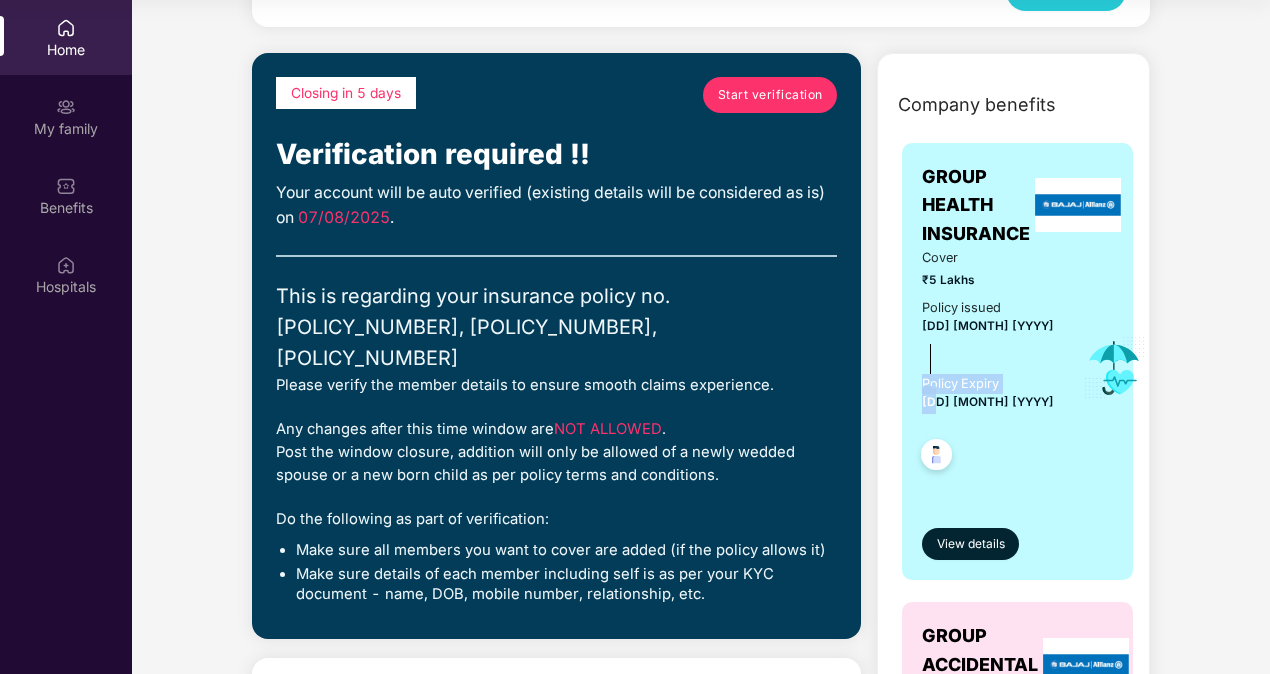 drag, startPoint x: 897, startPoint y: 406, endPoint x: 938, endPoint y: 442, distance: 54.56189 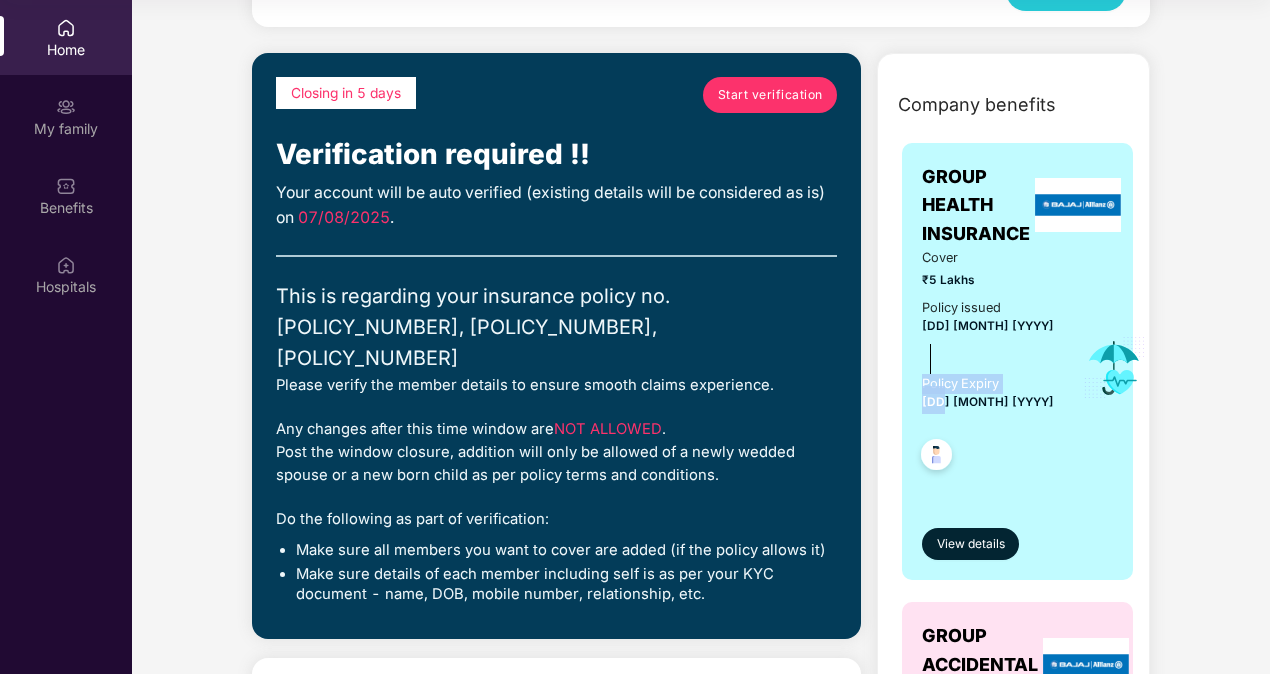 click on "[DD] [MONTH] [YYYY]" at bounding box center (988, 402) 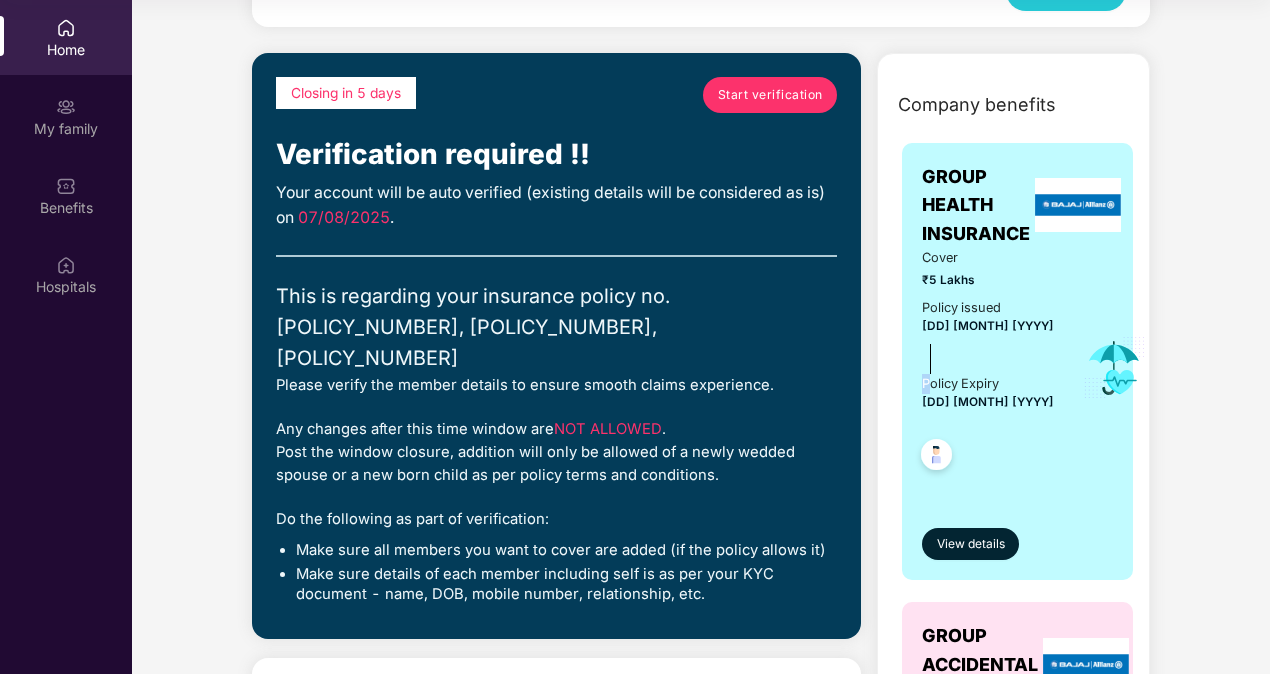 drag, startPoint x: 938, startPoint y: 442, endPoint x: 926, endPoint y: 403, distance: 40.804413 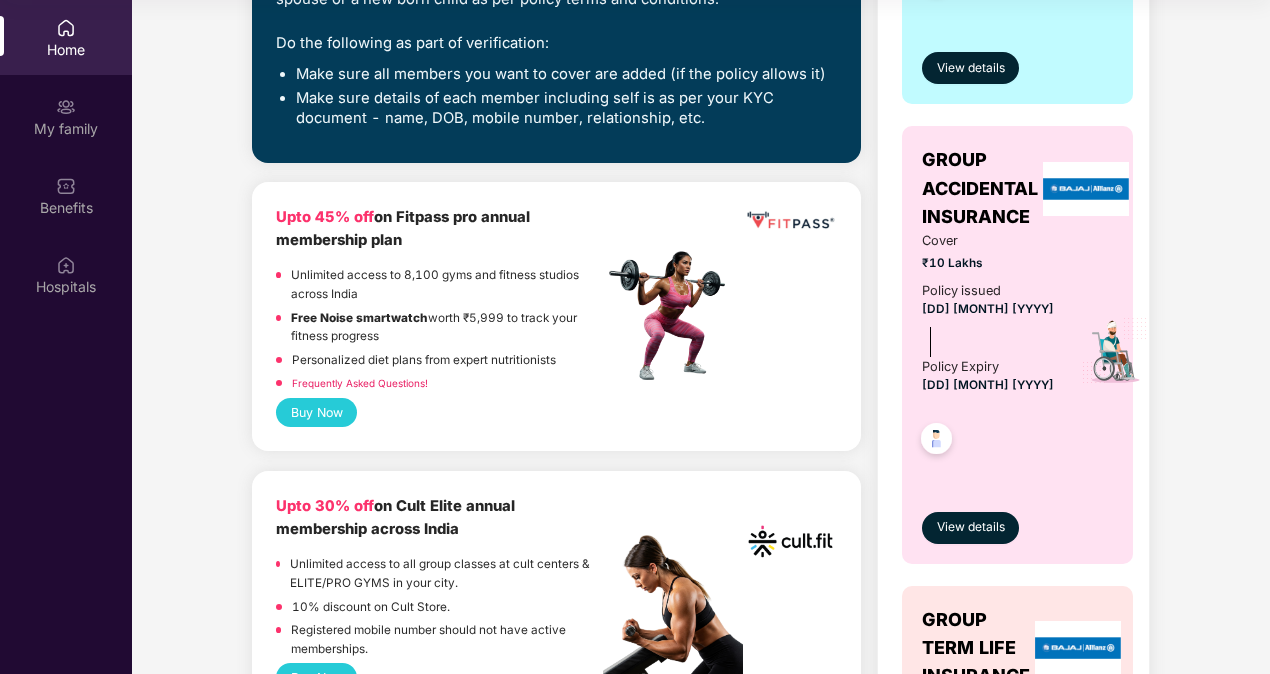 scroll, scrollTop: 608, scrollLeft: 0, axis: vertical 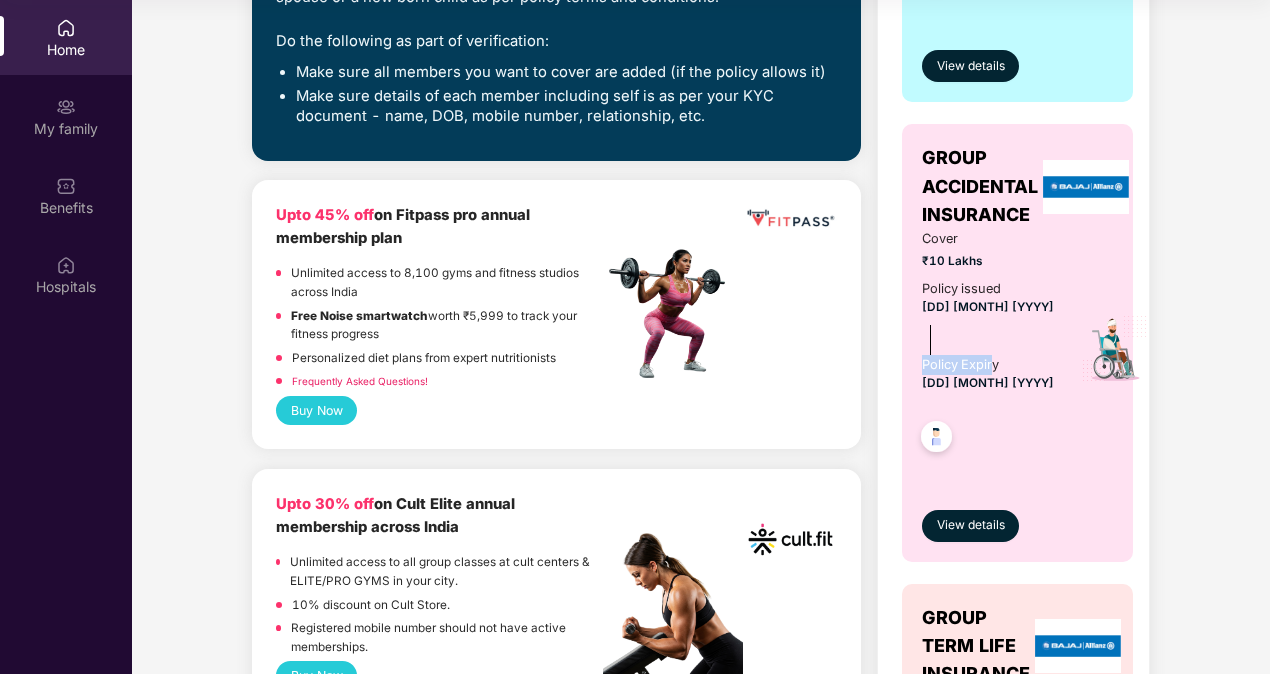 drag, startPoint x: 926, startPoint y: 403, endPoint x: 952, endPoint y: 455, distance: 58.137768 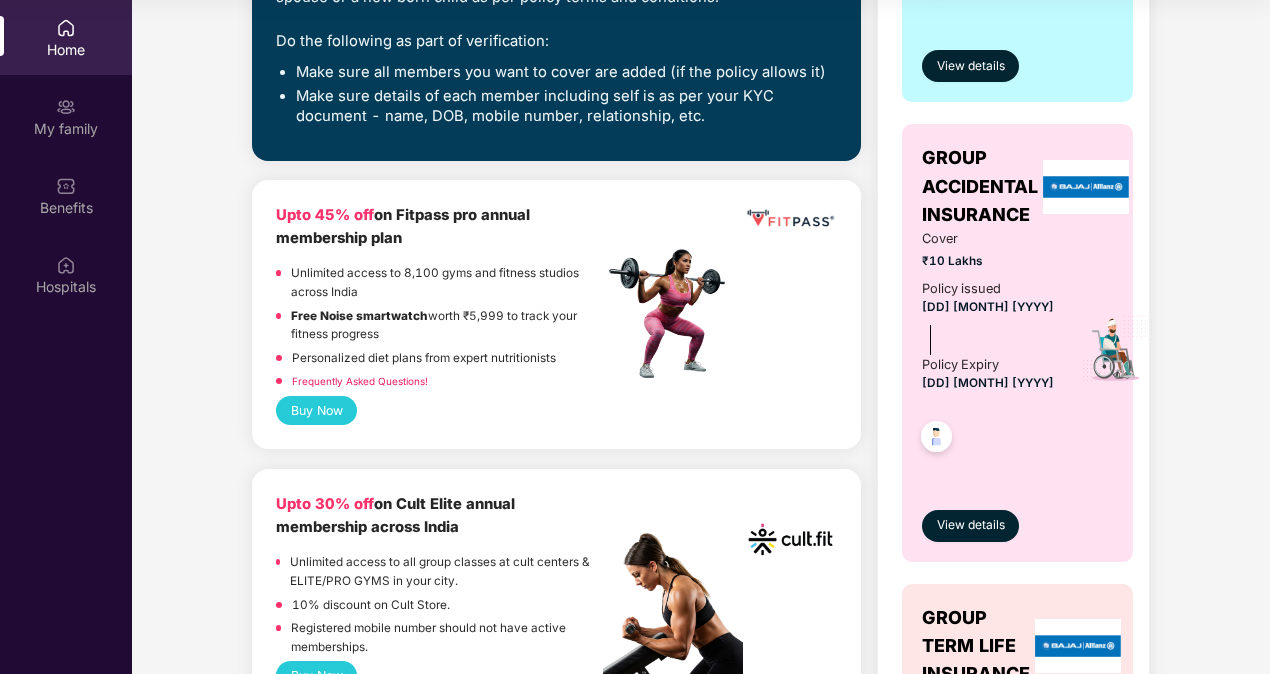 click on "[DD] [MONTH] [YYYY]" at bounding box center (988, 307) 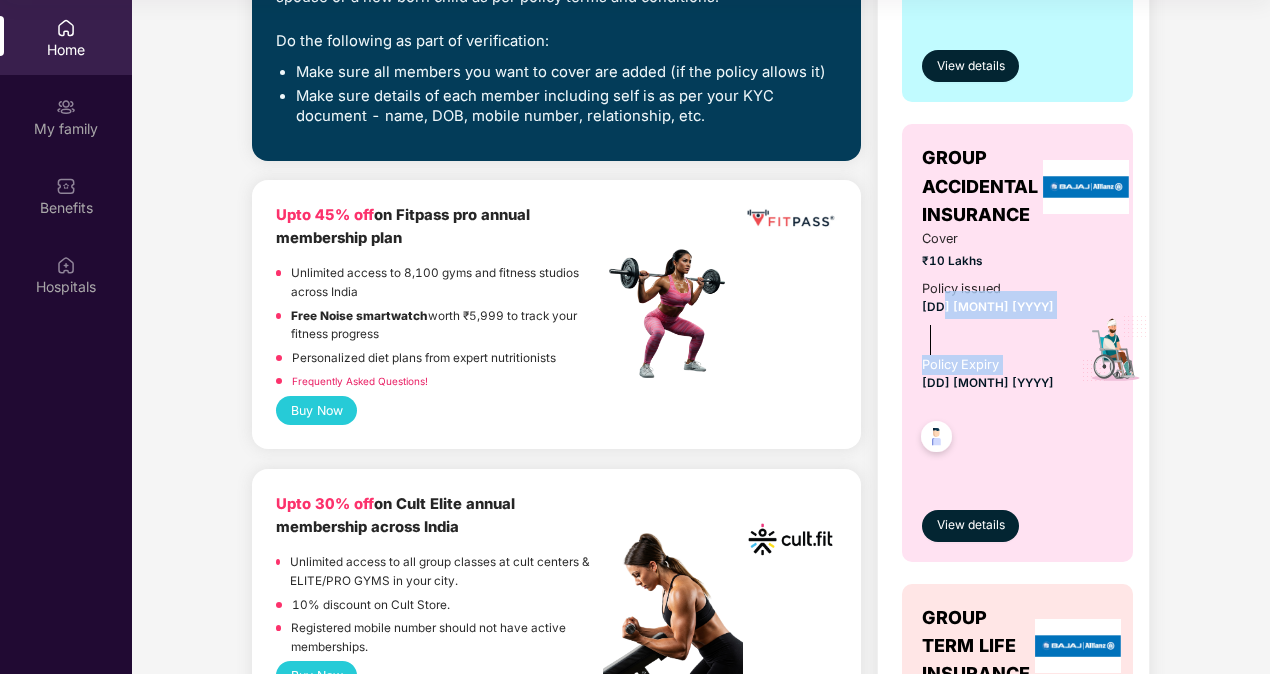 drag, startPoint x: 944, startPoint y: 365, endPoint x: 975, endPoint y: 458, distance: 98.03061 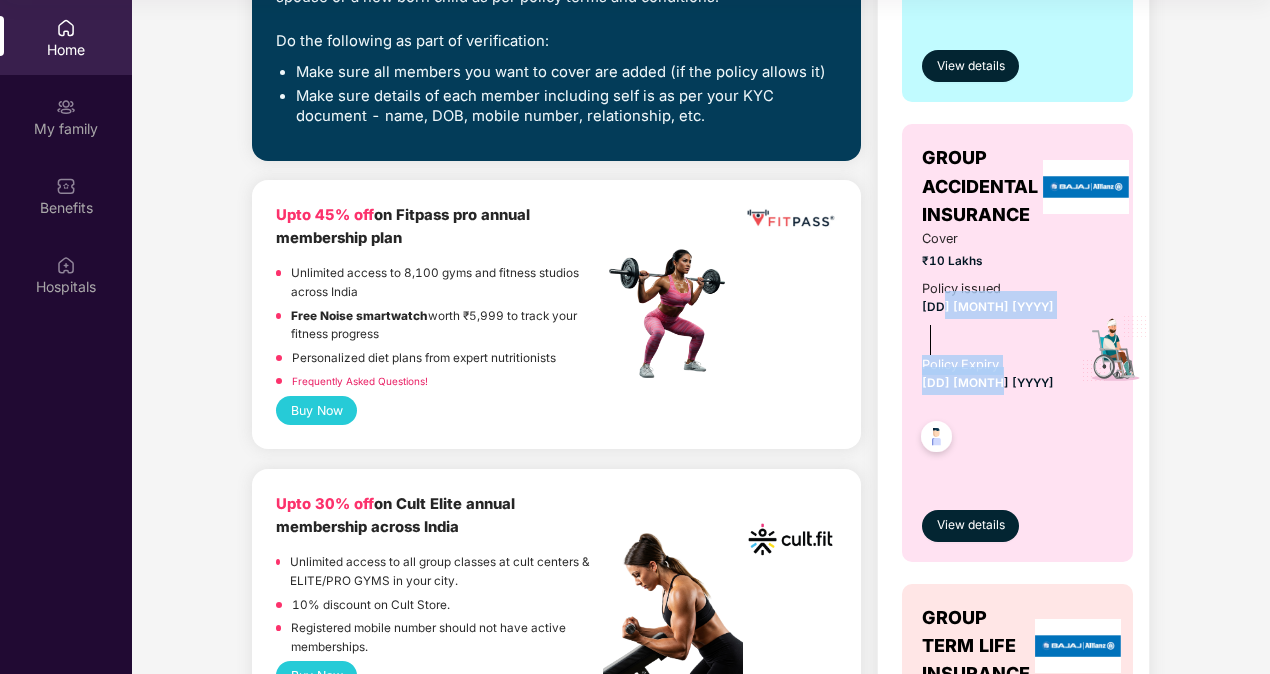 click on "[DD] [MONTH] [YYYY]" at bounding box center (988, 383) 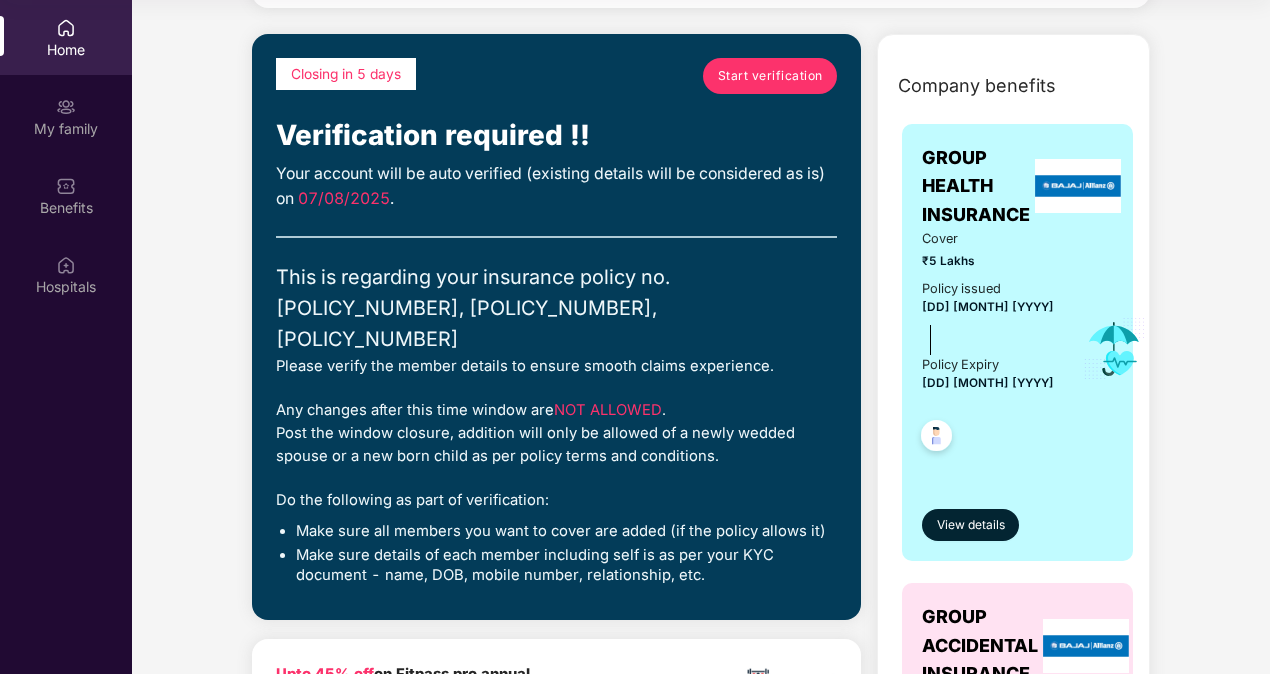 scroll, scrollTop: 148, scrollLeft: 0, axis: vertical 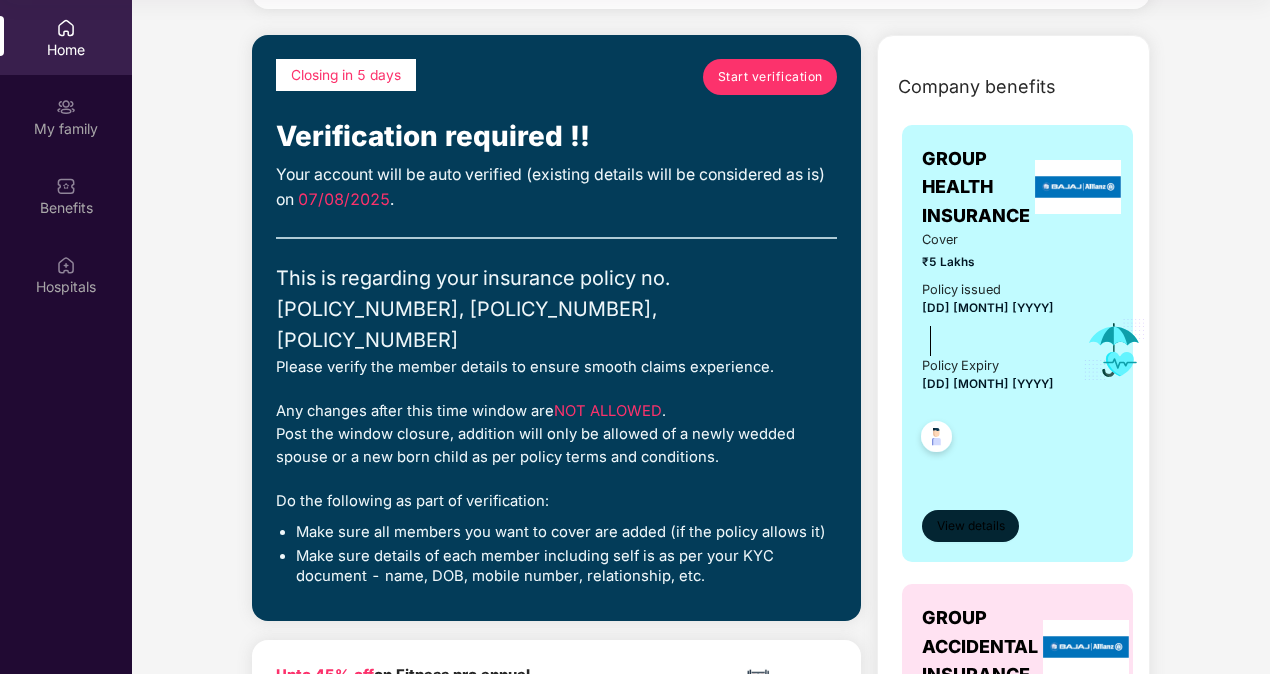 click on "View details" at bounding box center [970, 526] 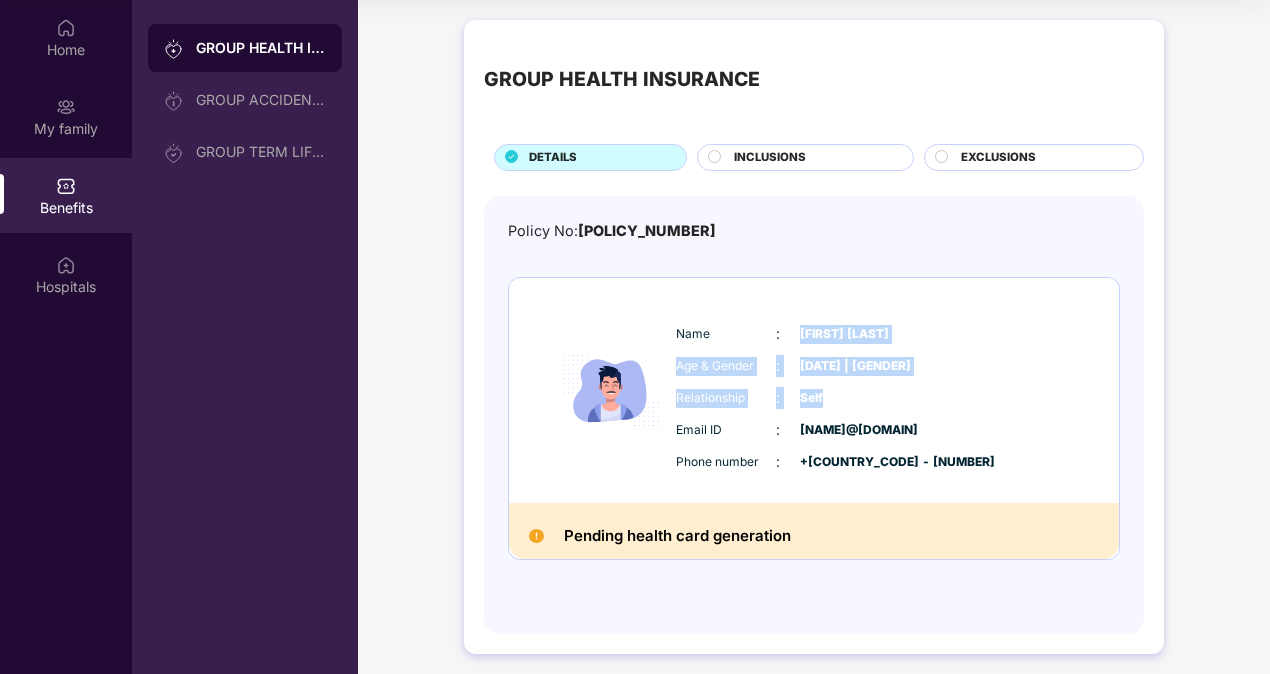 drag, startPoint x: 793, startPoint y: 344, endPoint x: 852, endPoint y: 386, distance: 72.42237 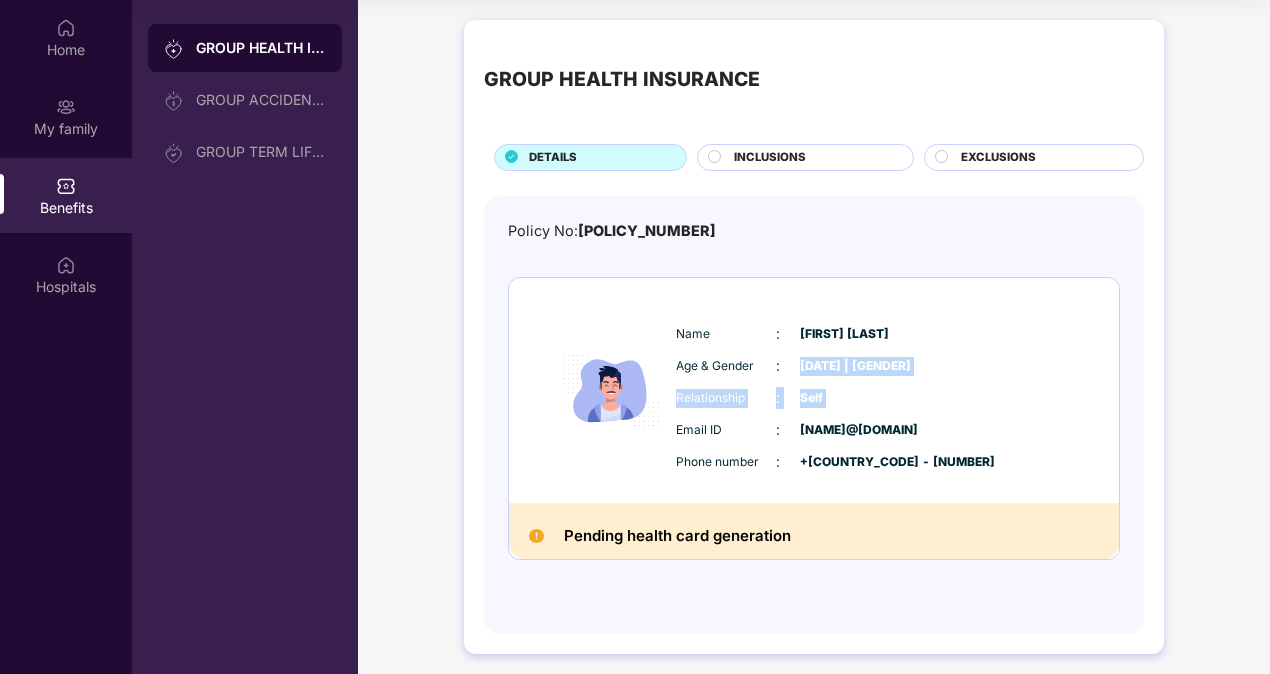 drag, startPoint x: 852, startPoint y: 386, endPoint x: 784, endPoint y: 346, distance: 78.892334 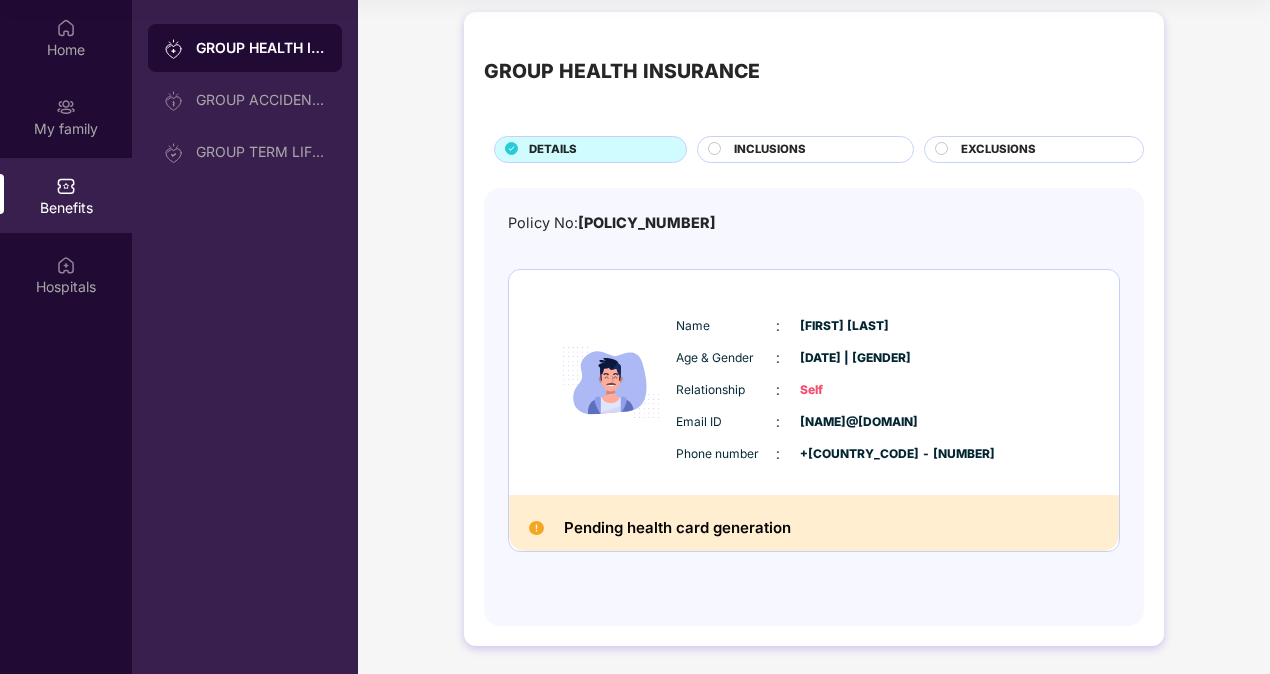 click on "INCLUSIONS" at bounding box center [770, 150] 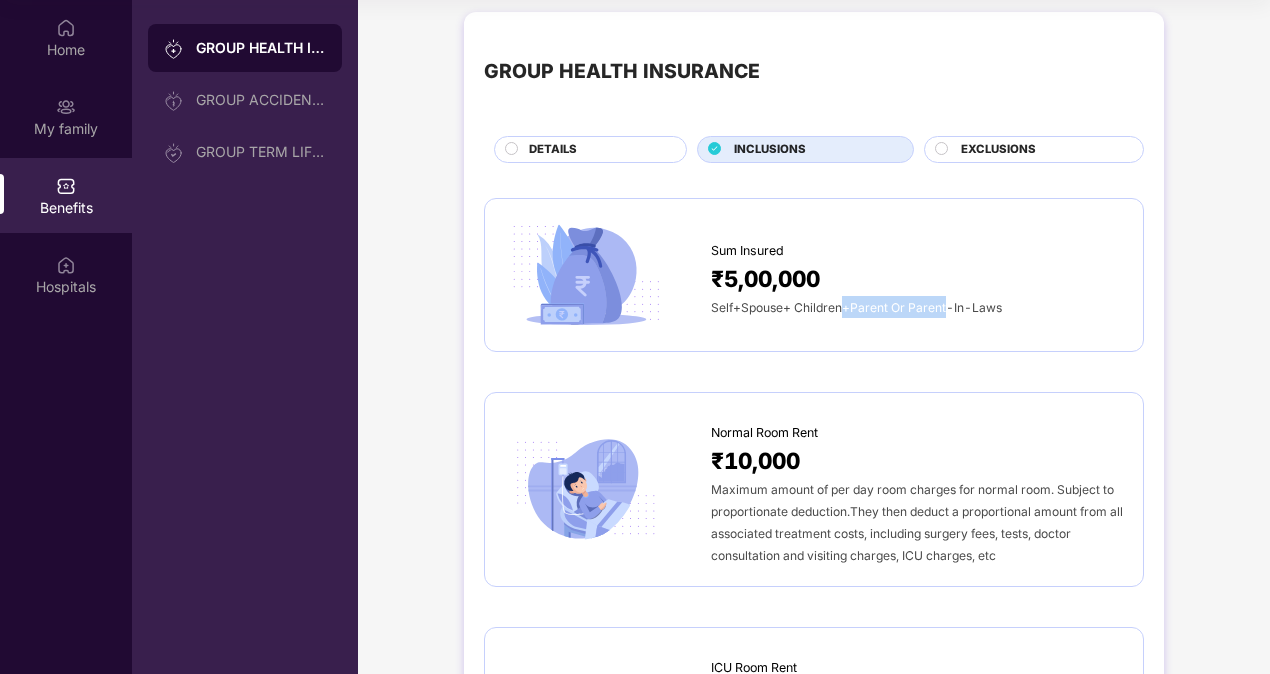 drag, startPoint x: 840, startPoint y: 310, endPoint x: 964, endPoint y: 300, distance: 124.40257 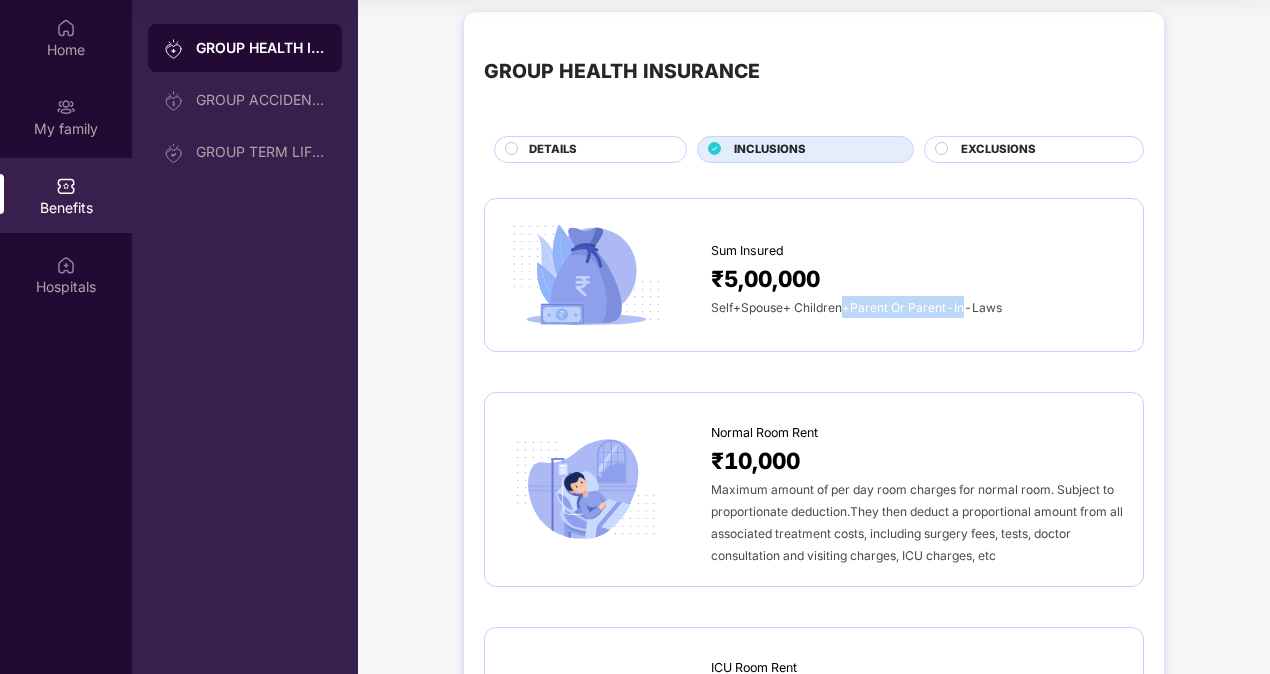 click on "Self+Spouse+ Children+Parent Or Parent-In-Laws" at bounding box center [856, 307] 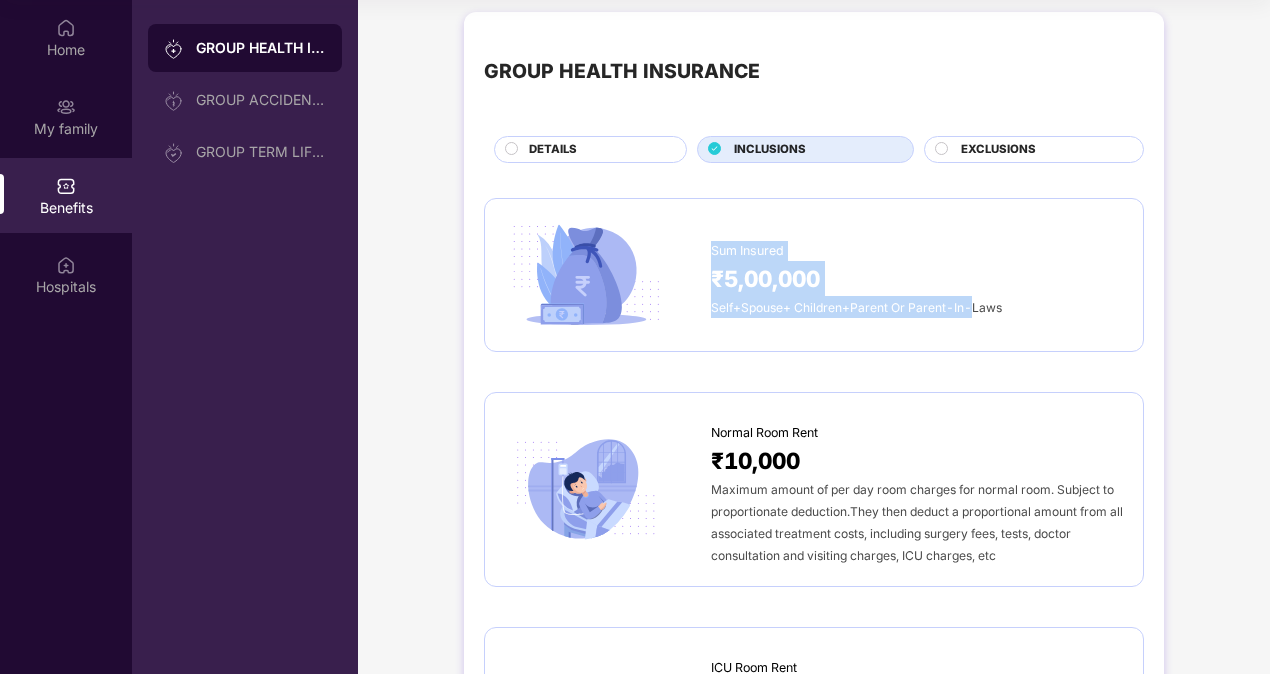 drag, startPoint x: 964, startPoint y: 300, endPoint x: 727, endPoint y: 228, distance: 247.69537 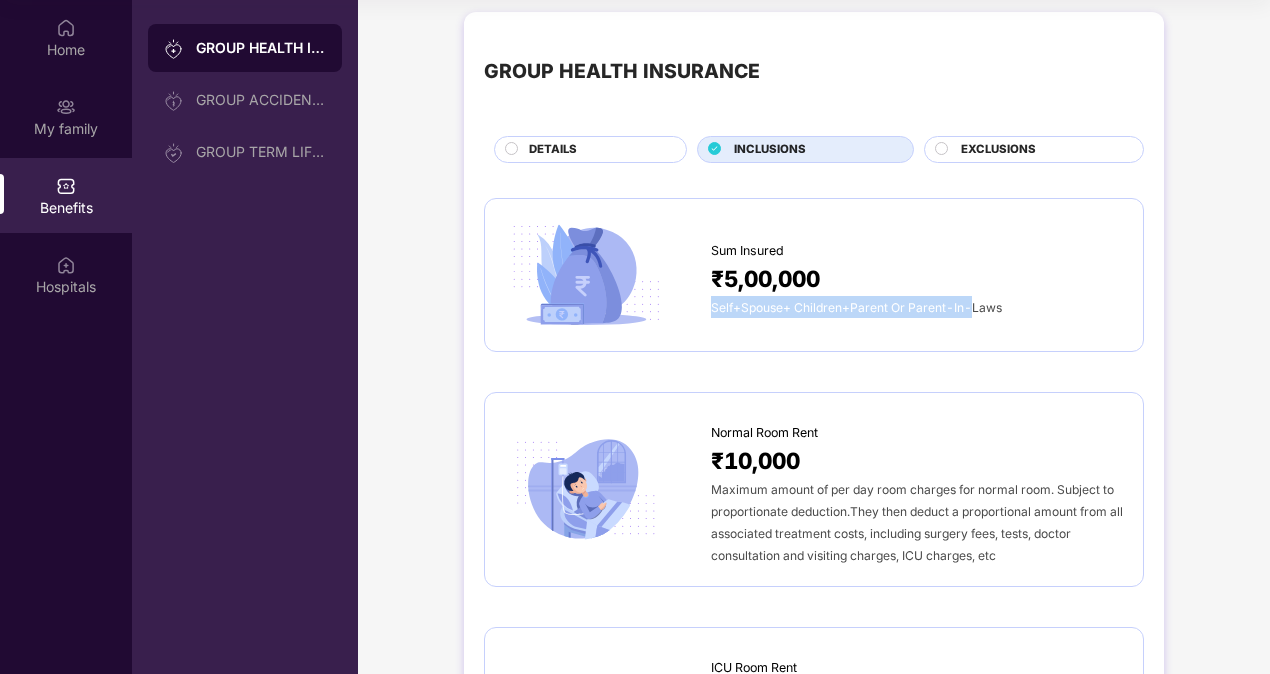 drag, startPoint x: 727, startPoint y: 228, endPoint x: 835, endPoint y: 271, distance: 116.24543 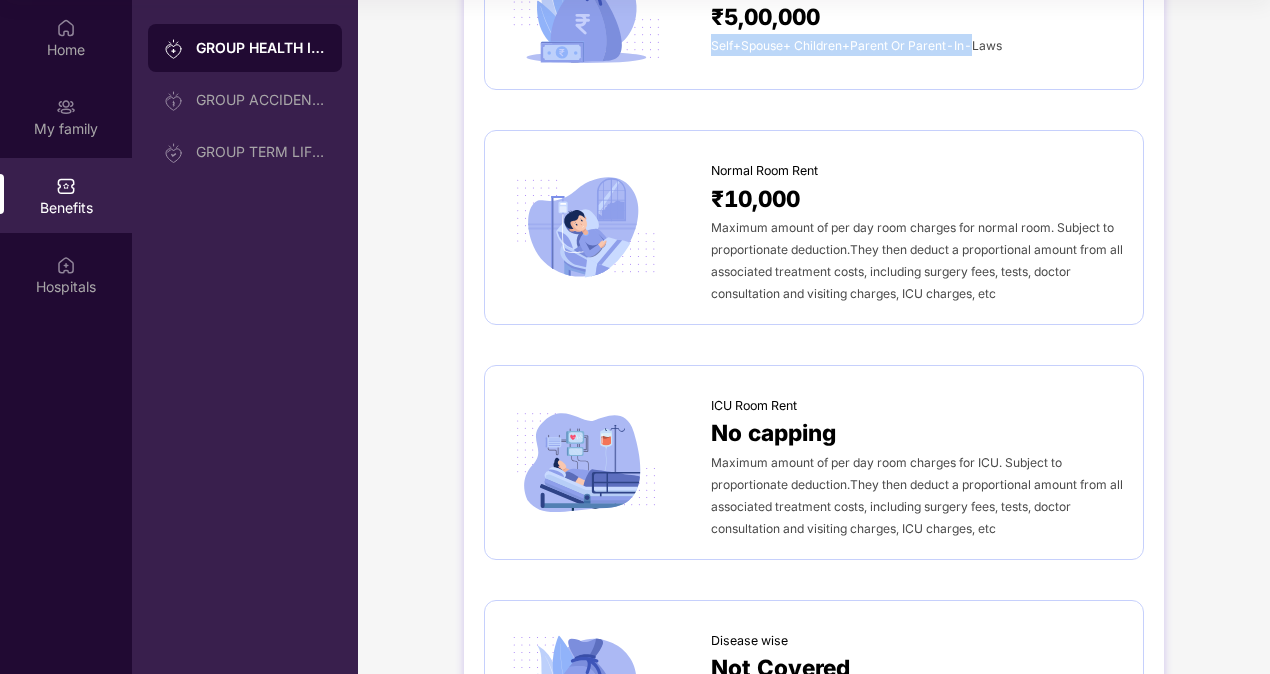 scroll, scrollTop: 296, scrollLeft: 0, axis: vertical 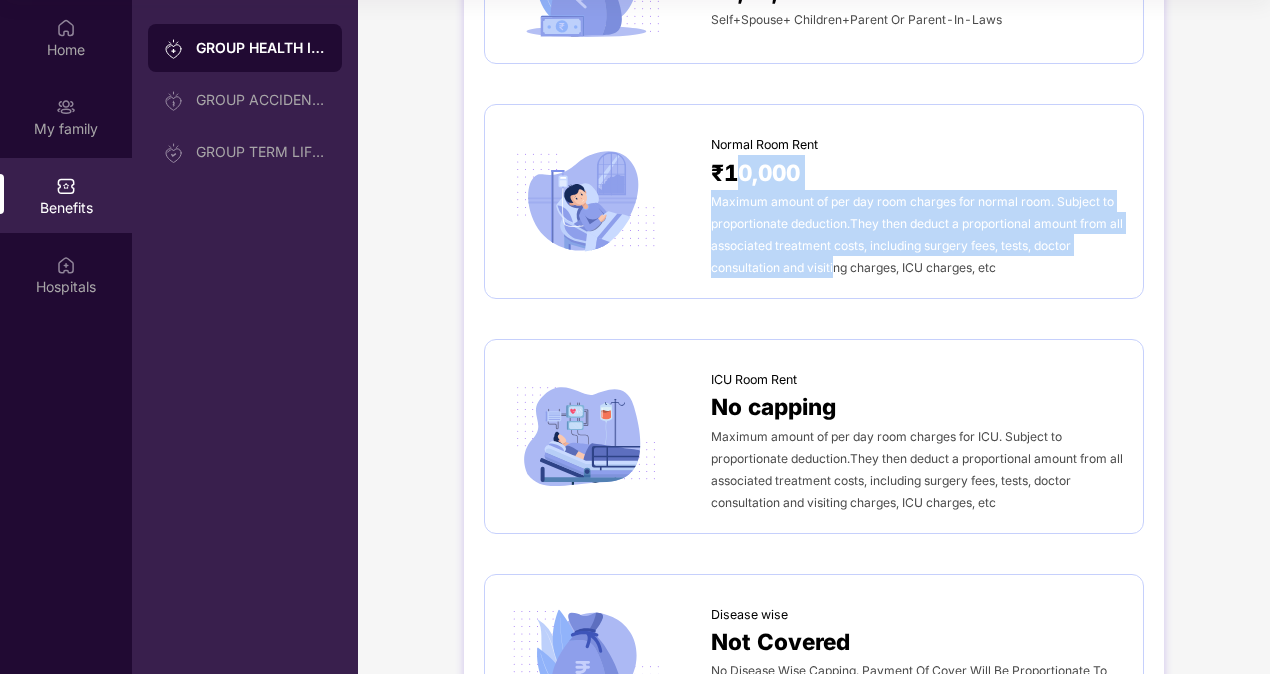 drag, startPoint x: 835, startPoint y: 271, endPoint x: 740, endPoint y: 168, distance: 140.12137 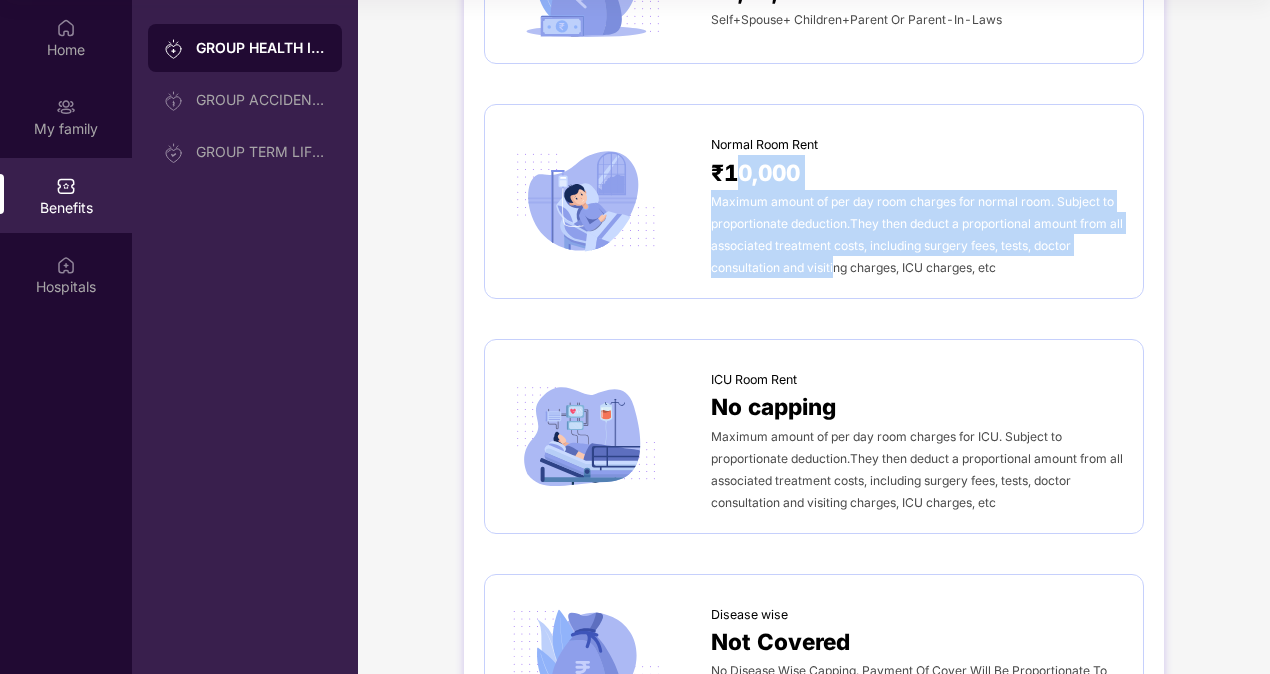 drag, startPoint x: 740, startPoint y: 168, endPoint x: 756, endPoint y: 214, distance: 48.703182 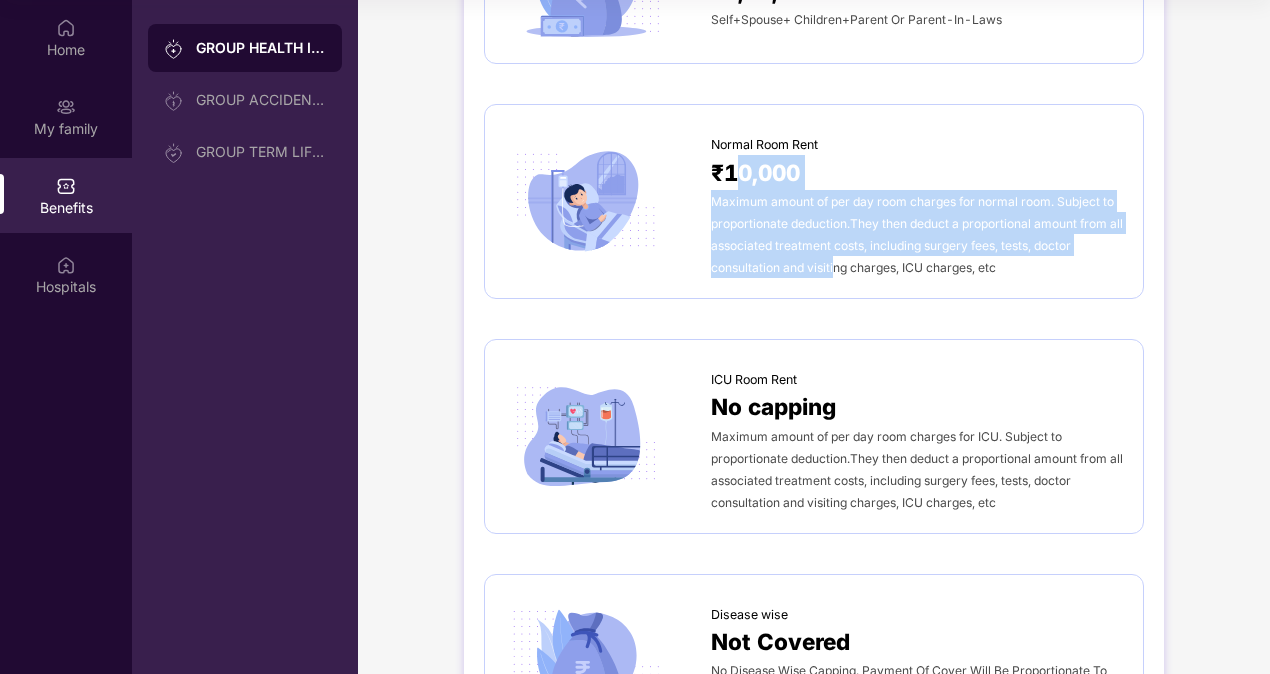 click on "Maximum amount of per day room charges for normal room. Subject to proportionate deduction.They then deduct a proportional amount from all associated treatment costs, including surgery fees, tests, doctor consultation and visiting charges, ICU charges, etc" at bounding box center (917, 234) 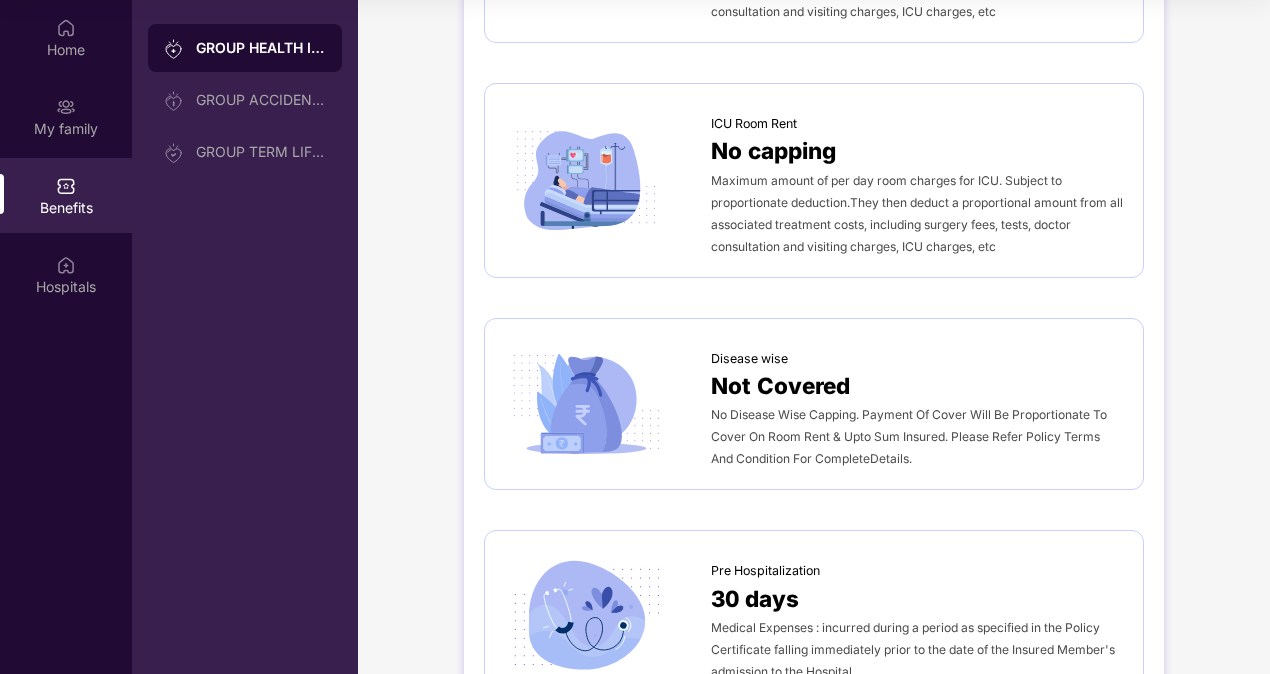 scroll, scrollTop: 548, scrollLeft: 0, axis: vertical 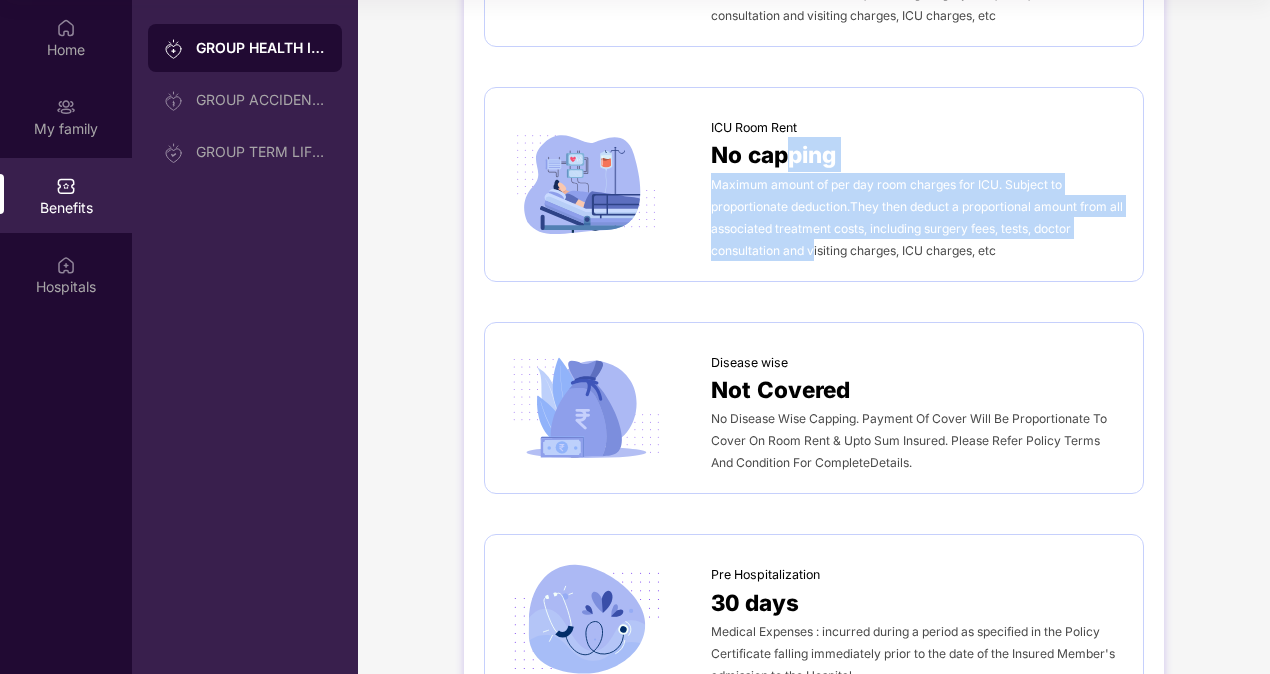 drag, startPoint x: 813, startPoint y: 246, endPoint x: 787, endPoint y: 162, distance: 87.93179 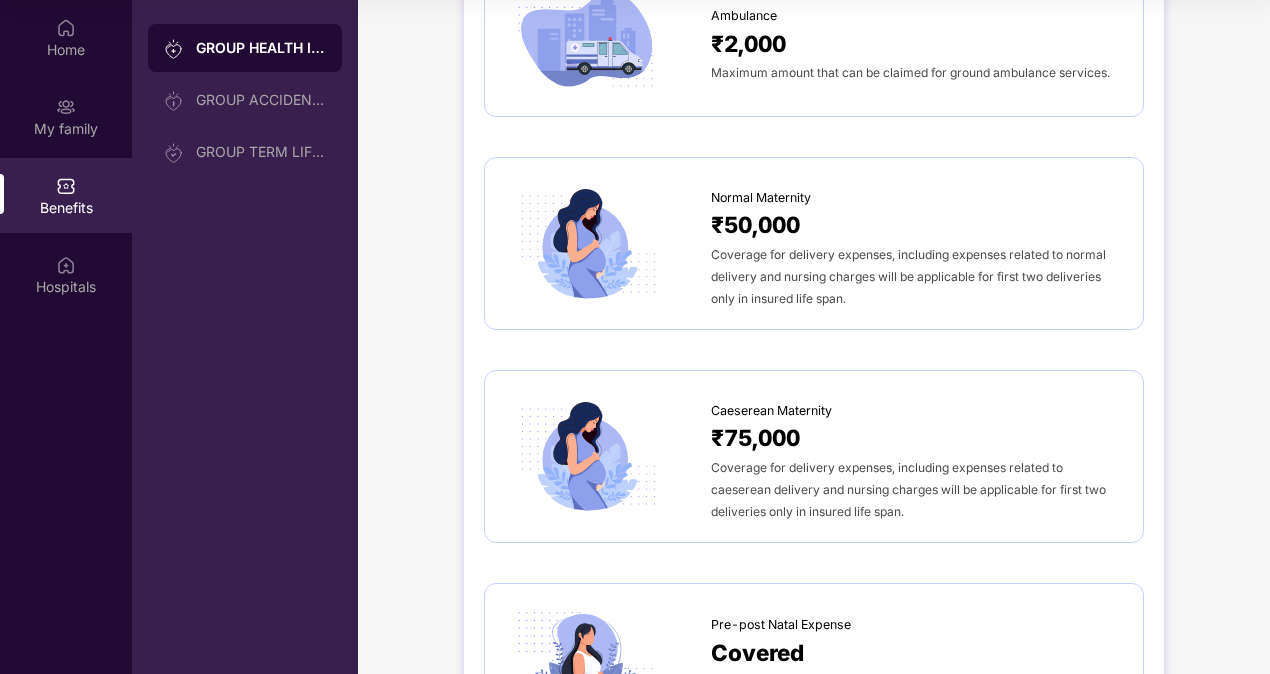 scroll, scrollTop: 1742, scrollLeft: 0, axis: vertical 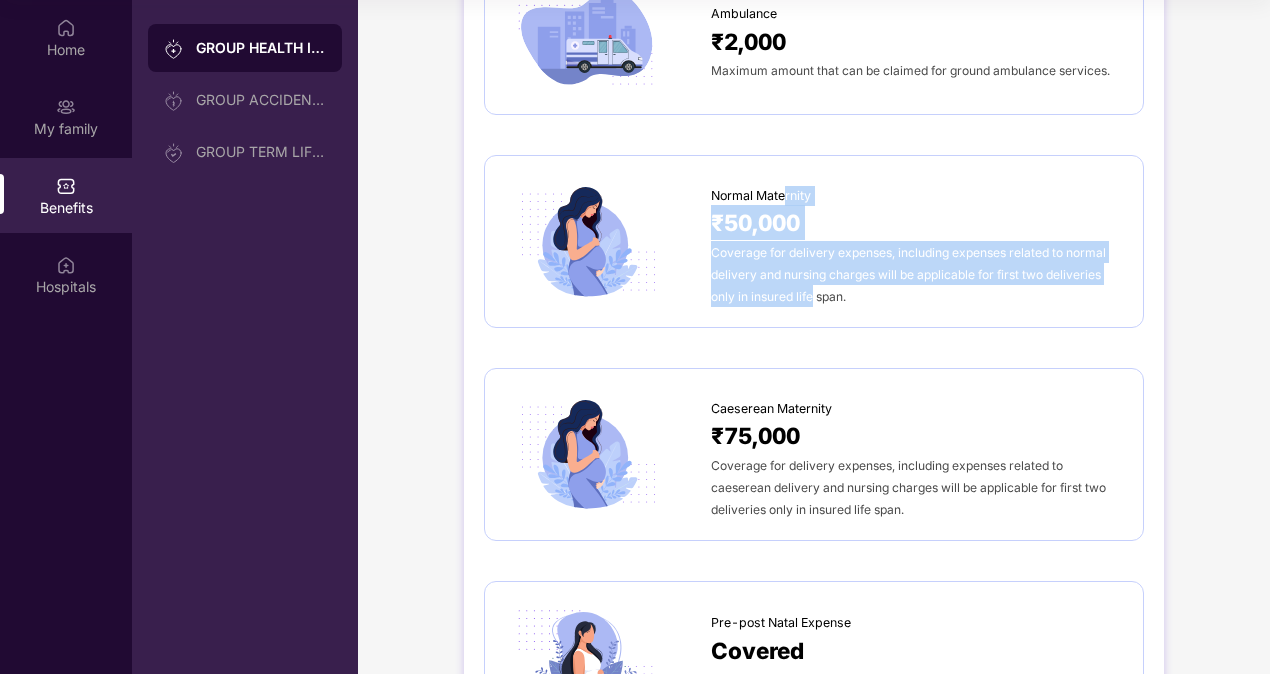 drag, startPoint x: 787, startPoint y: 162, endPoint x: 816, endPoint y: 316, distance: 156.70673 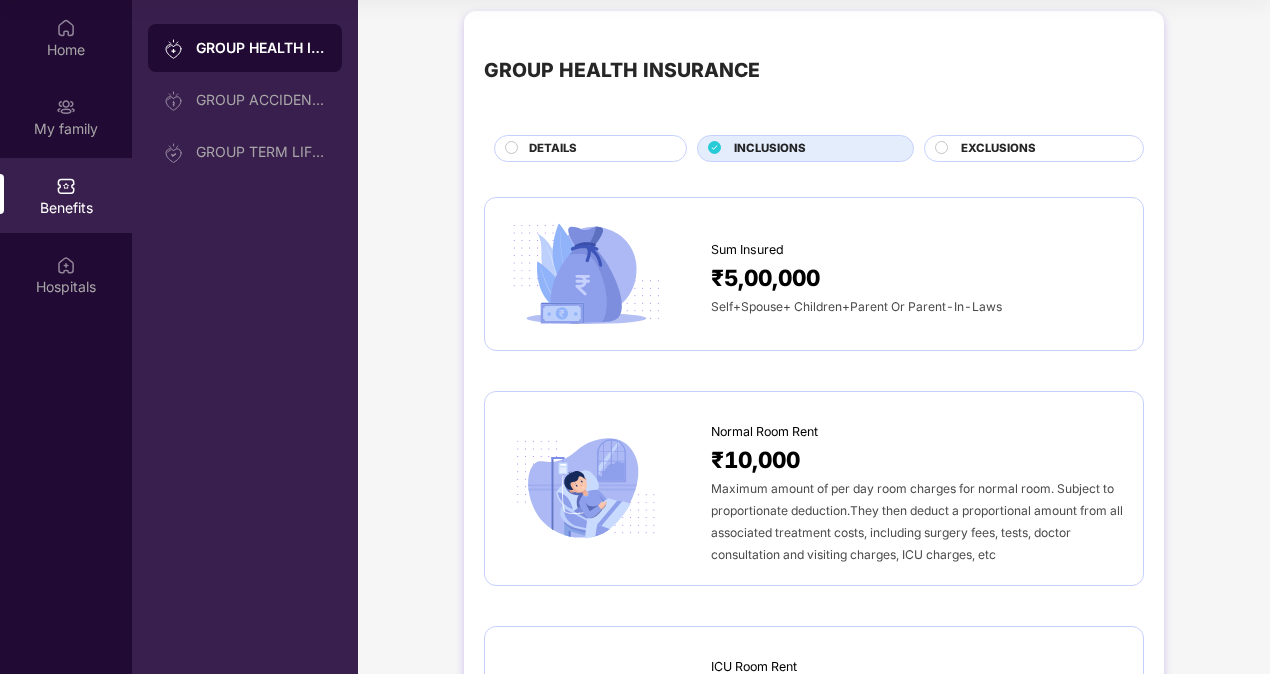 scroll, scrollTop: 0, scrollLeft: 0, axis: both 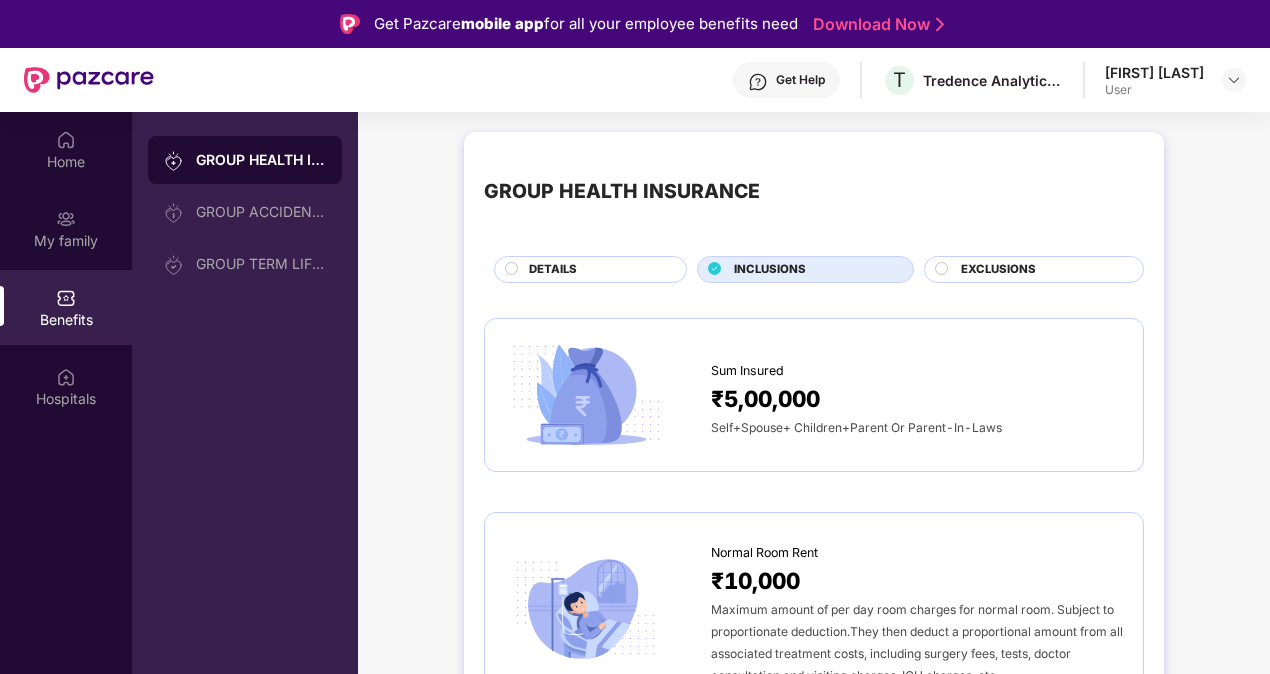 click 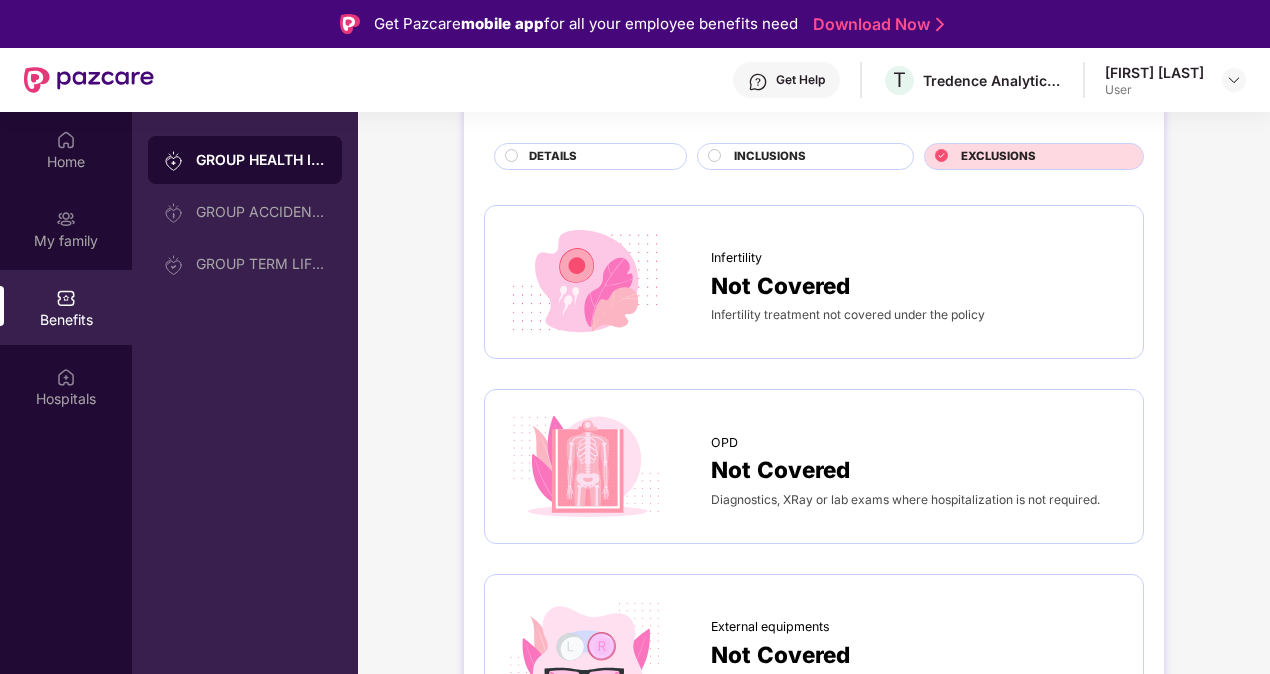 scroll, scrollTop: 114, scrollLeft: 0, axis: vertical 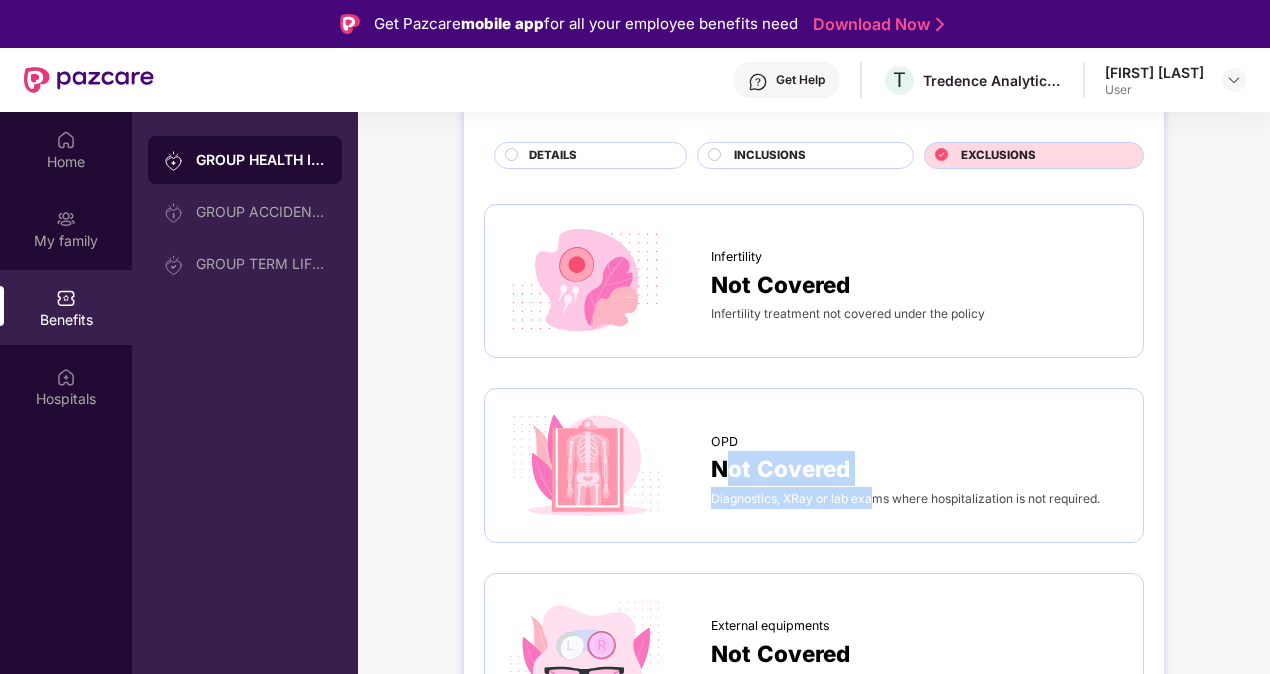 drag, startPoint x: 868, startPoint y: 503, endPoint x: 736, endPoint y: 456, distance: 140.11781 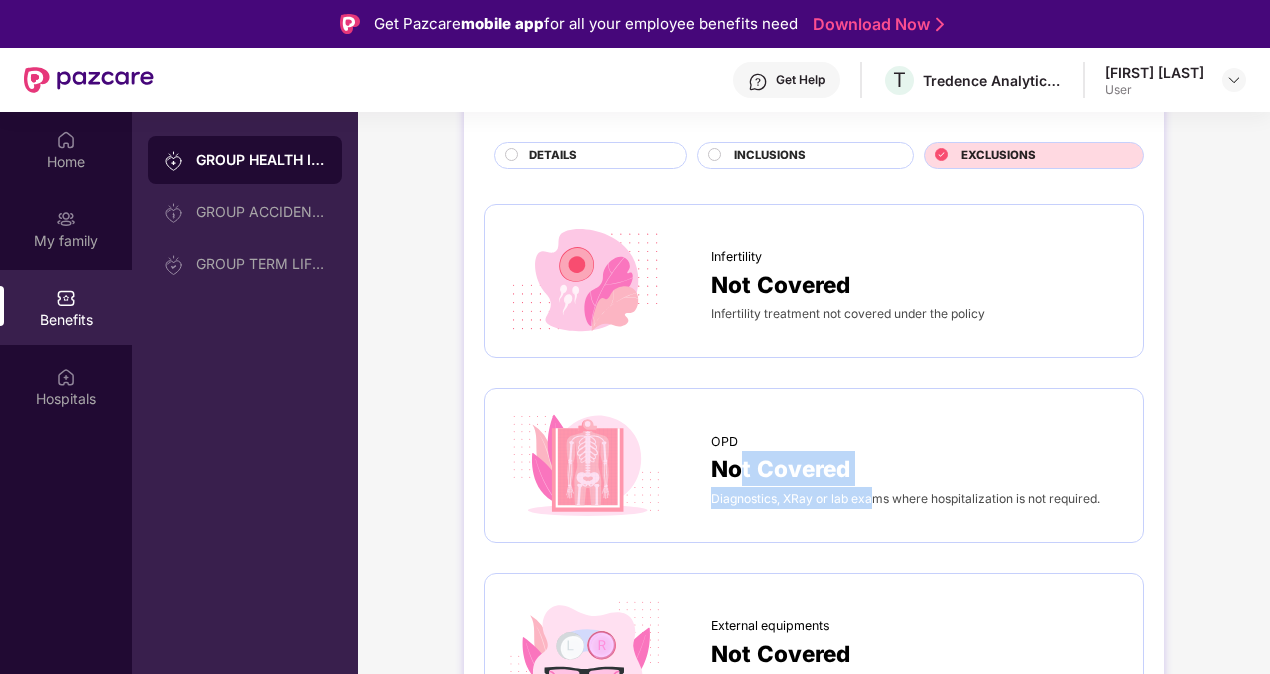 click on "Not Covered" at bounding box center (780, 468) 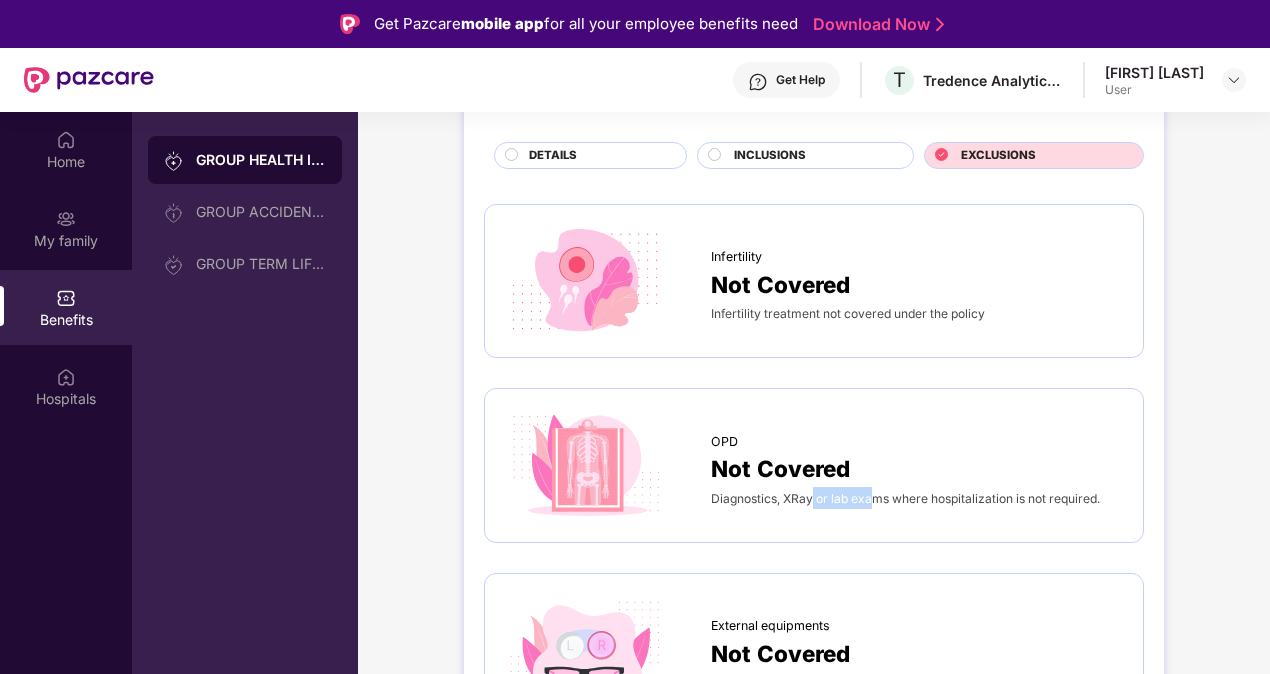 drag, startPoint x: 736, startPoint y: 456, endPoint x: 811, endPoint y: 496, distance: 85 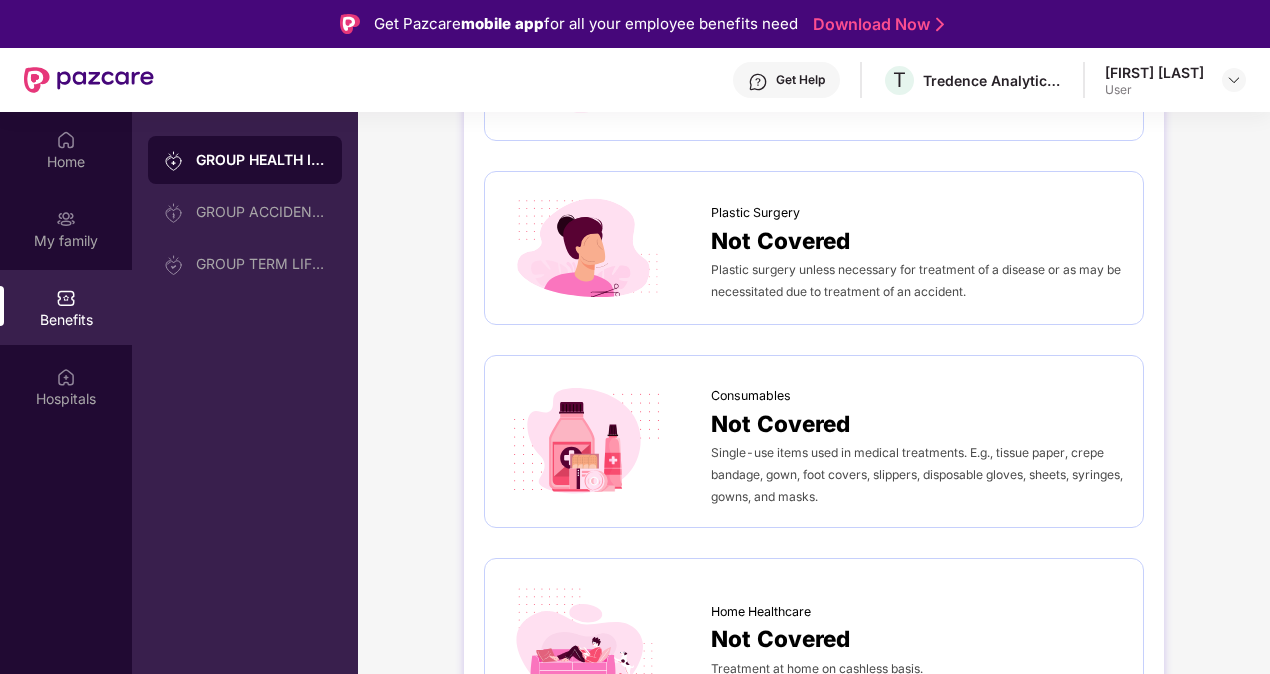 scroll, scrollTop: 1438, scrollLeft: 0, axis: vertical 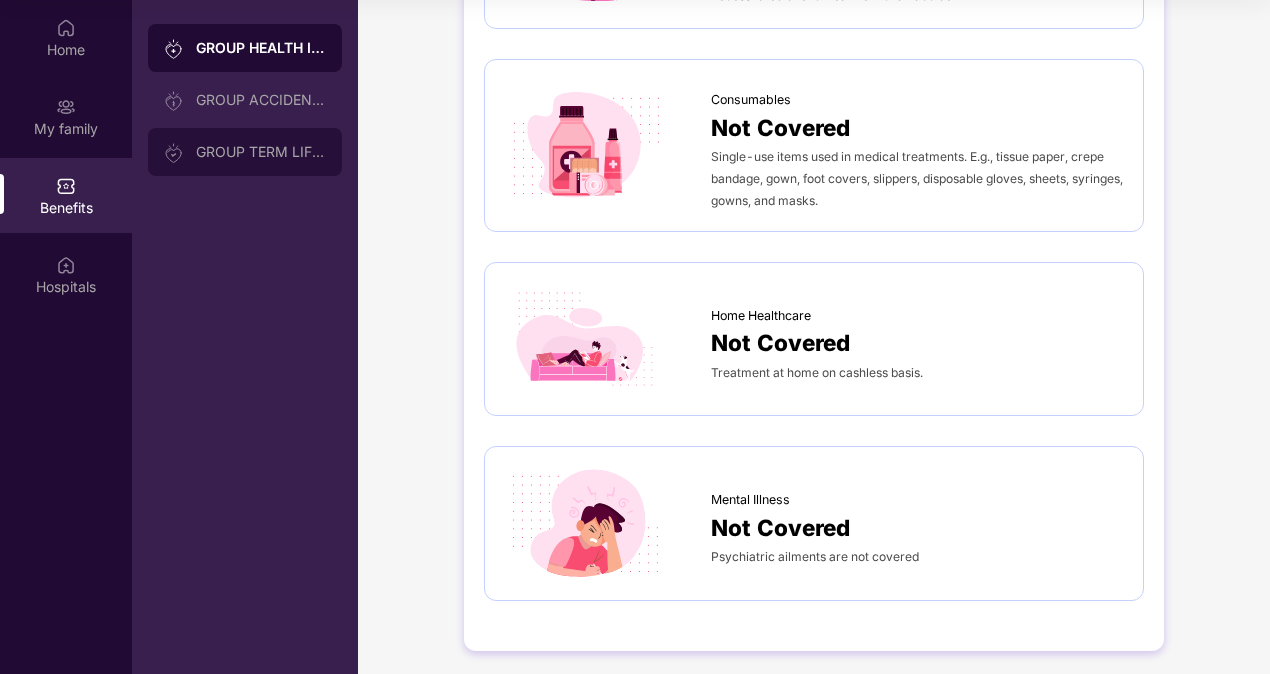 click on "GROUP TERM LIFE INSURANCE" at bounding box center (261, 152) 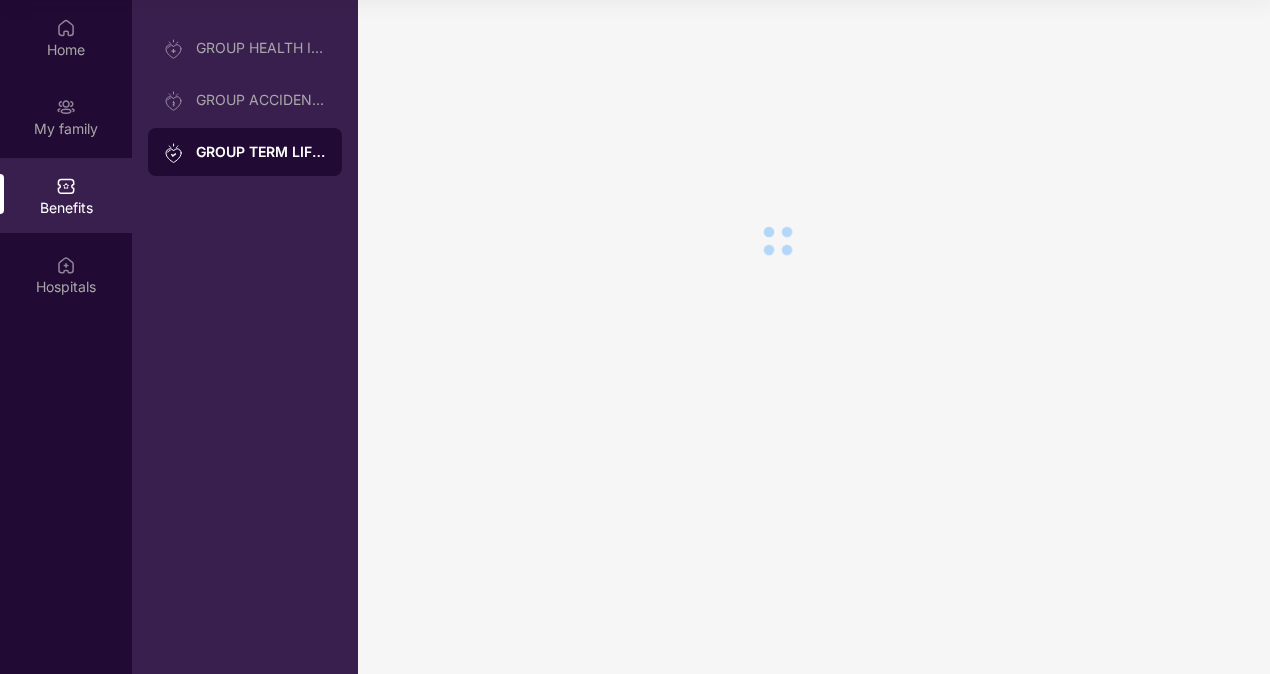 scroll, scrollTop: 0, scrollLeft: 0, axis: both 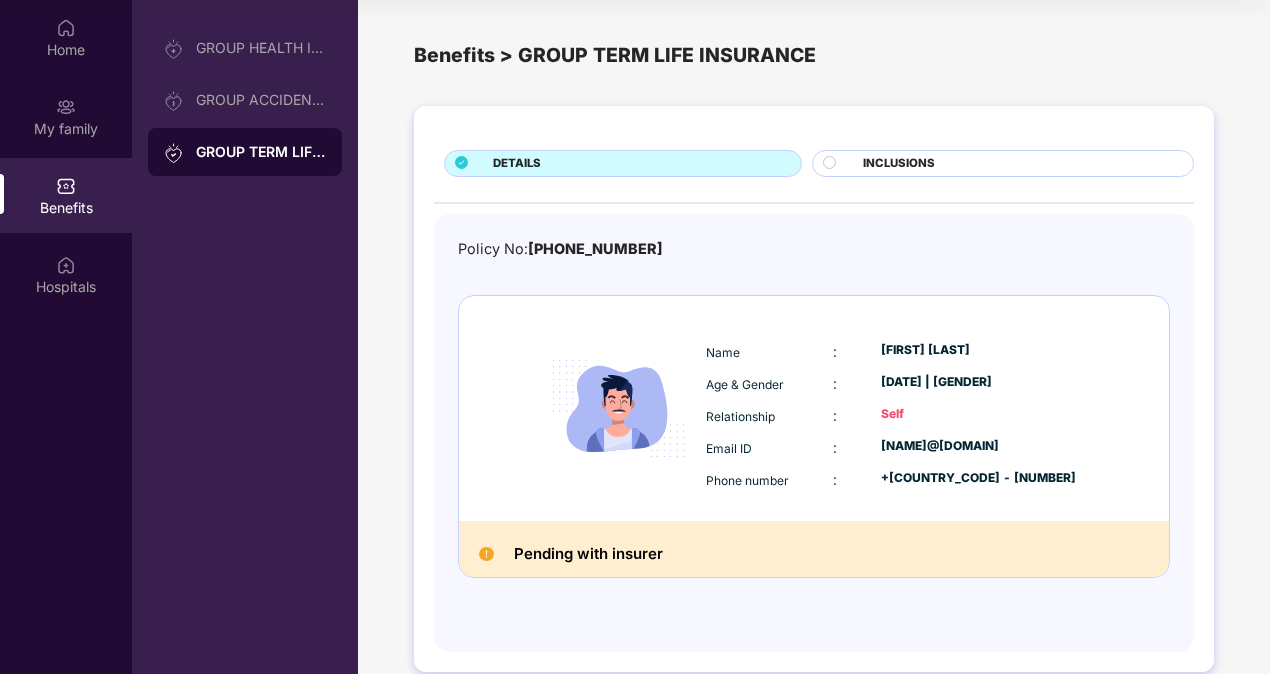 click 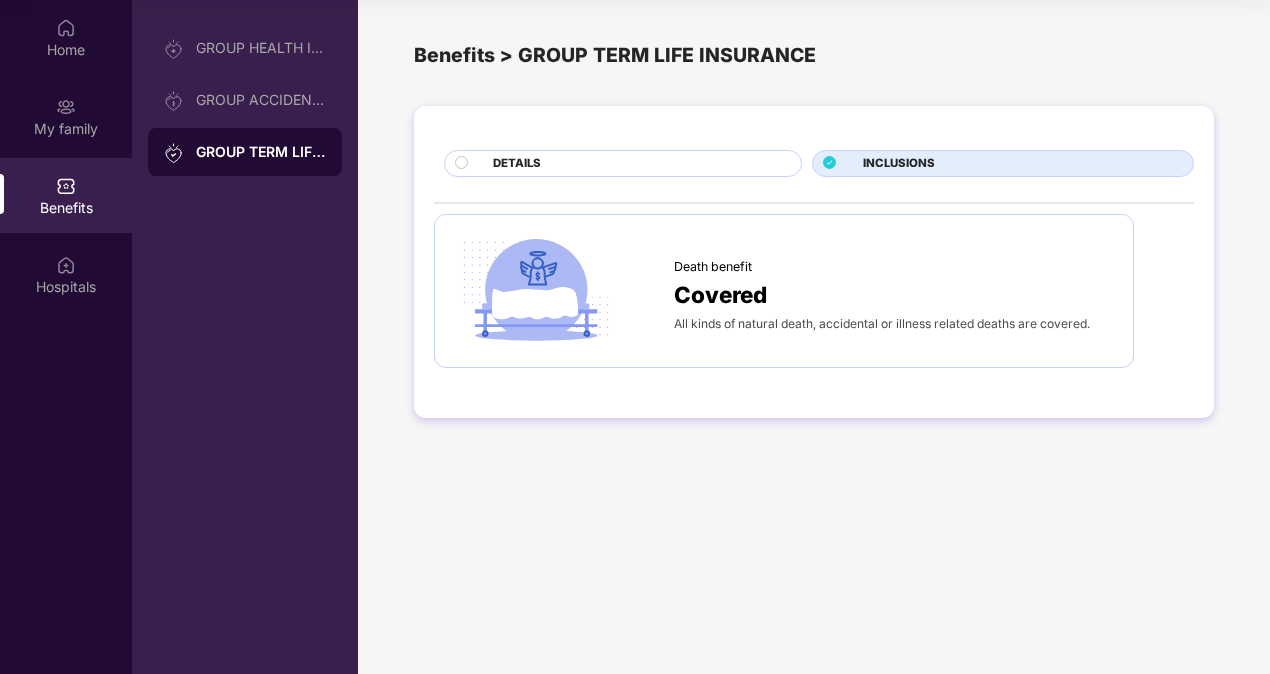 click on "DETAILS" at bounding box center [637, 165] 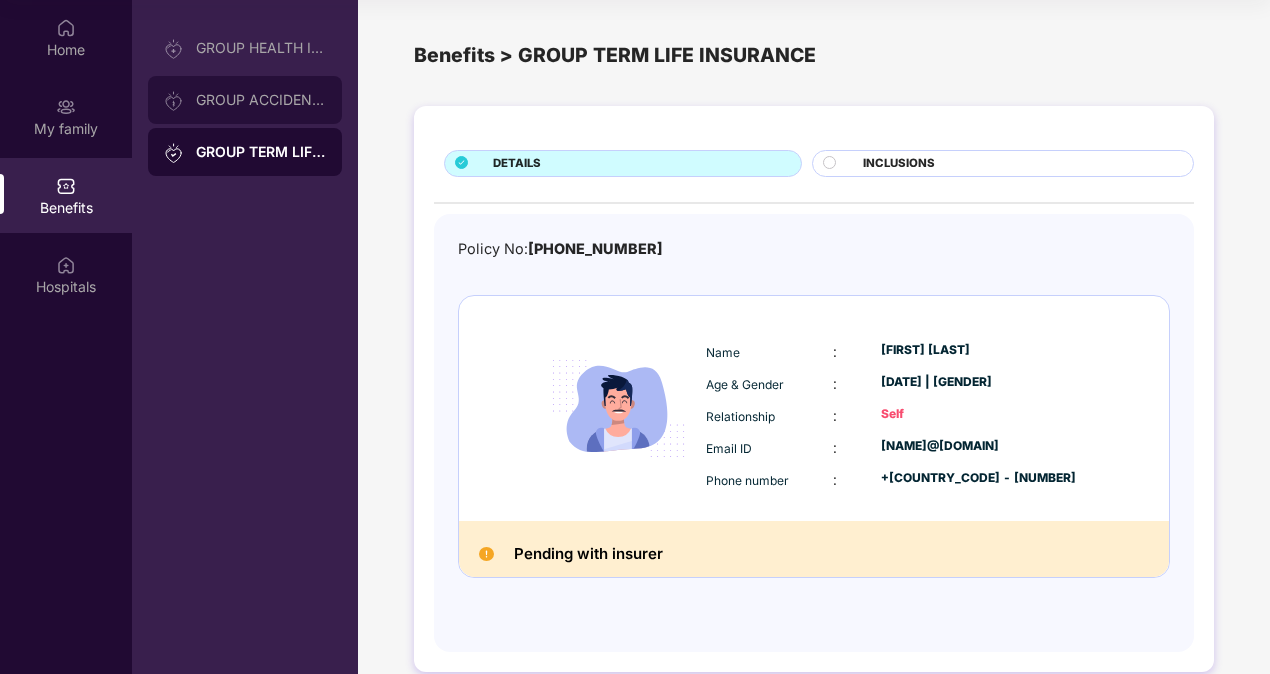 click on "GROUP ACCIDENTAL INSURANCE" at bounding box center [245, 100] 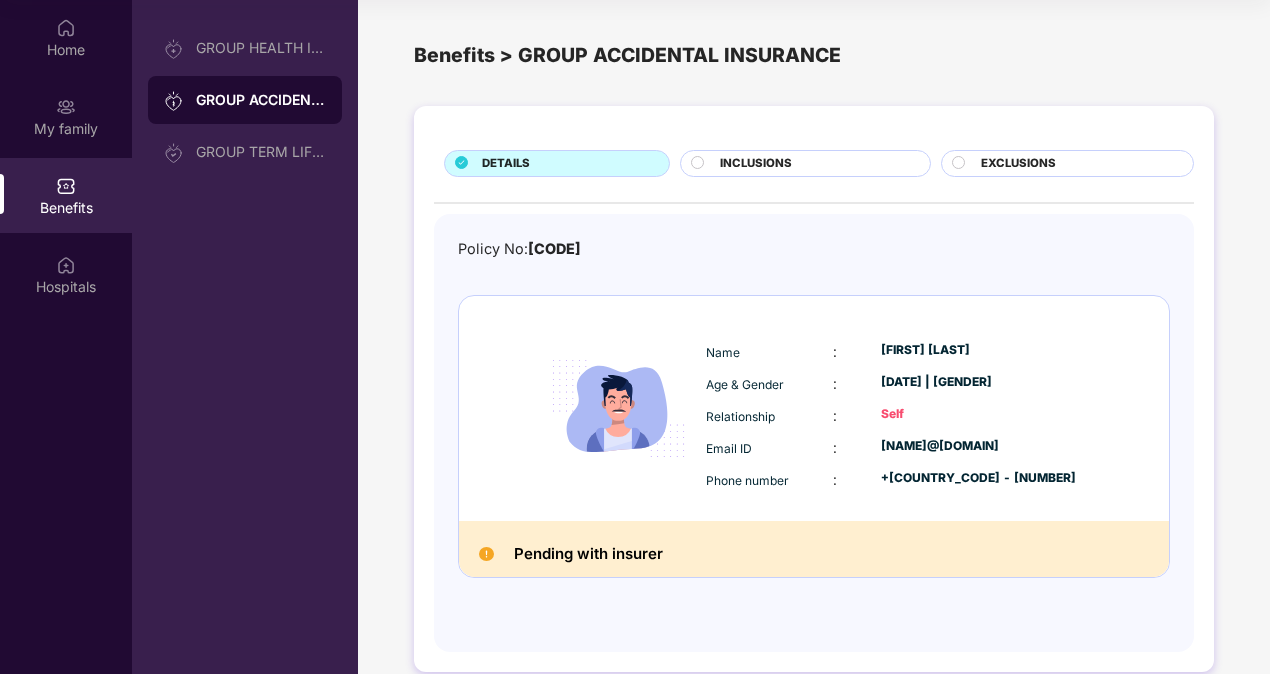 click on "INCLUSIONS" at bounding box center (756, 164) 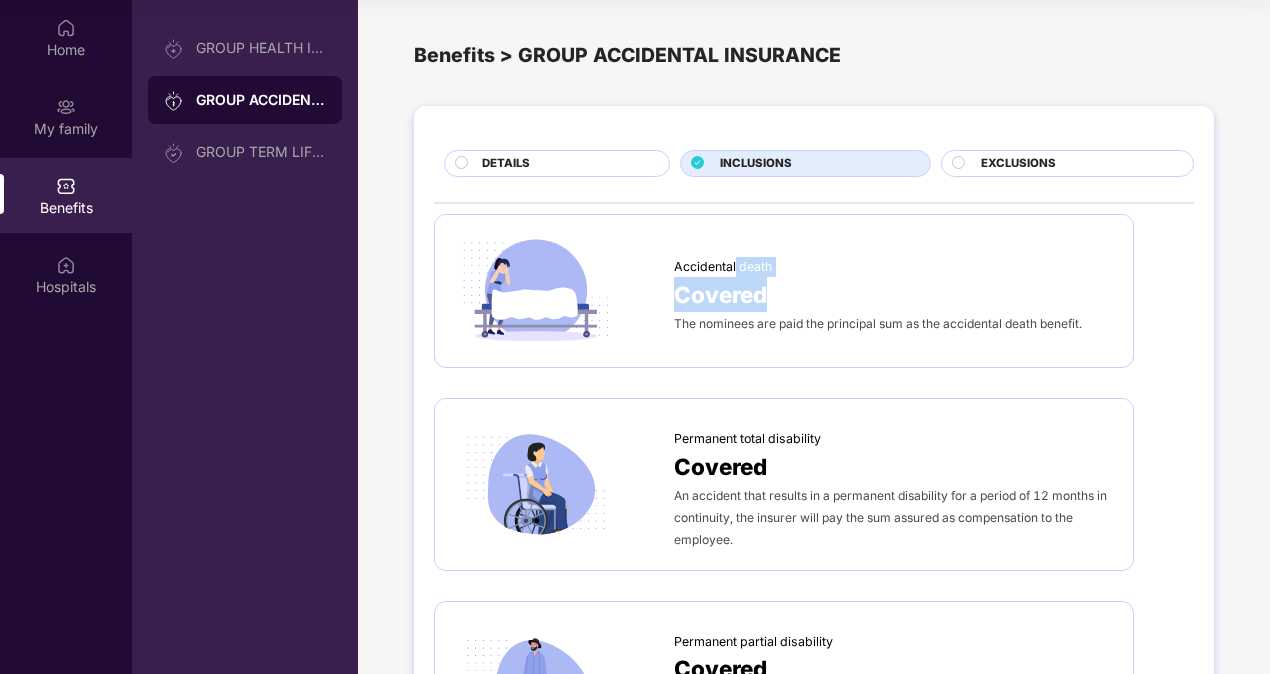 drag, startPoint x: 734, startPoint y: 262, endPoint x: 831, endPoint y: 299, distance: 103.81715 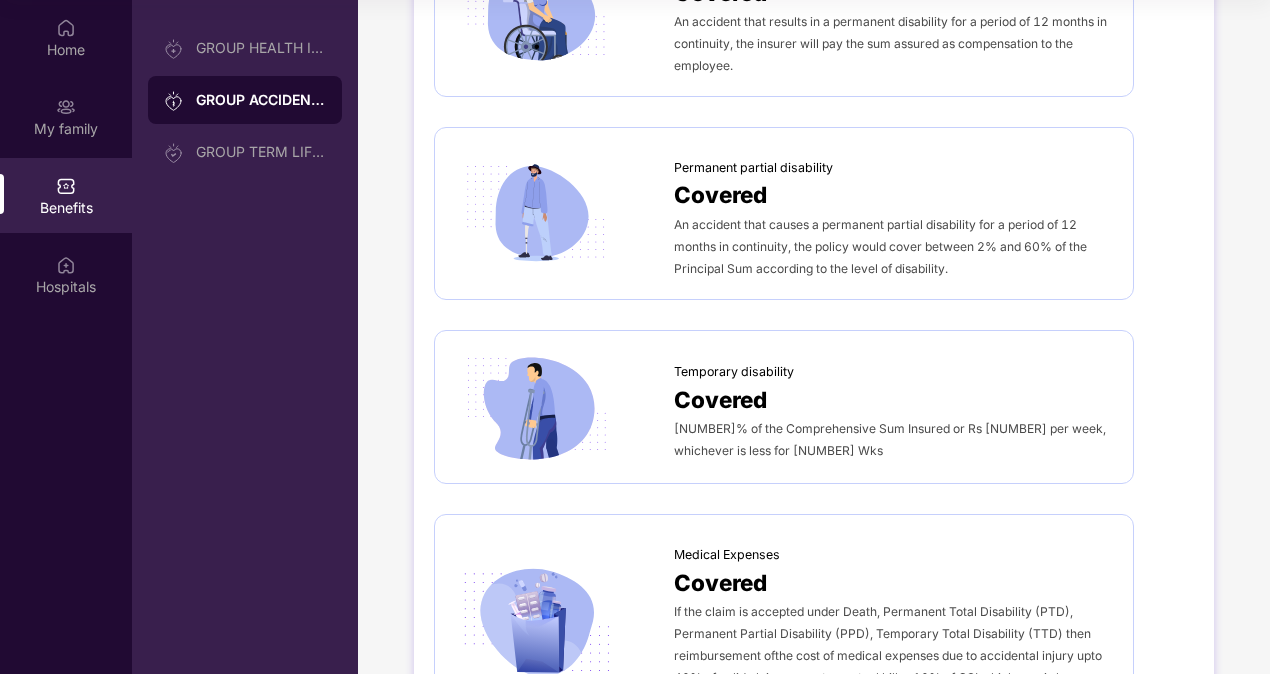 scroll, scrollTop: 475, scrollLeft: 0, axis: vertical 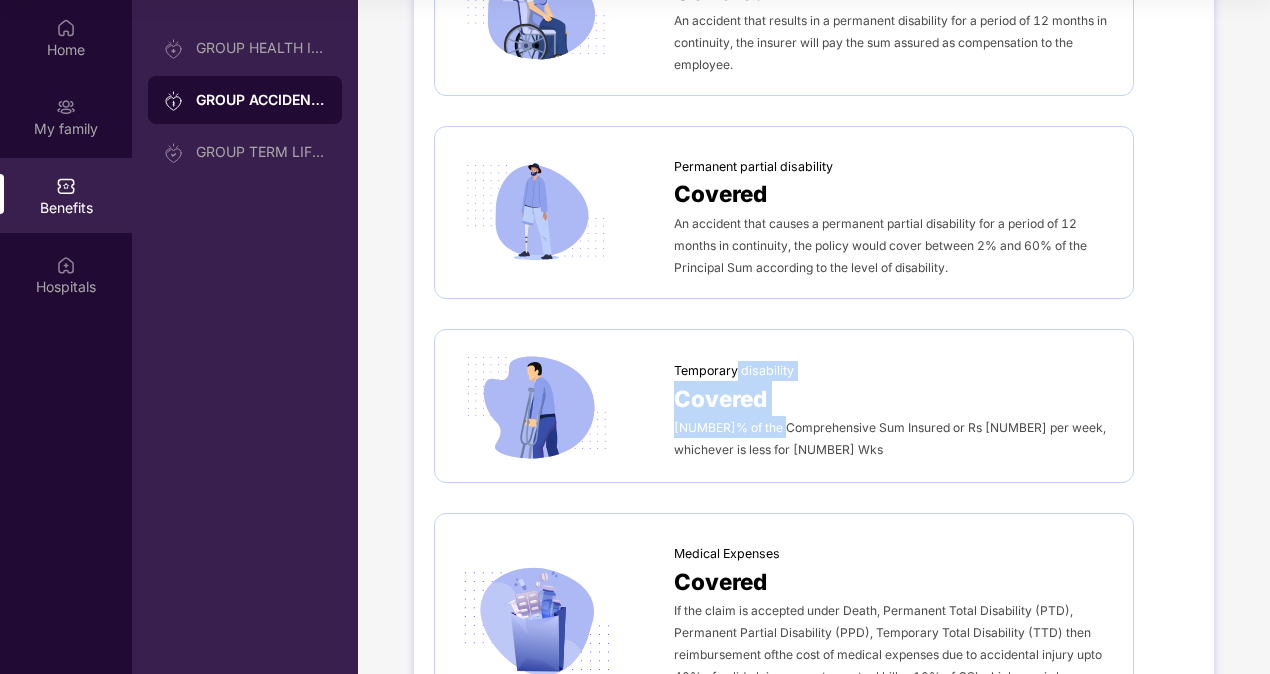 drag, startPoint x: 734, startPoint y: 356, endPoint x: 783, endPoint y: 423, distance: 83.00603 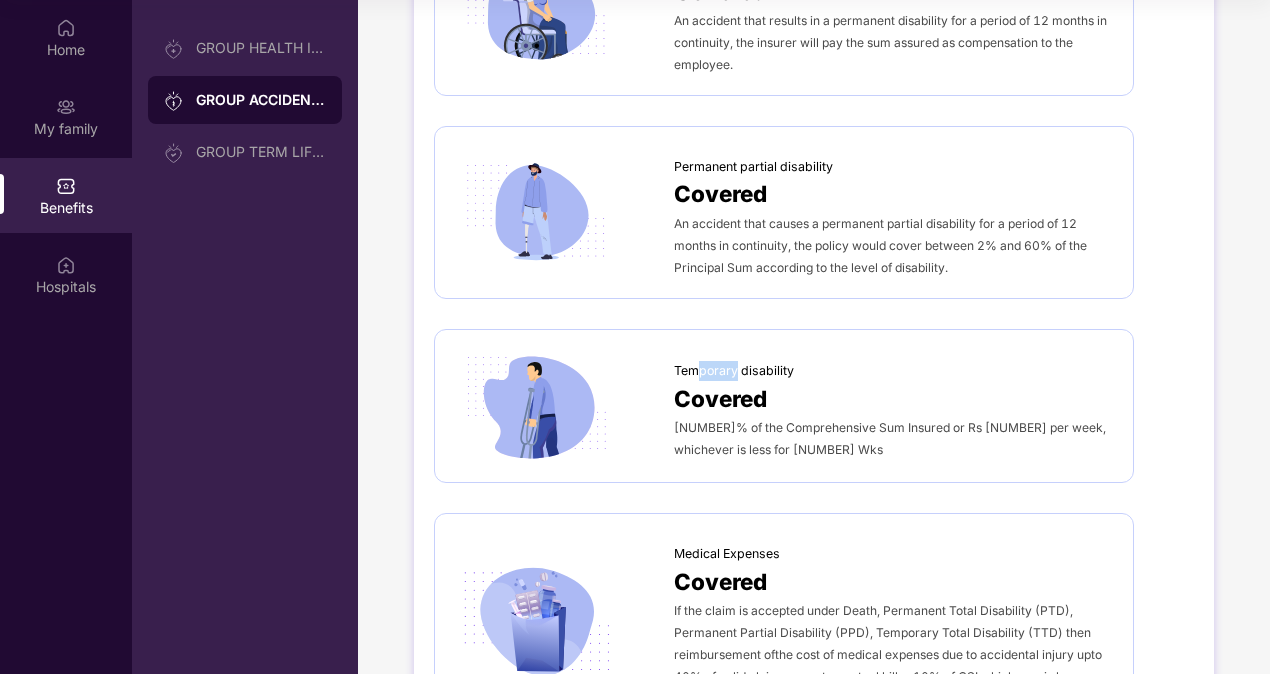 drag, startPoint x: 783, startPoint y: 423, endPoint x: 697, endPoint y: 372, distance: 99.985 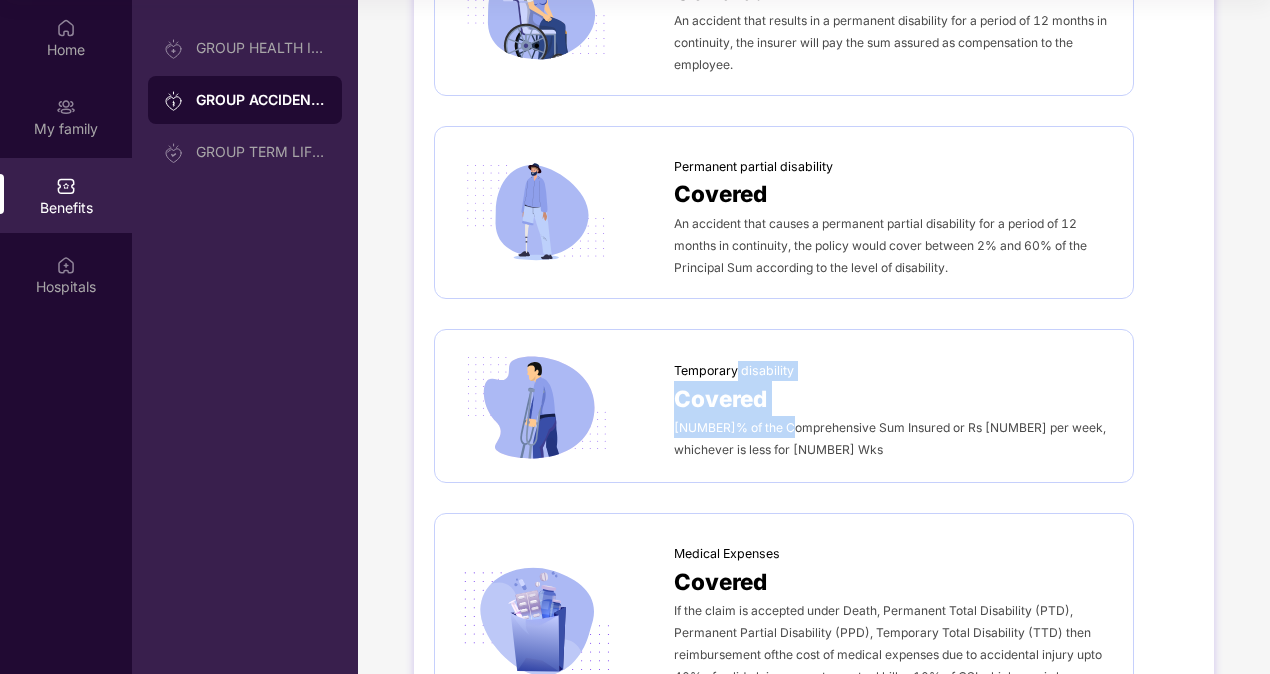 drag, startPoint x: 697, startPoint y: 372, endPoint x: 792, endPoint y: 428, distance: 110.276924 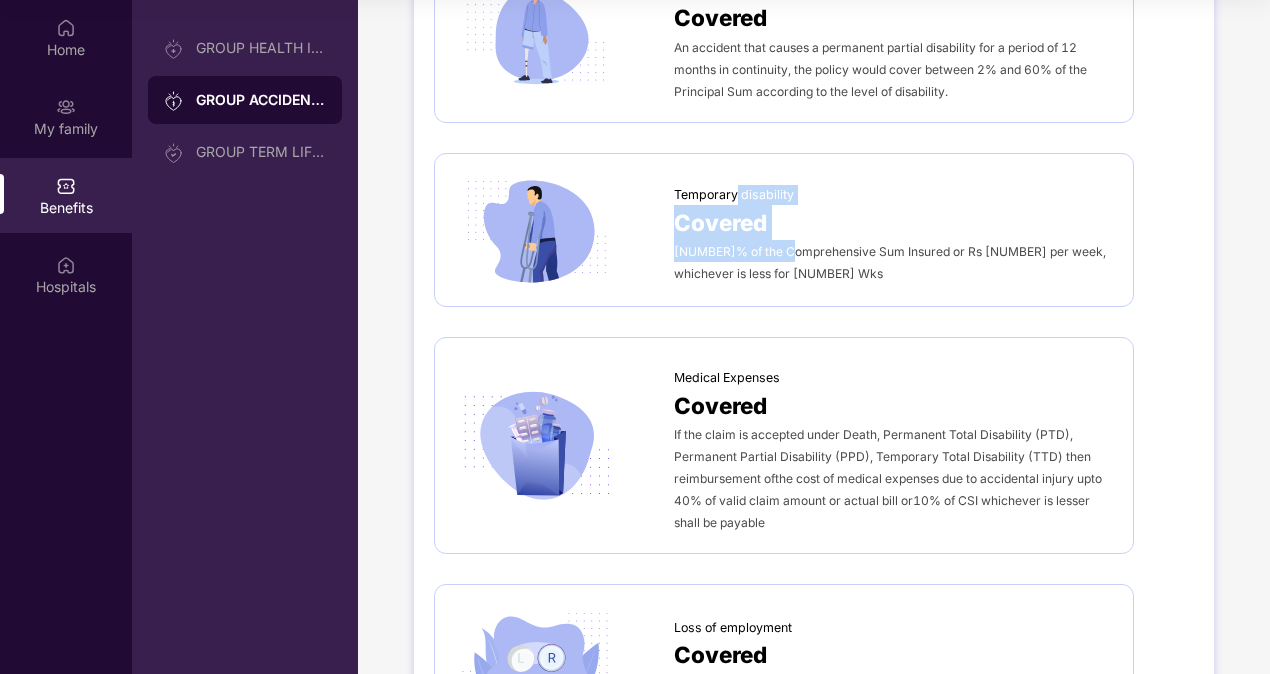 scroll, scrollTop: 652, scrollLeft: 0, axis: vertical 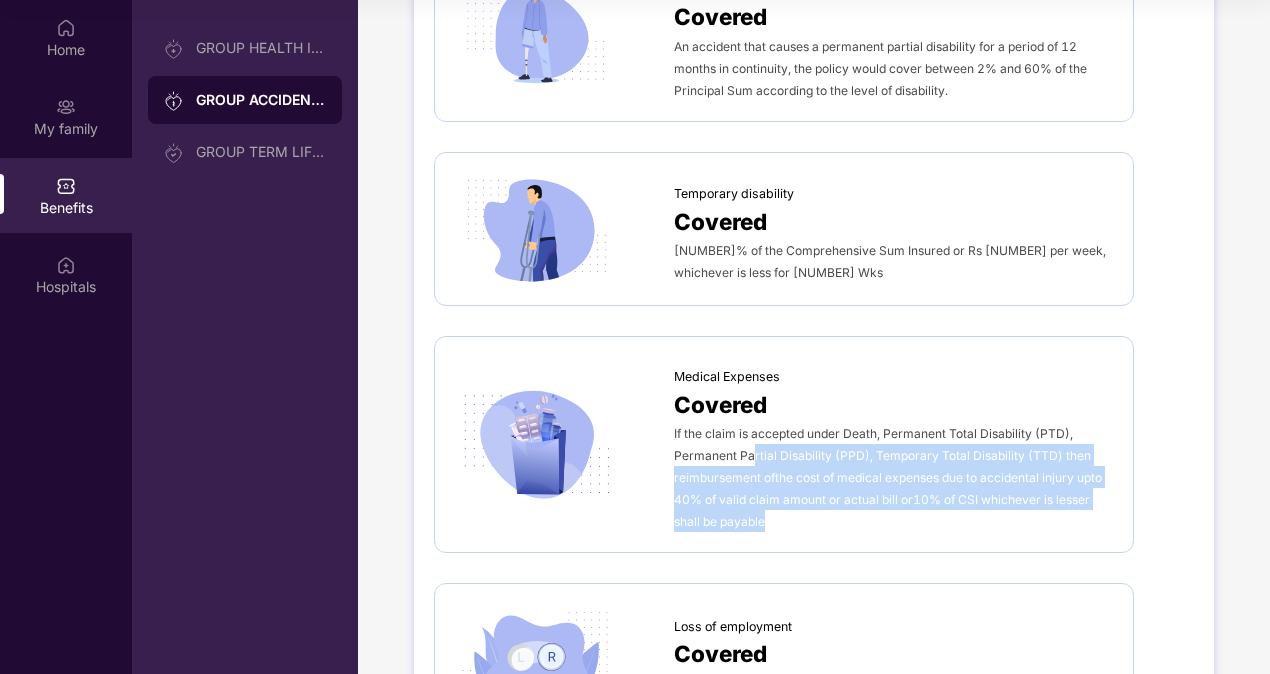 drag, startPoint x: 807, startPoint y: 525, endPoint x: 754, endPoint y: 441, distance: 99.32271 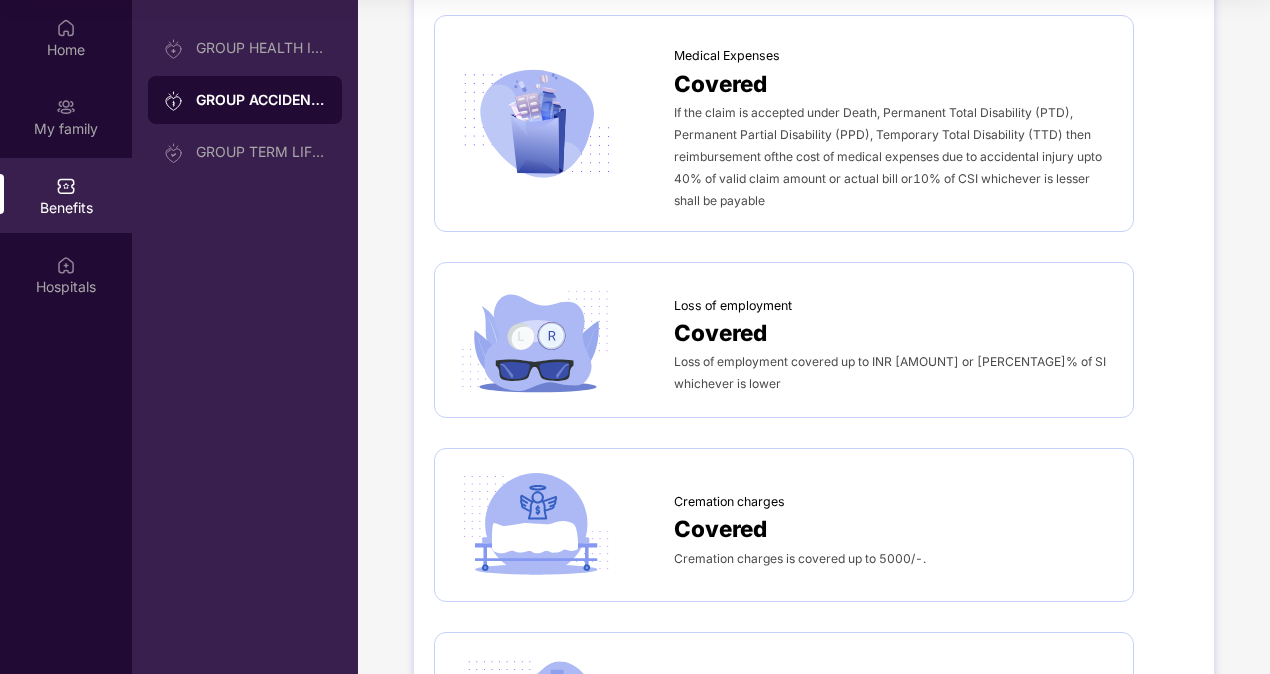 scroll, scrollTop: 976, scrollLeft: 0, axis: vertical 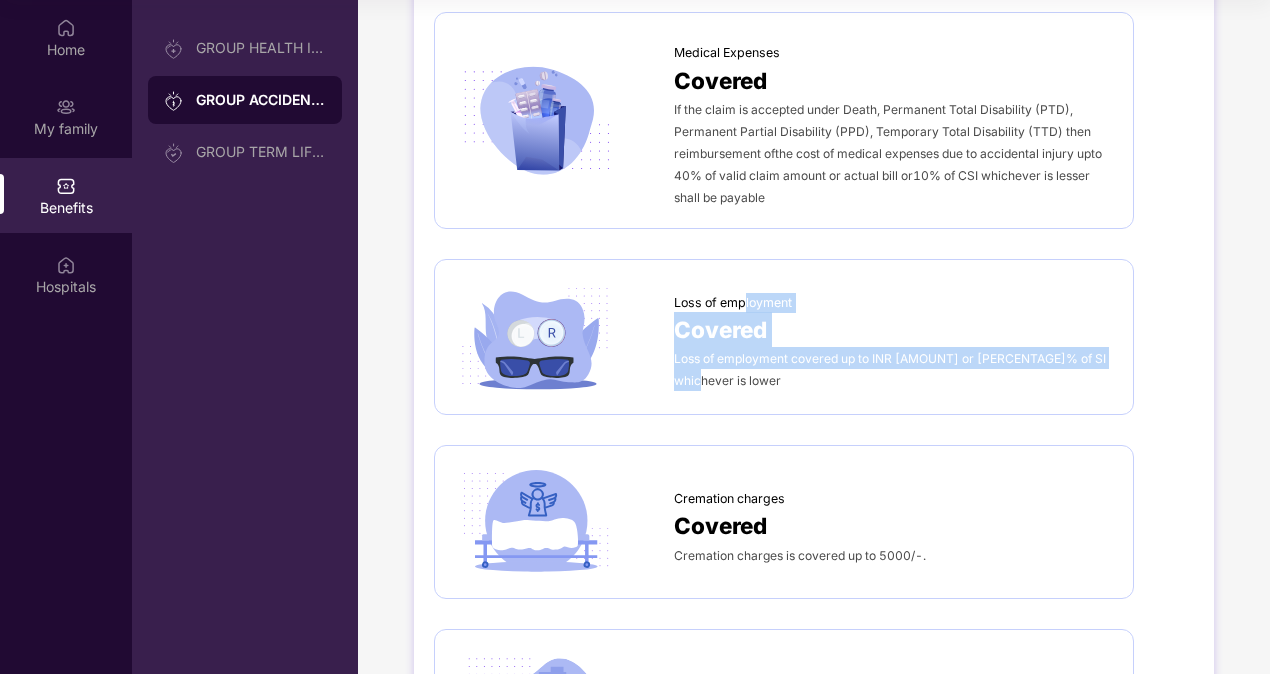 drag, startPoint x: 748, startPoint y: 384, endPoint x: 744, endPoint y: 296, distance: 88.09086 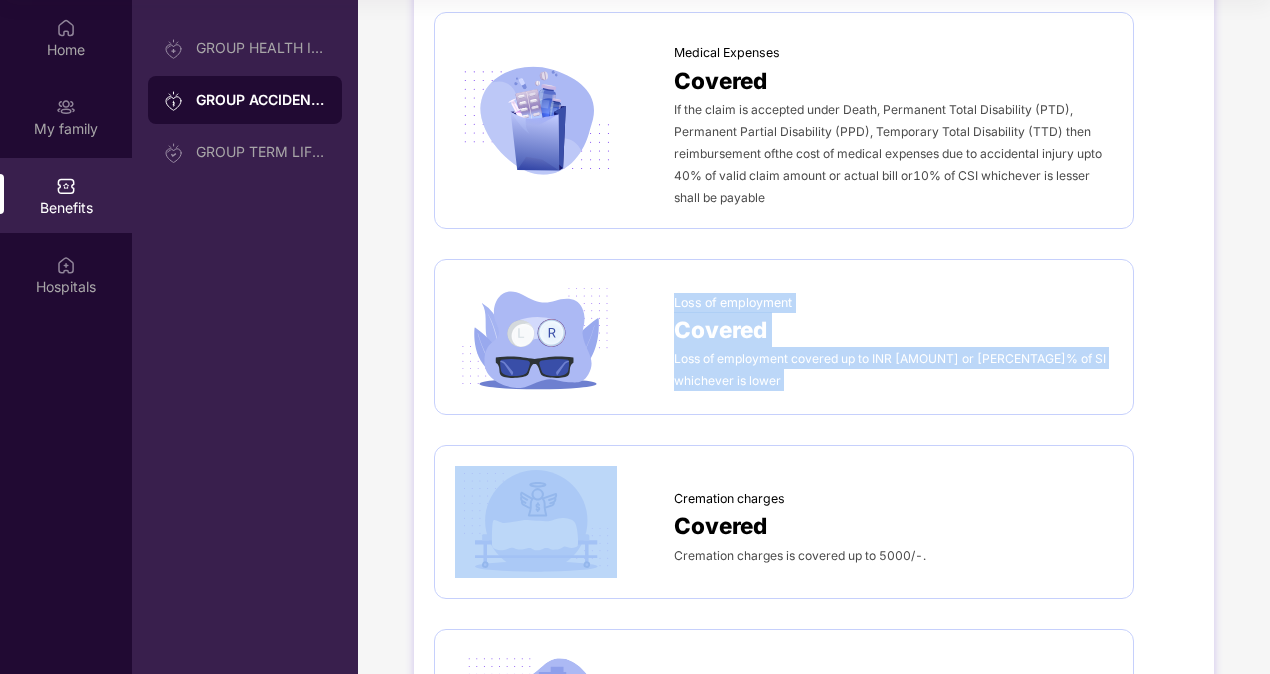 drag, startPoint x: 744, startPoint y: 296, endPoint x: 774, endPoint y: 365, distance: 75.23962 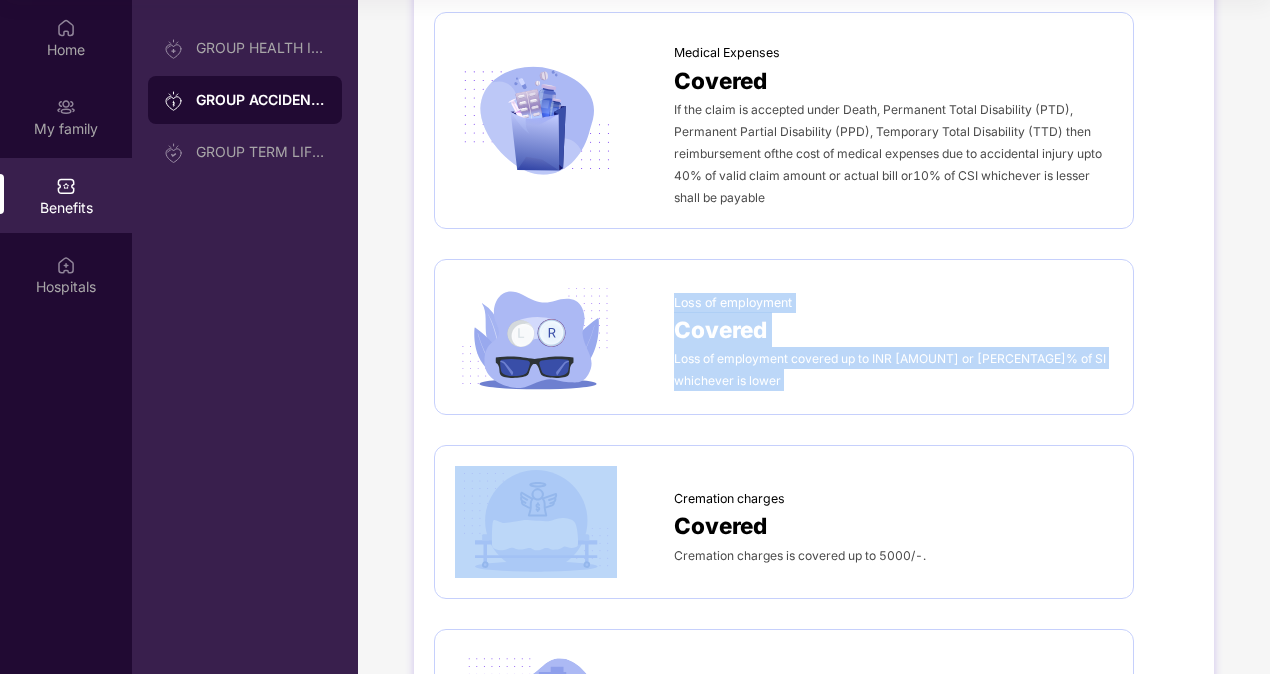 drag, startPoint x: 774, startPoint y: 365, endPoint x: 794, endPoint y: 388, distance: 30.479502 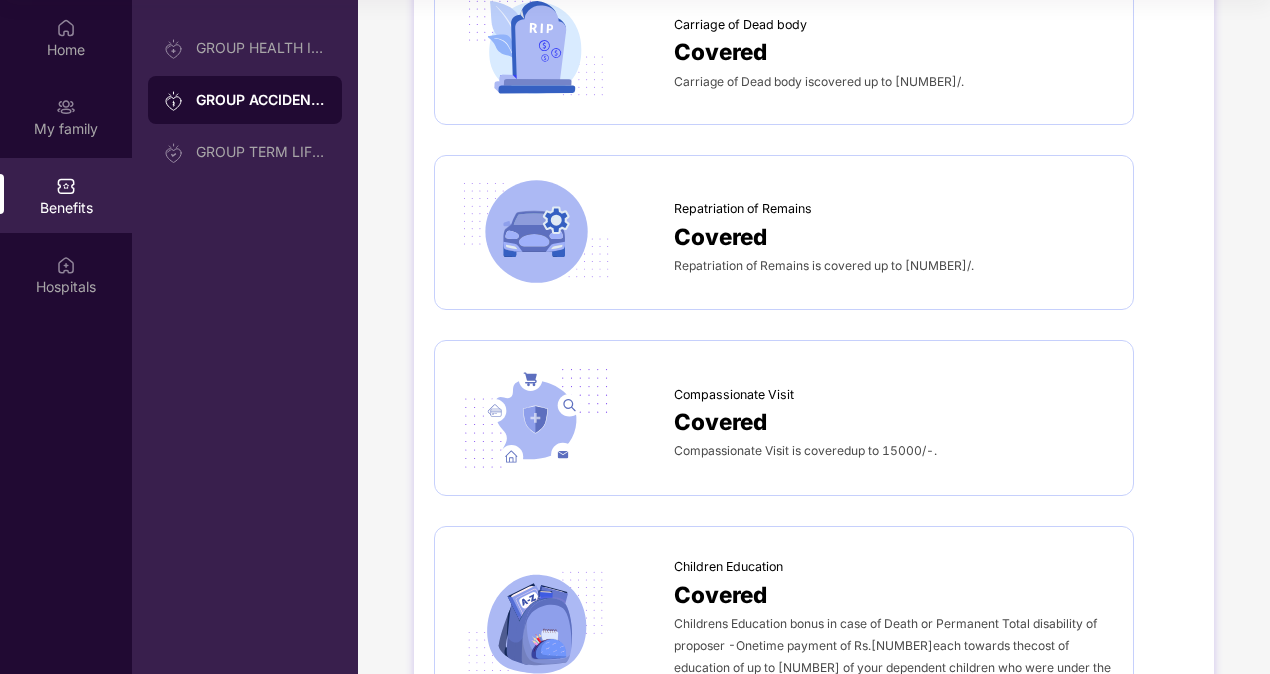 scroll, scrollTop: 2304, scrollLeft: 0, axis: vertical 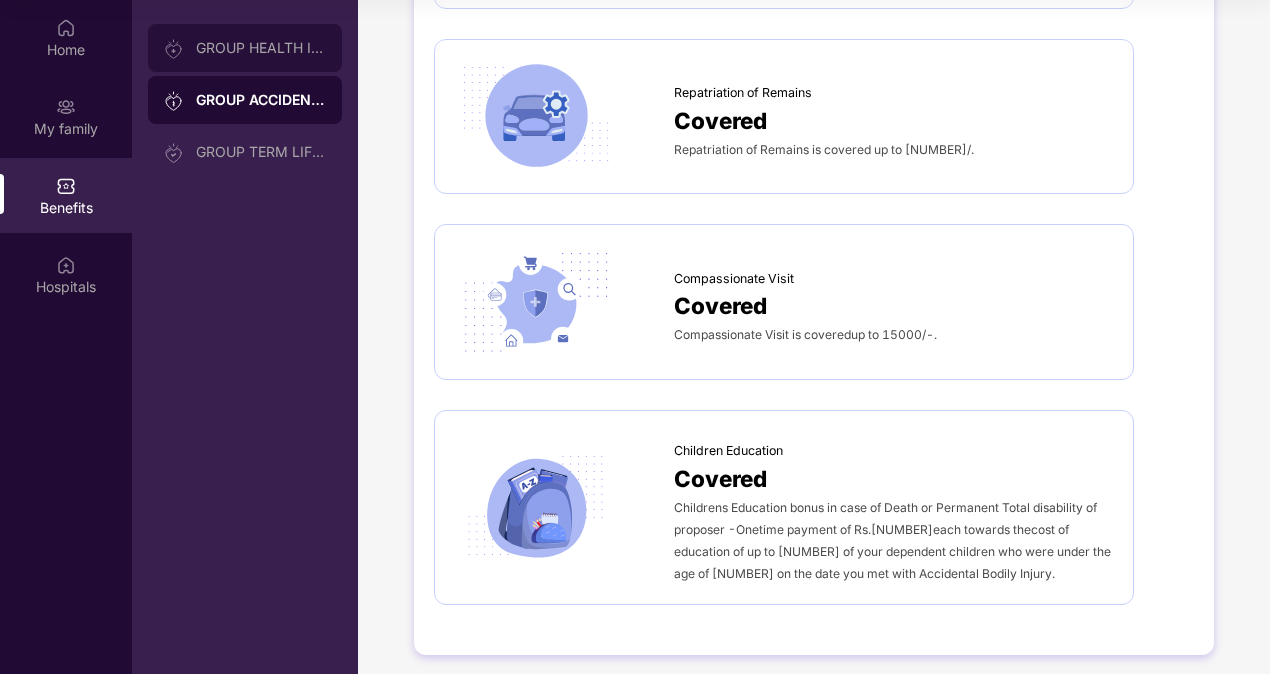 click on "GROUP HEALTH INSURANCE" at bounding box center (245, 48) 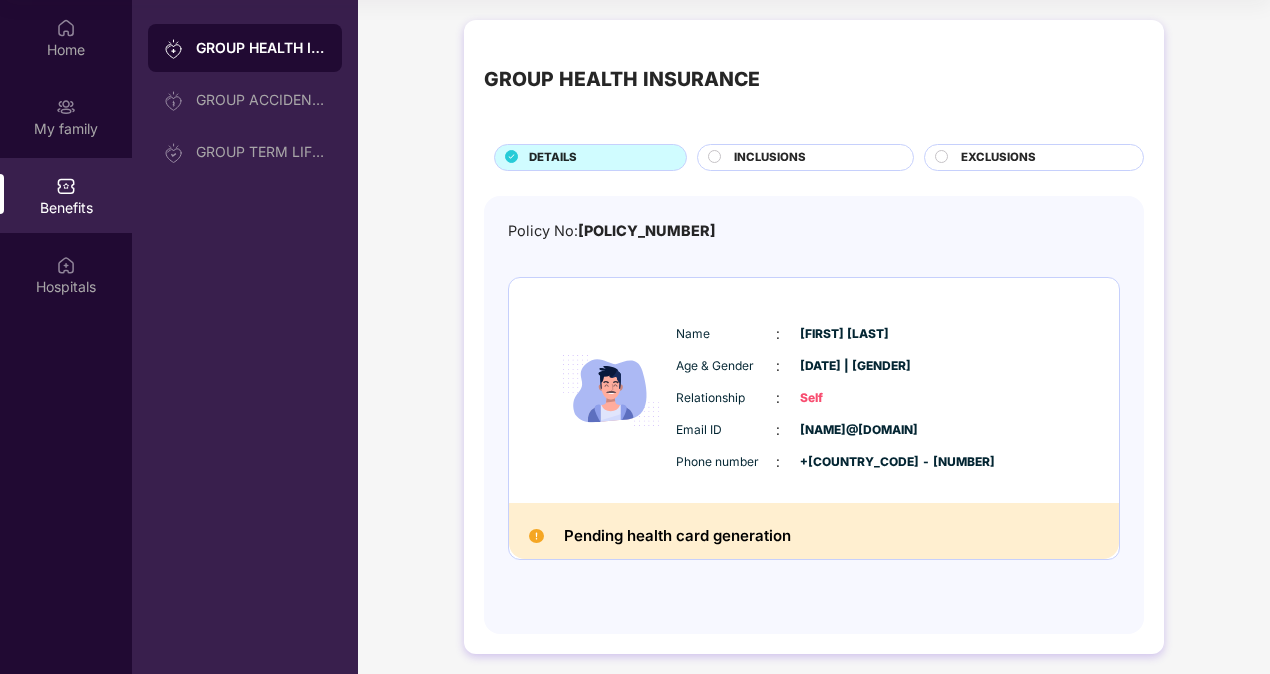 click on "Name : [FIRST_NAME] [LAST_NAME] Age & Gender : [DD] [MONTH] [YEAR] | [GENDER] Relationship : [RELATIONSHIP] Email ID : [EMAIL_ADDRESS] Phone number : [PHONE_NUMBER]" at bounding box center (874, 398) 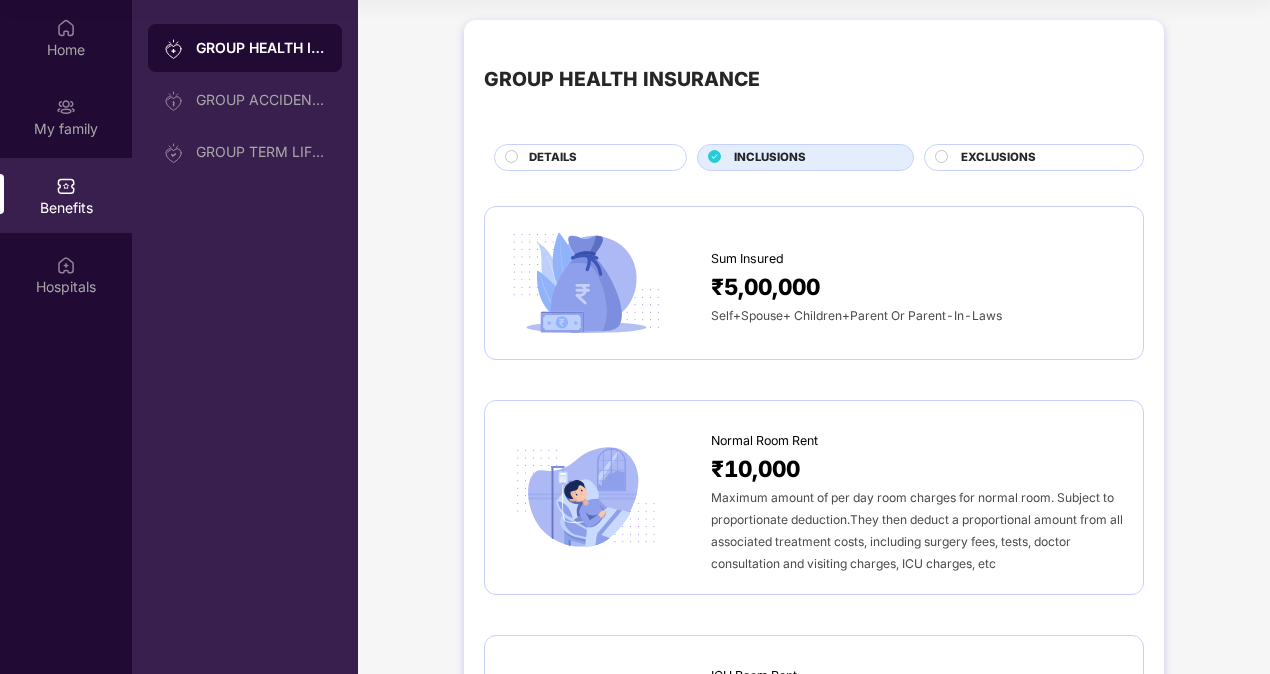 click on "EXCLUSIONS" at bounding box center [998, 158] 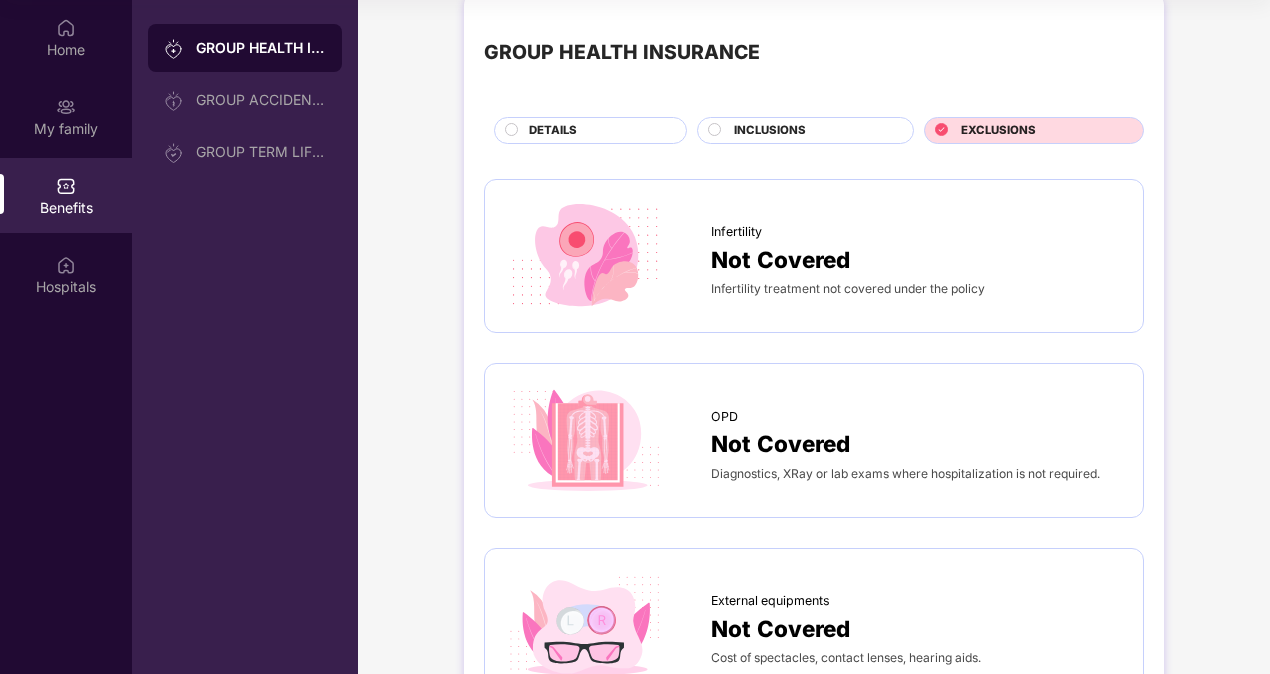scroll, scrollTop: 0, scrollLeft: 0, axis: both 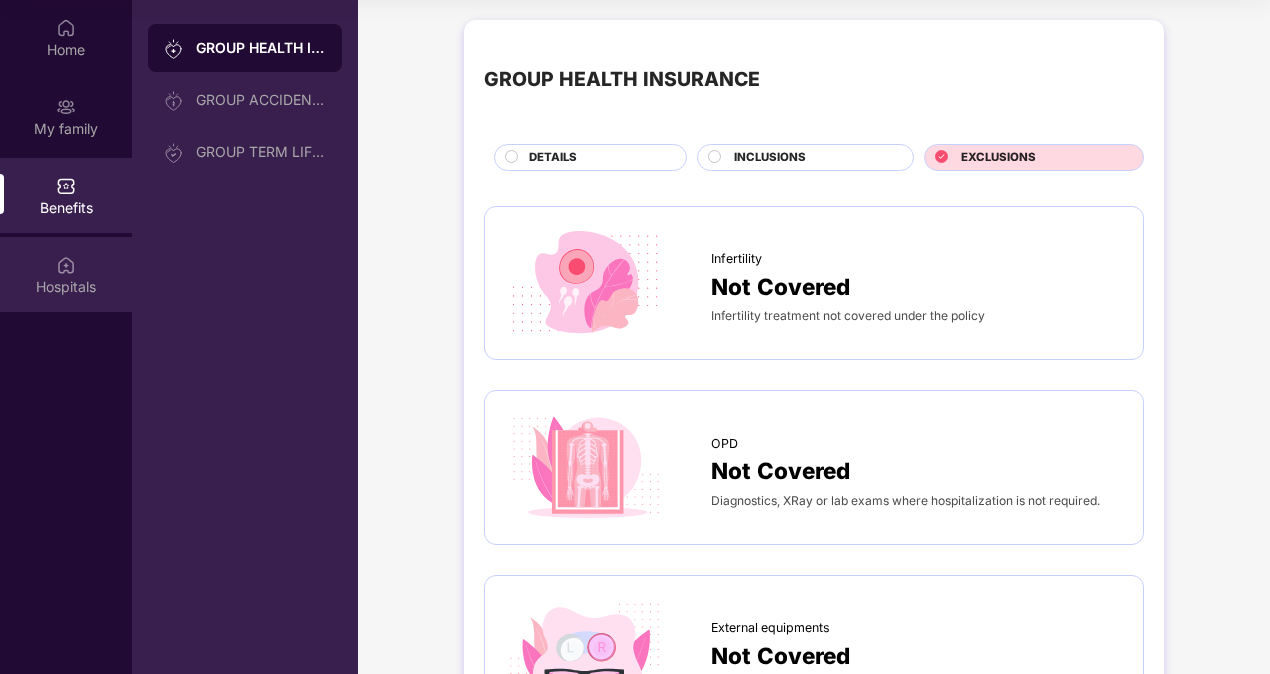 click on "Hospitals" at bounding box center (66, 274) 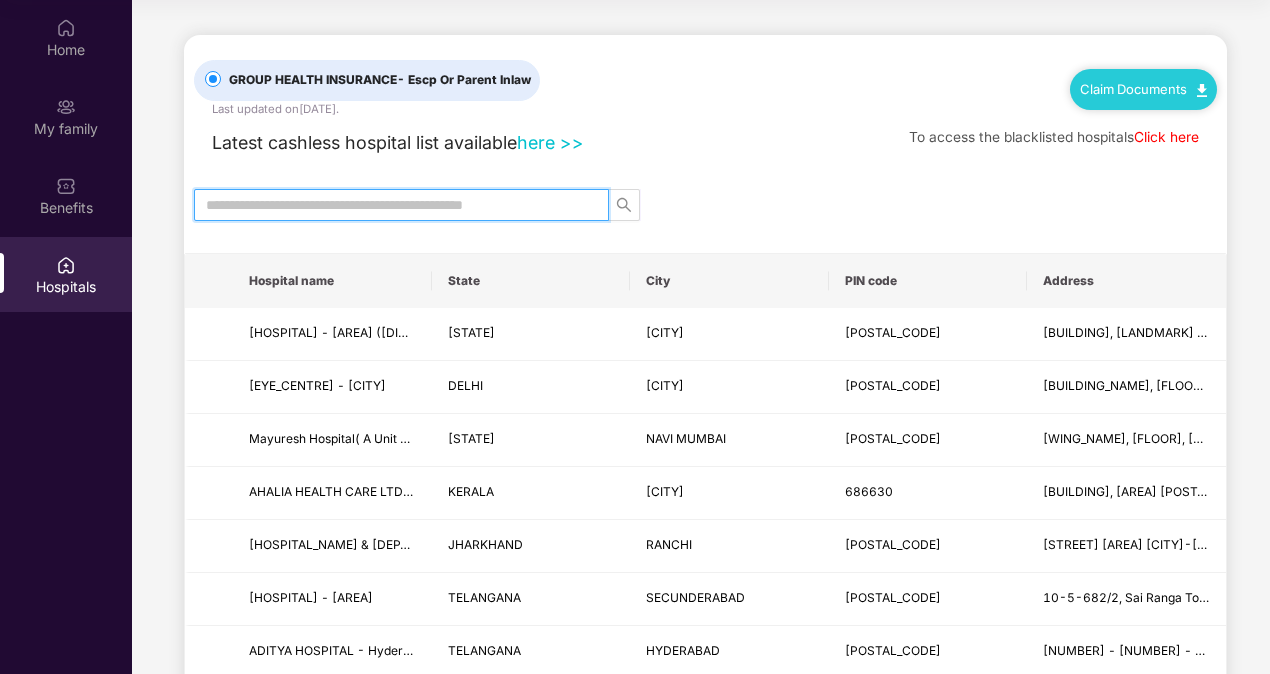 click at bounding box center (393, 205) 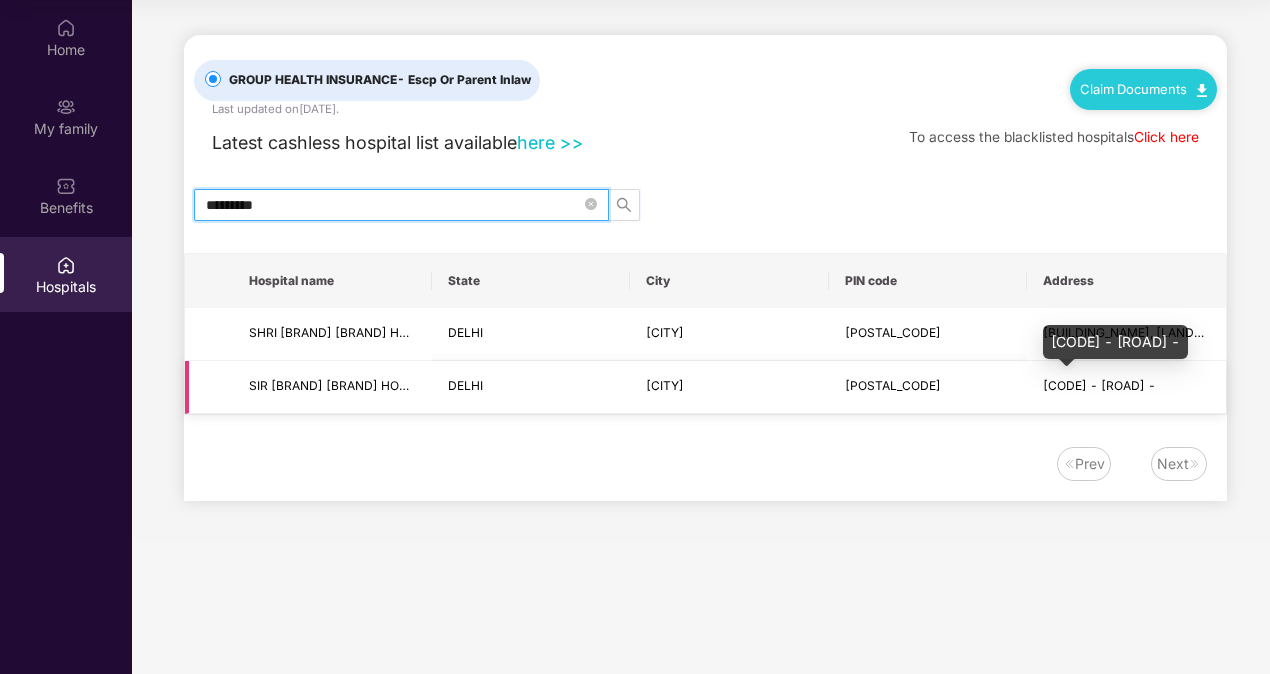 scroll, scrollTop: 0, scrollLeft: 0, axis: both 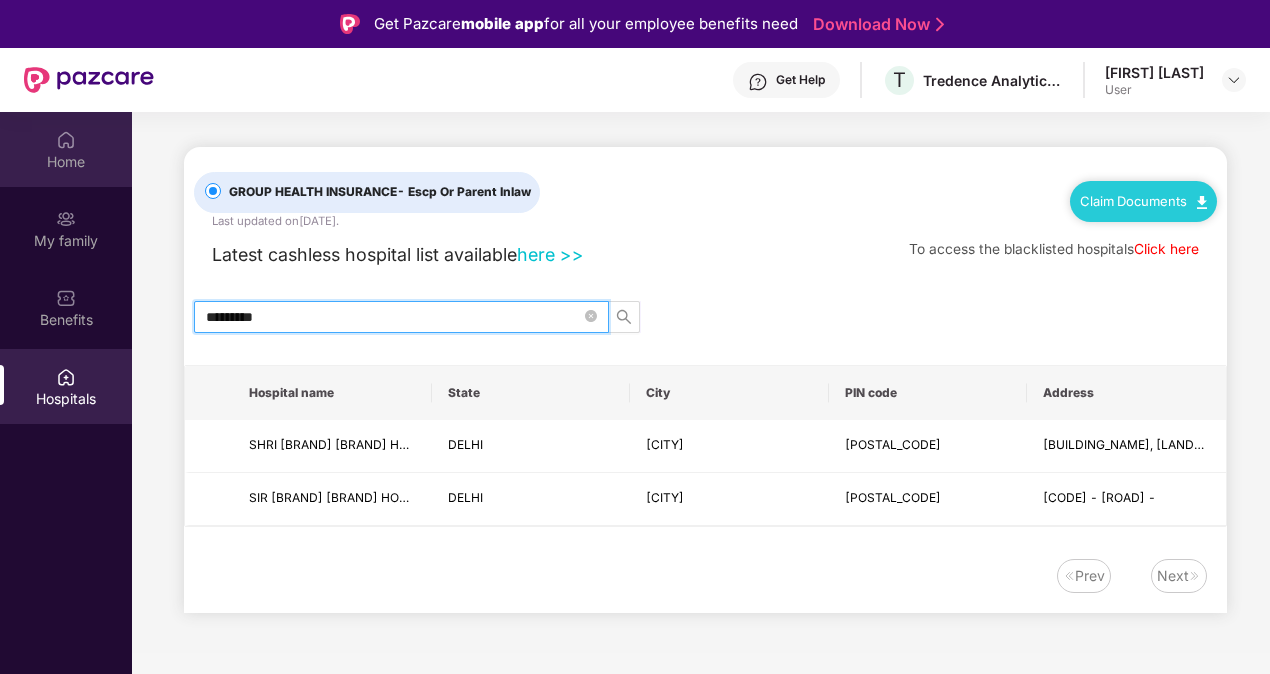 type on "*********" 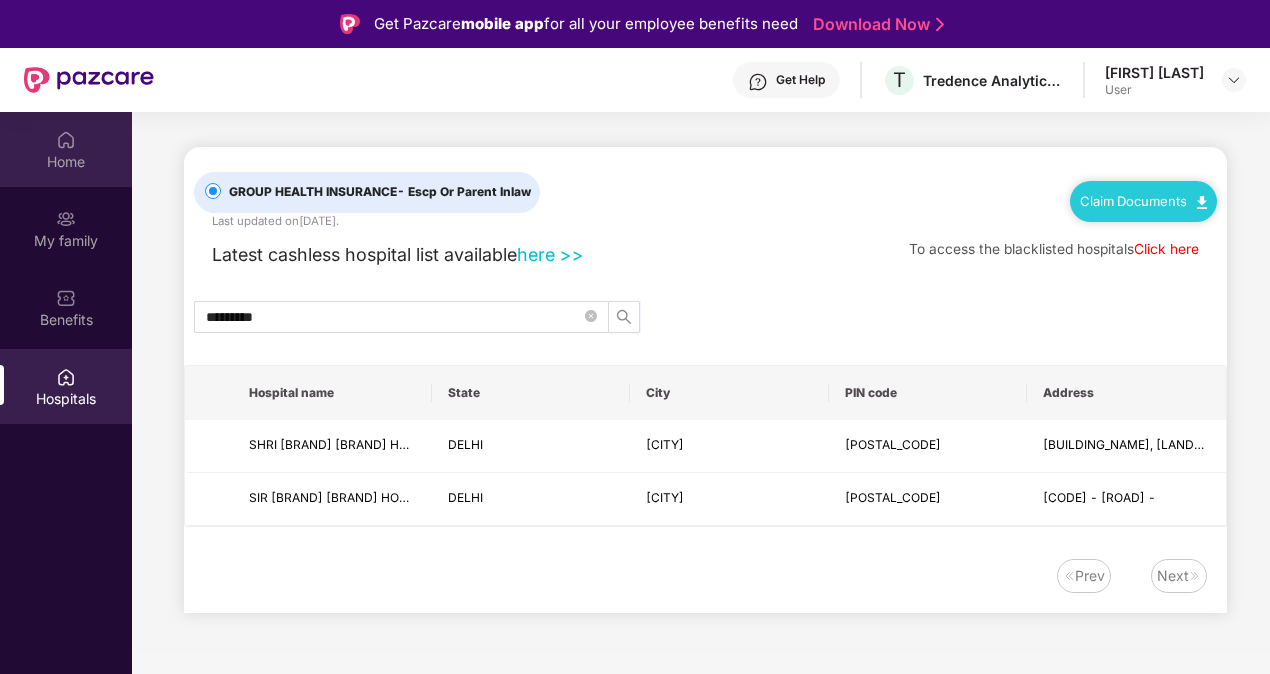 click on "Home" at bounding box center (66, 149) 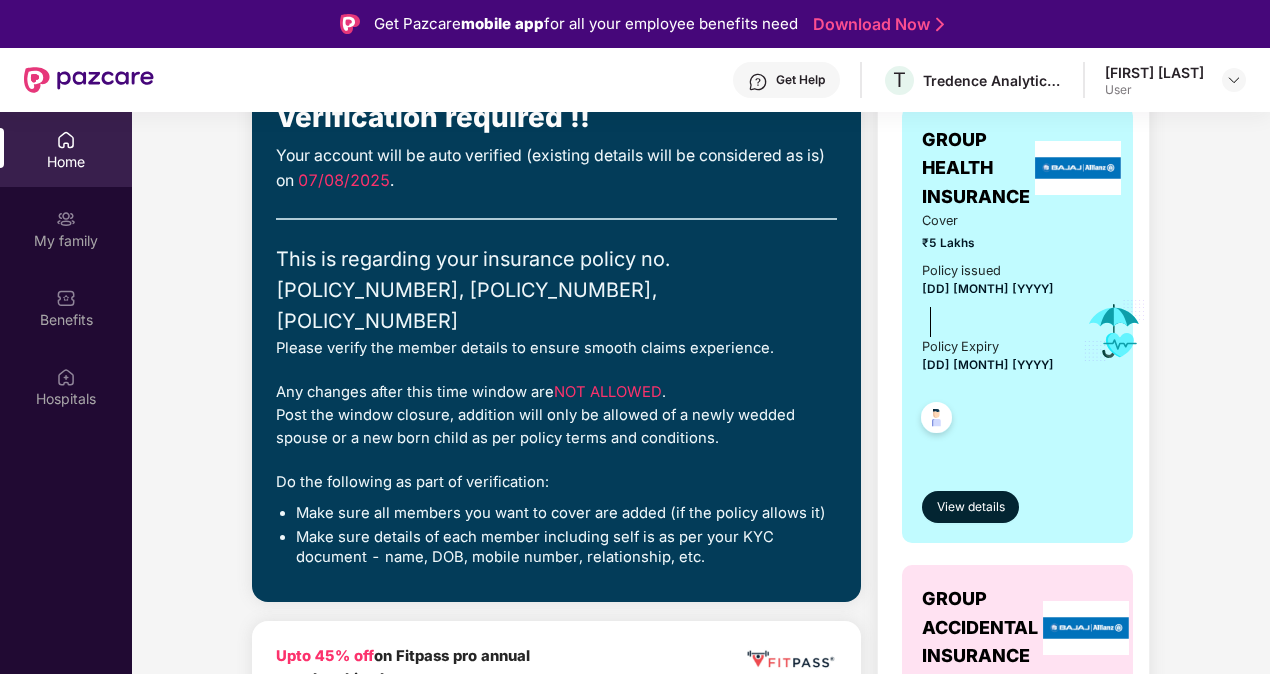 scroll, scrollTop: 0, scrollLeft: 0, axis: both 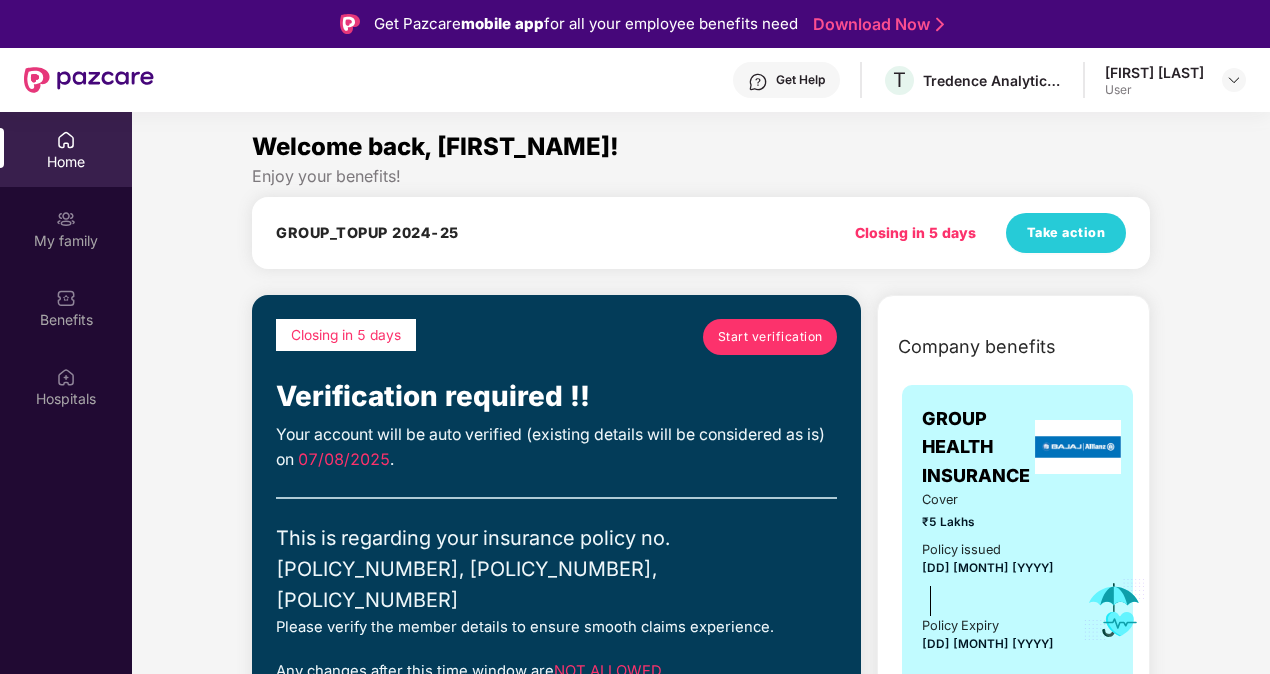 click on "Start verification" at bounding box center (770, 337) 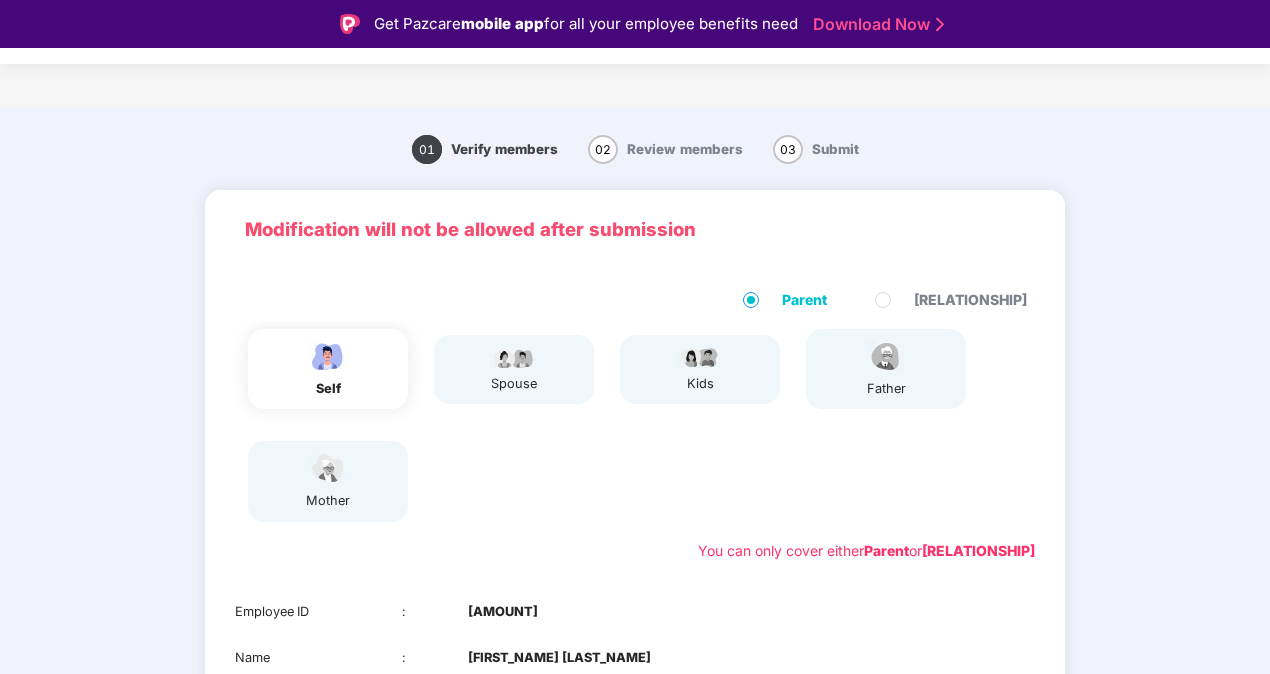 scroll, scrollTop: 280, scrollLeft: 0, axis: vertical 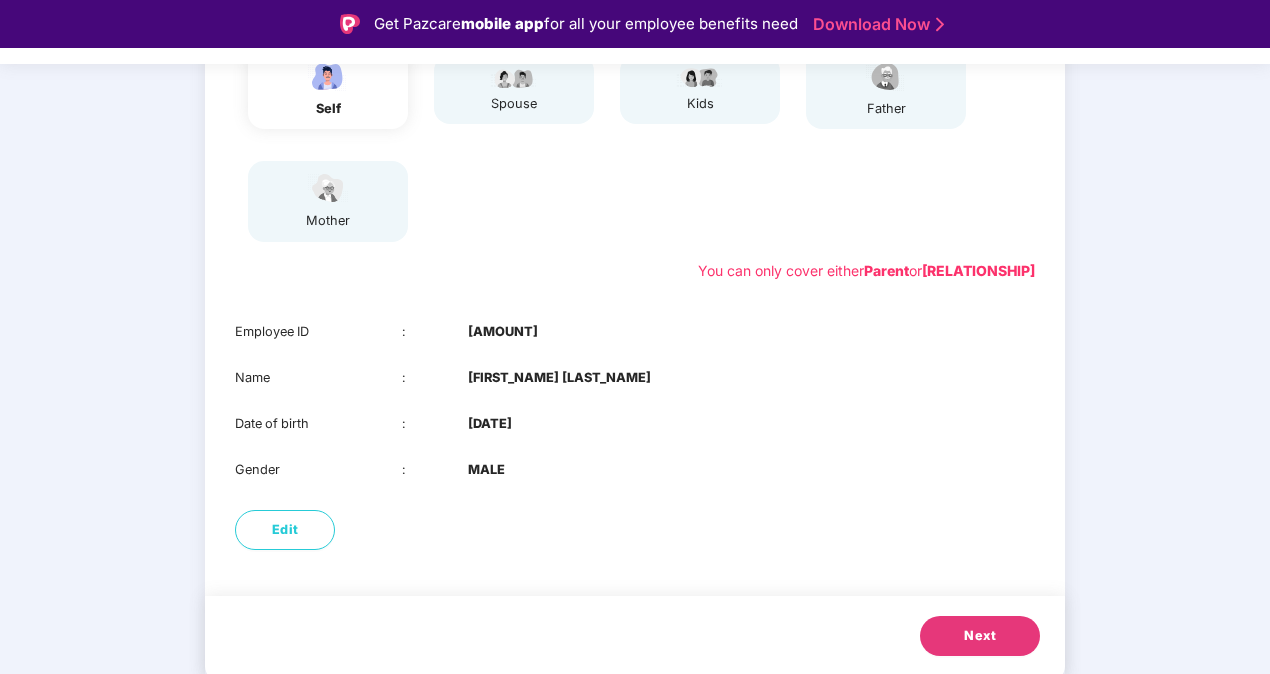click on "Next" at bounding box center (980, 636) 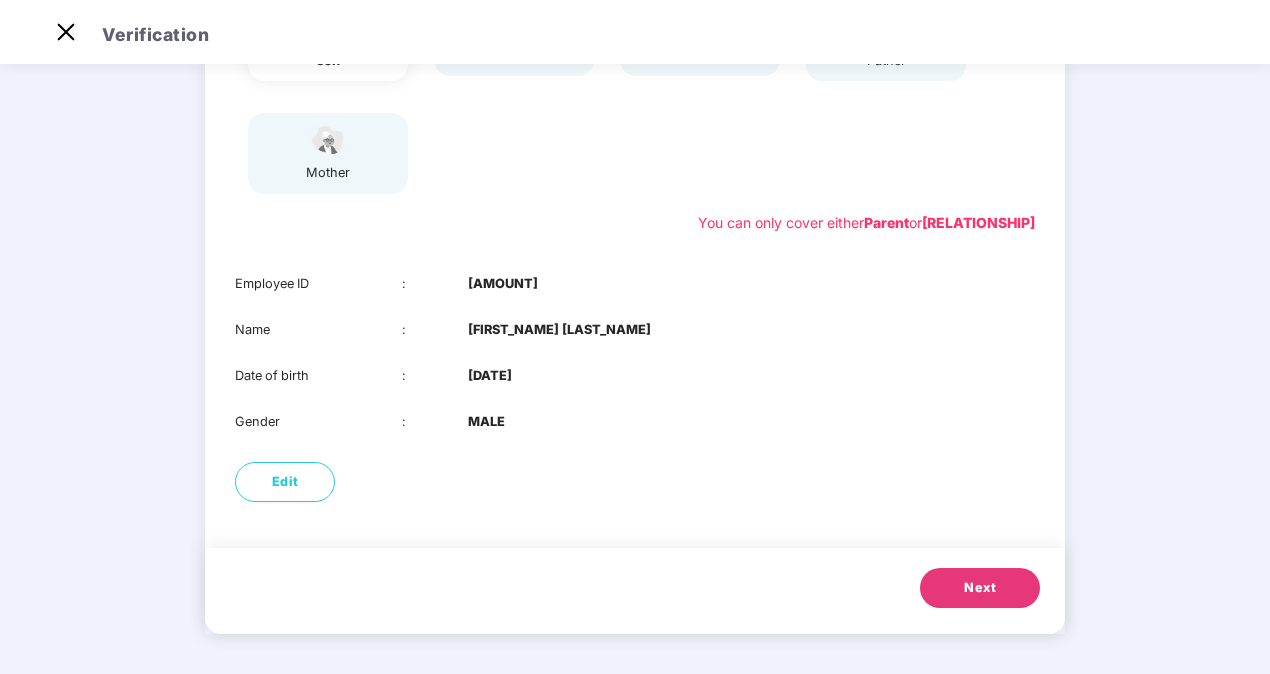 scroll, scrollTop: 122, scrollLeft: 0, axis: vertical 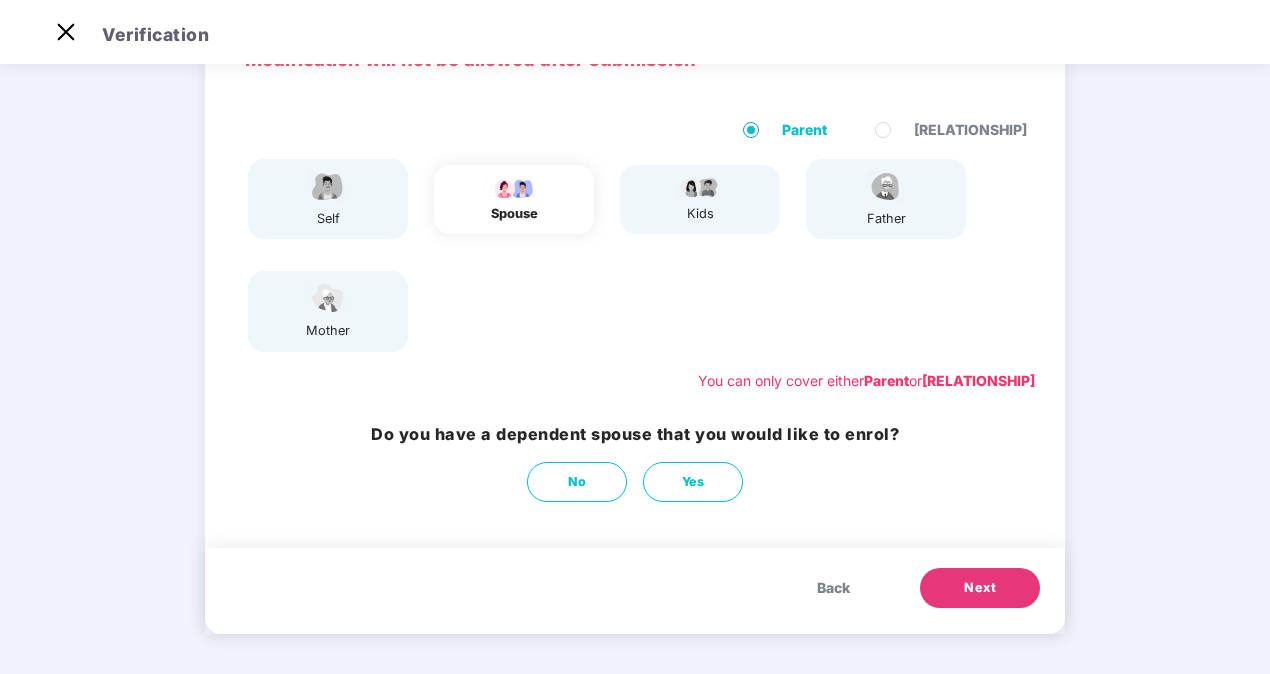 click on "Next" at bounding box center (980, 588) 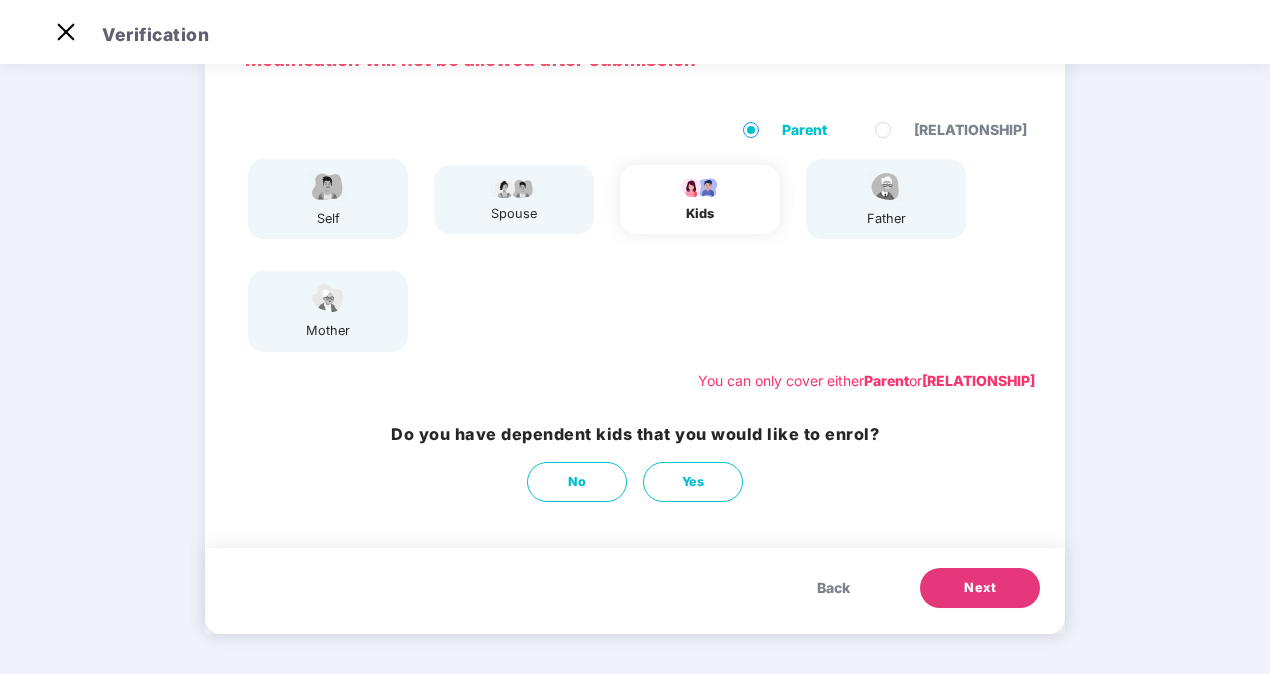 click on "Next" at bounding box center (980, 588) 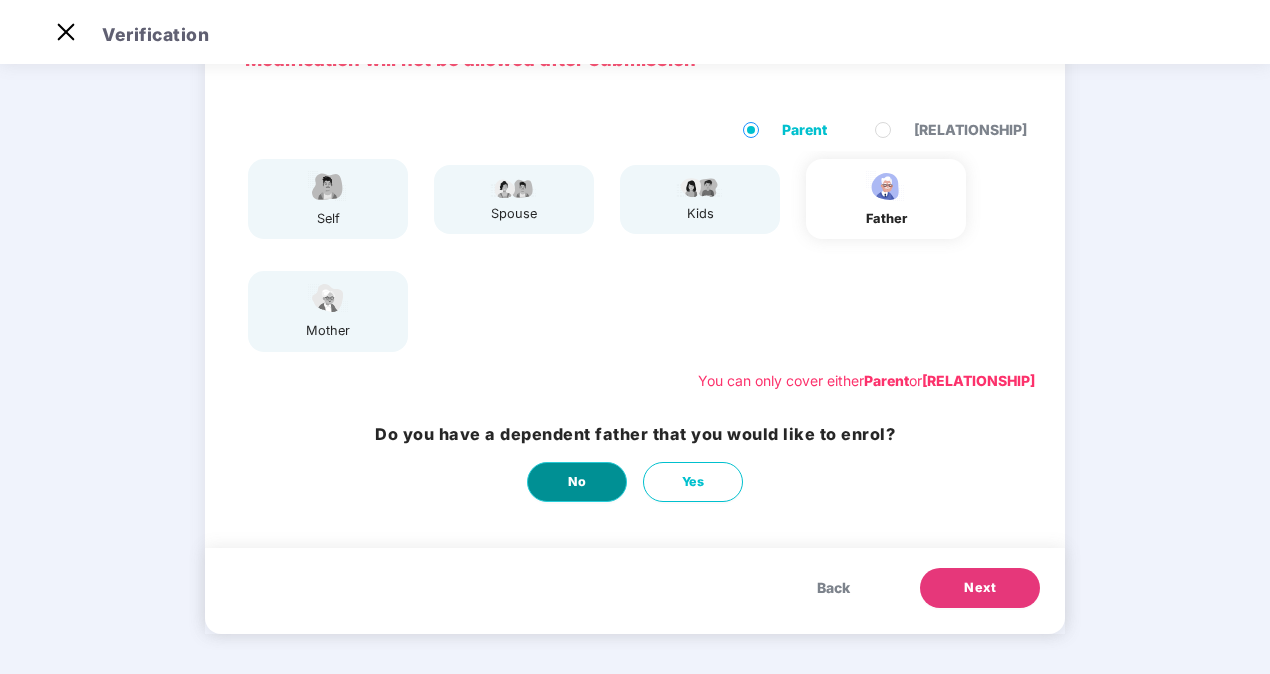 click on "No" at bounding box center [577, 482] 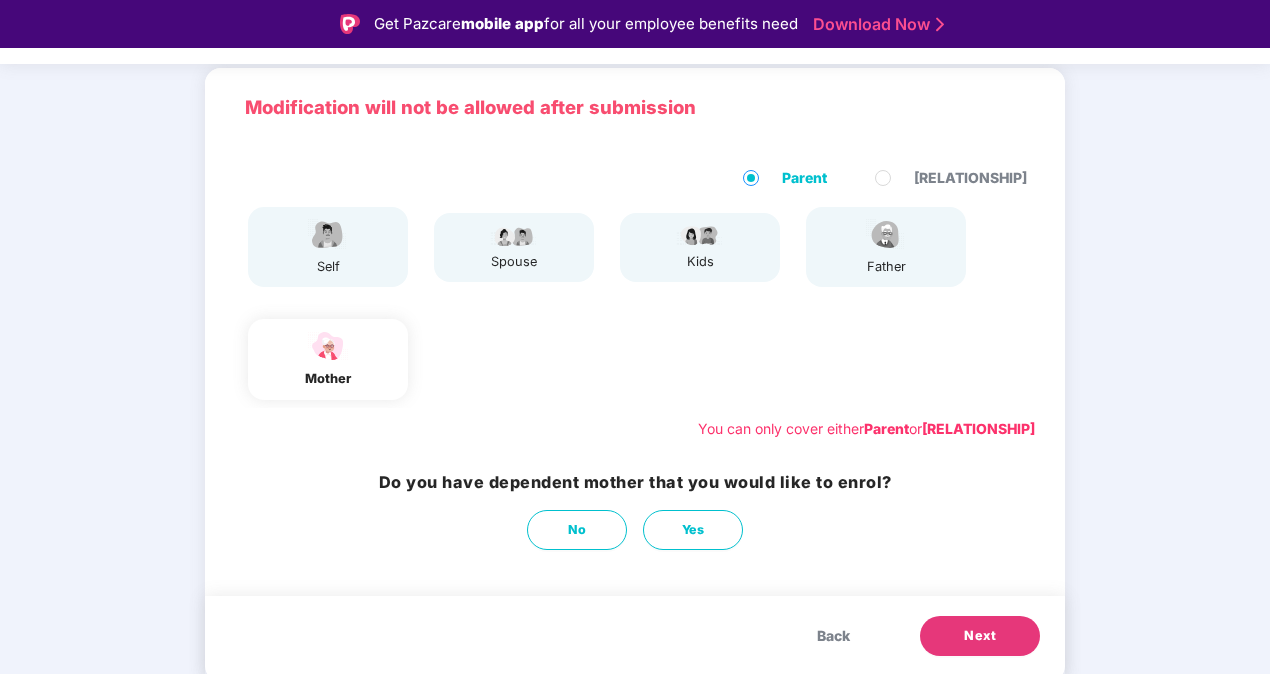 click on "father" at bounding box center (886, 267) 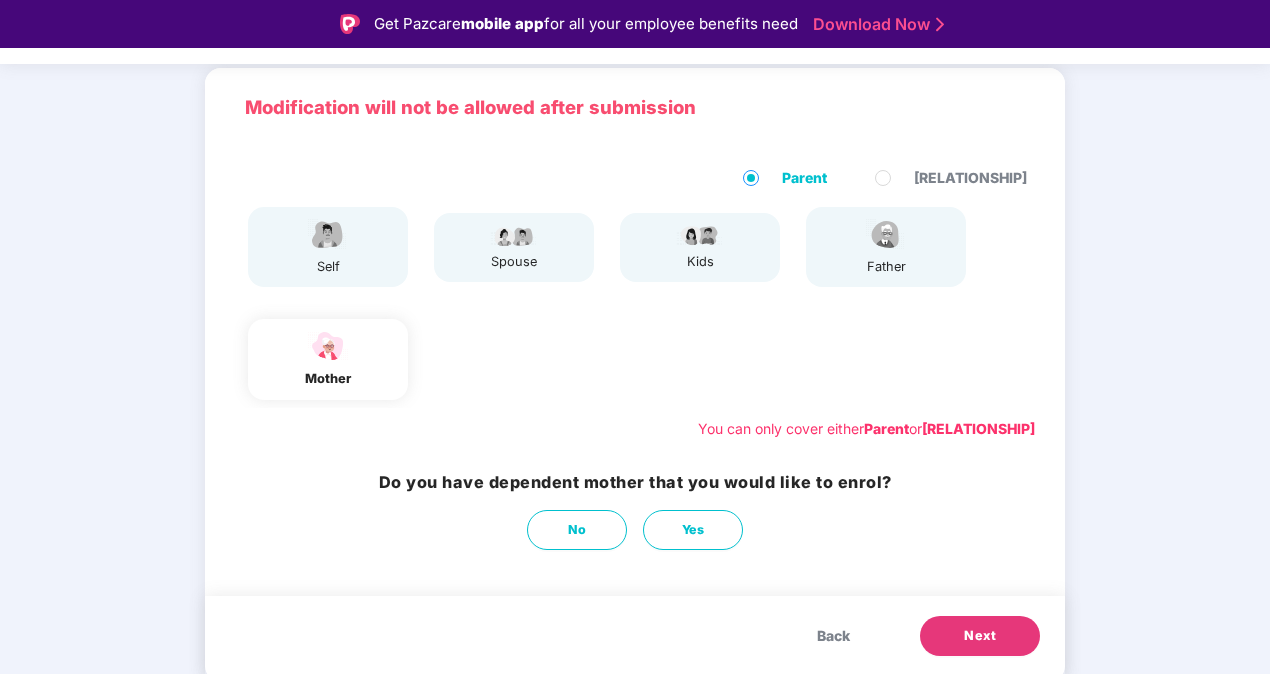 click on "Back" at bounding box center [833, 636] 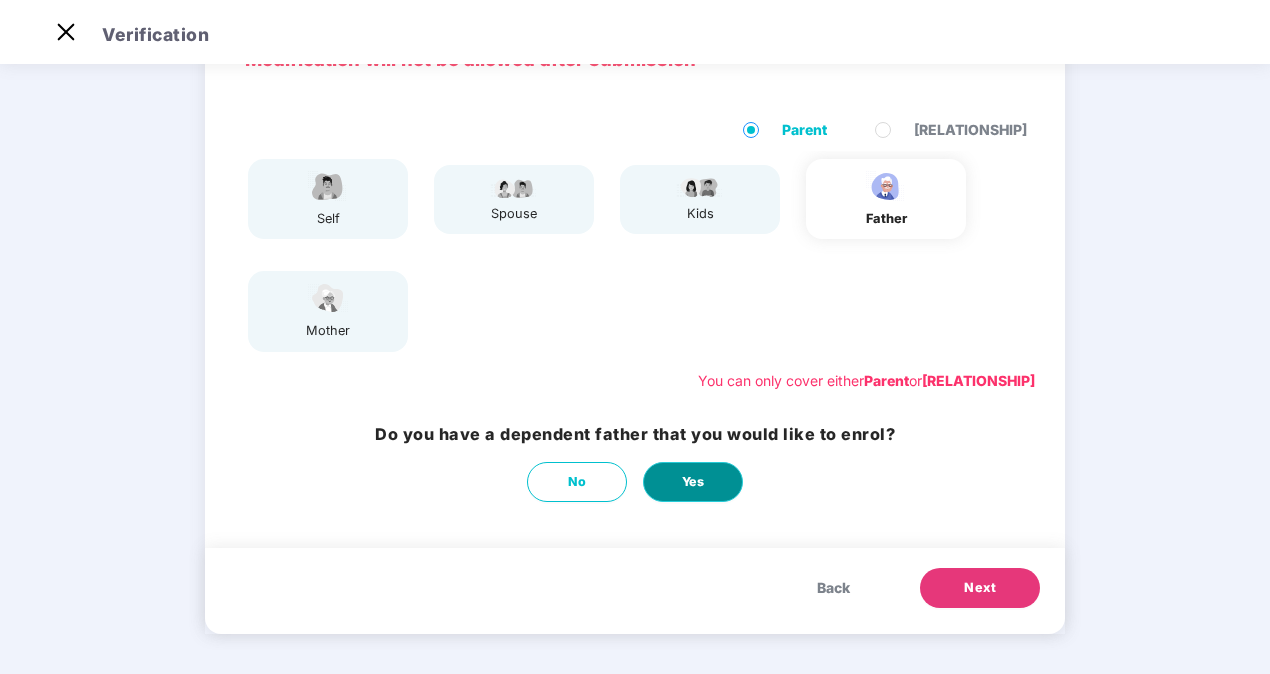 click on "Yes" at bounding box center (693, 482) 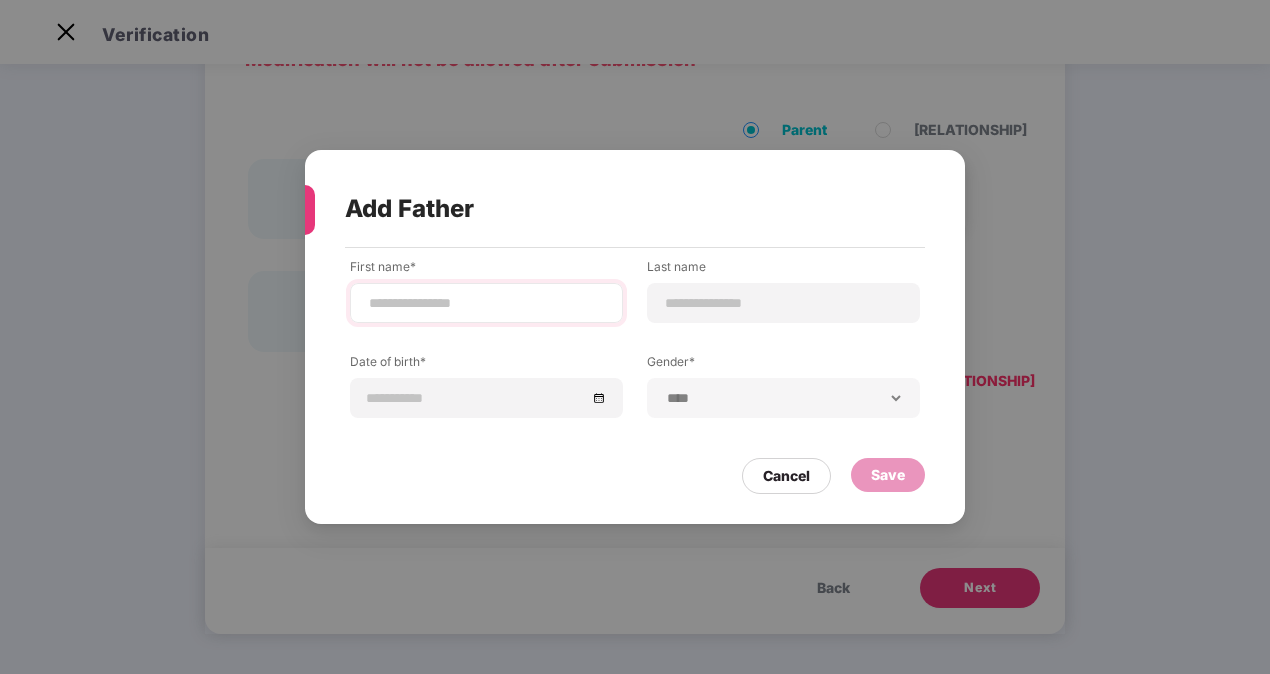 click at bounding box center (486, 303) 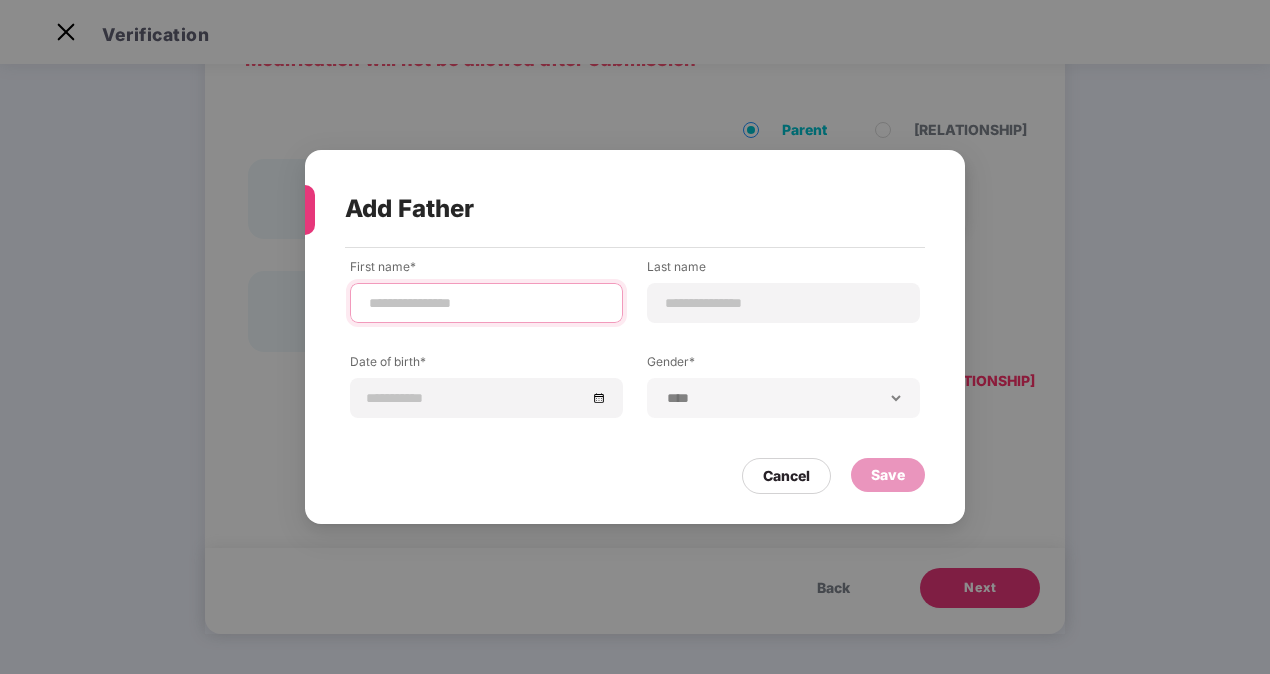 click at bounding box center (486, 303) 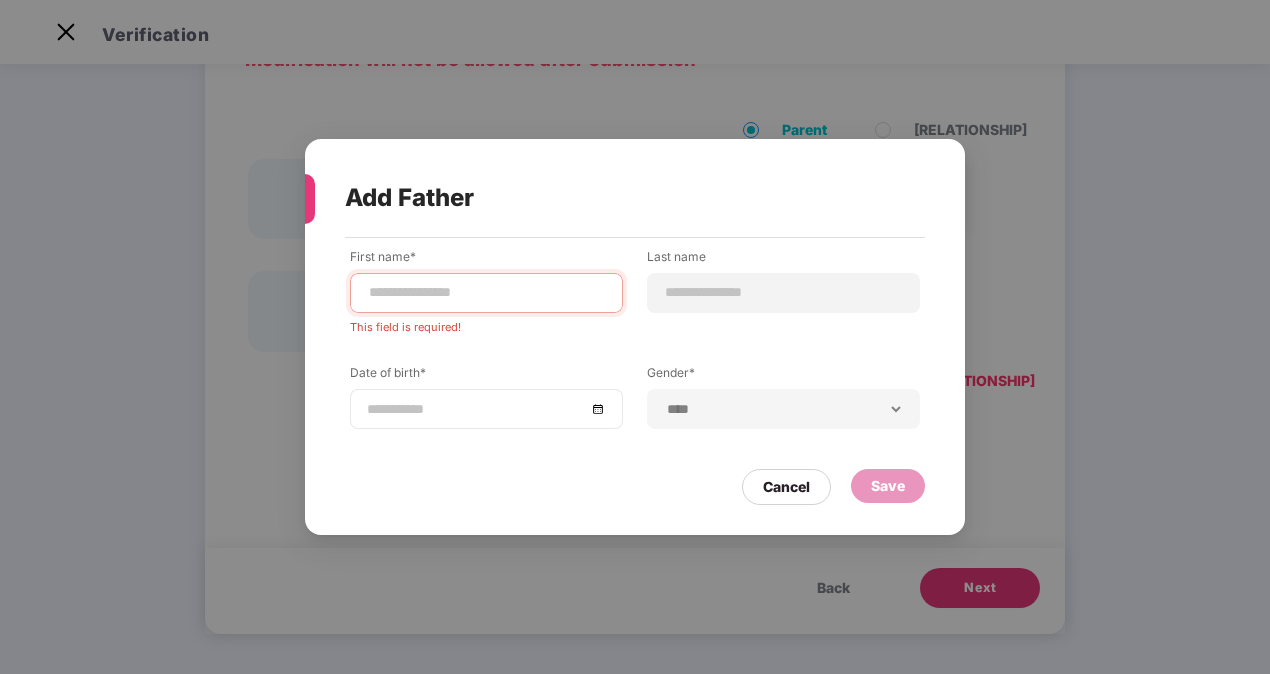 click at bounding box center [486, 409] 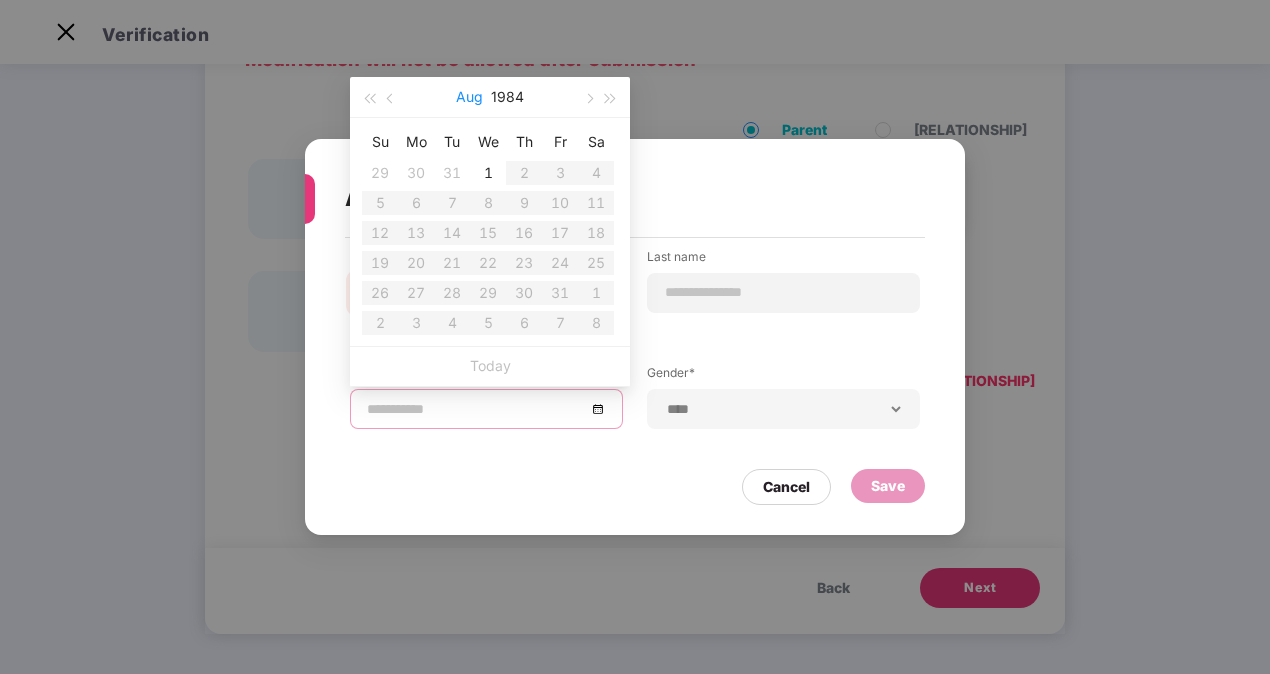 click on "Aug" at bounding box center (469, 97) 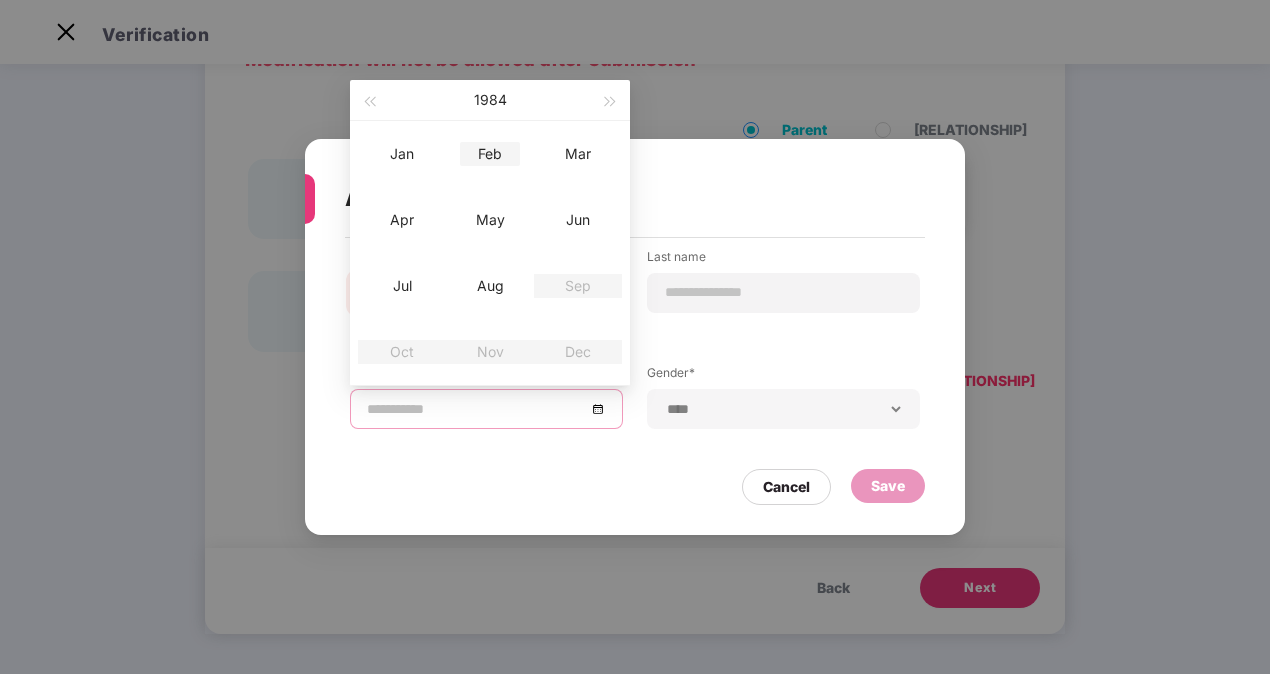 type on "**********" 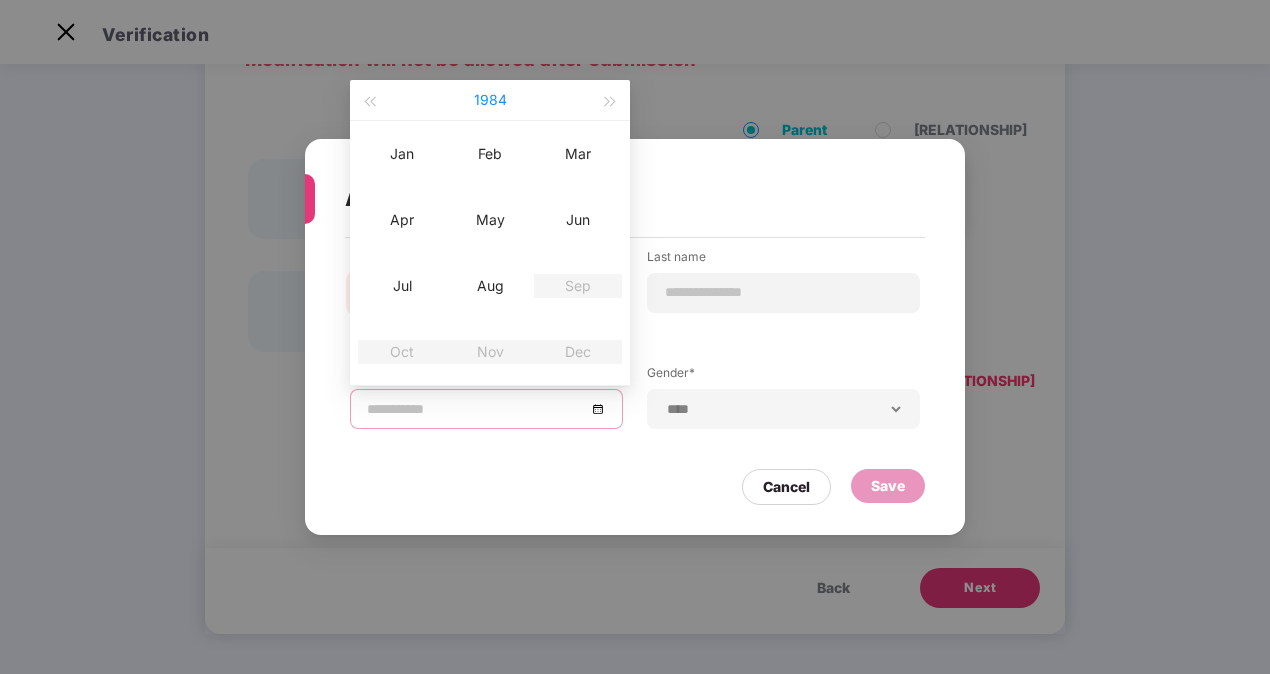 click on "1984" at bounding box center [490, 100] 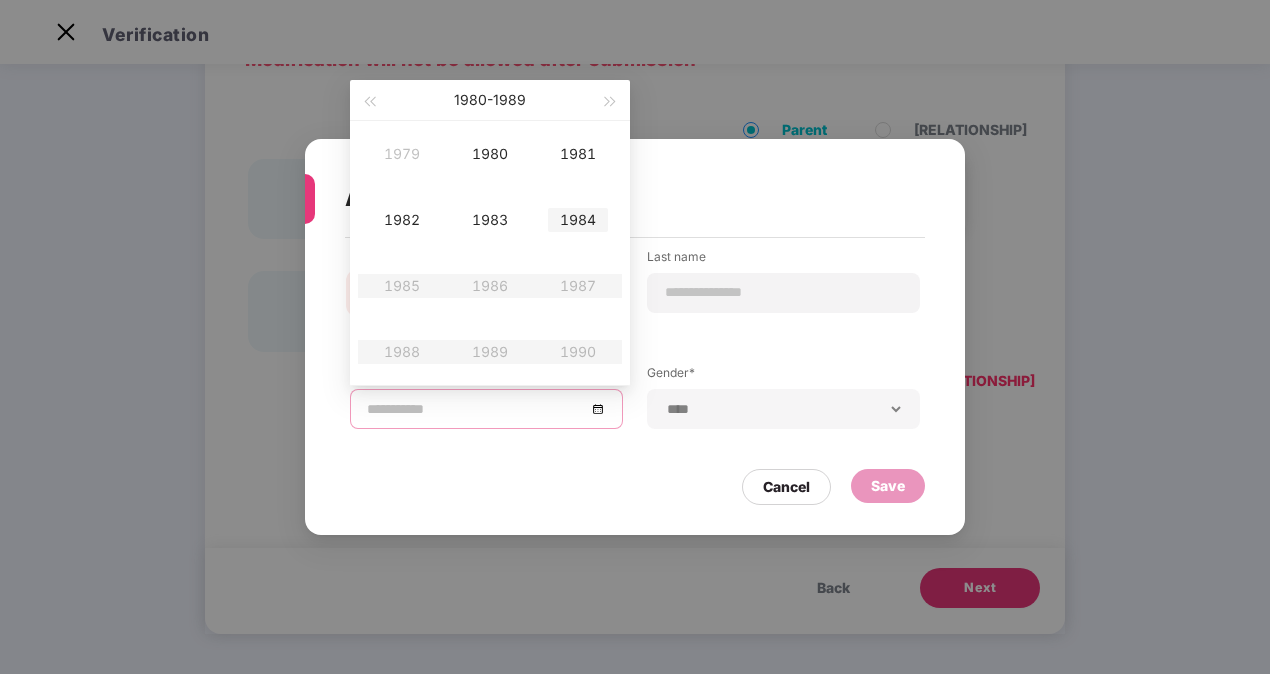 type on "**********" 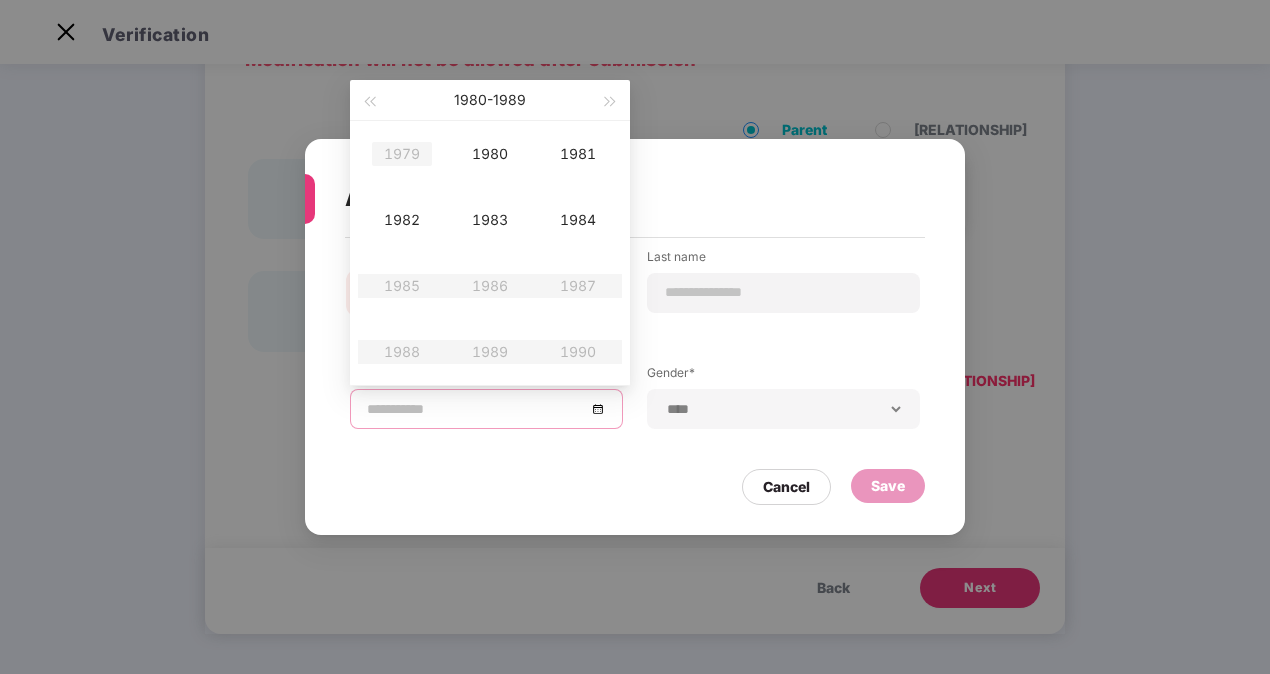 type on "**********" 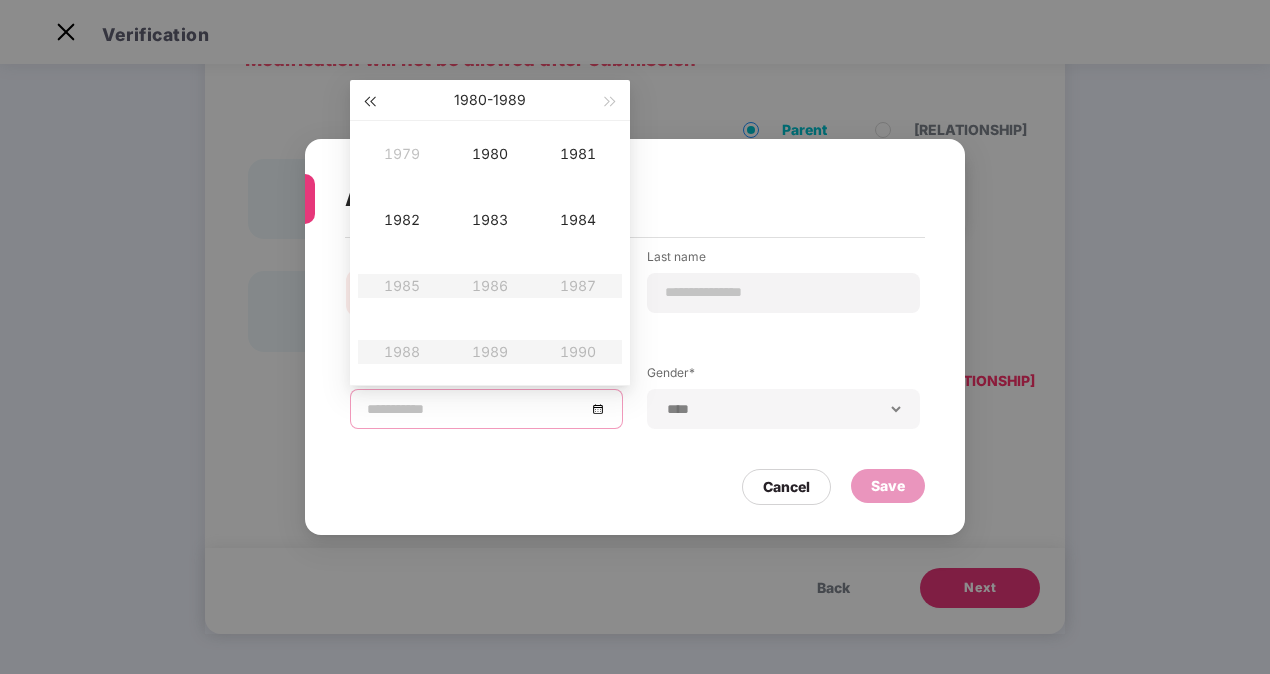 click at bounding box center [369, 100] 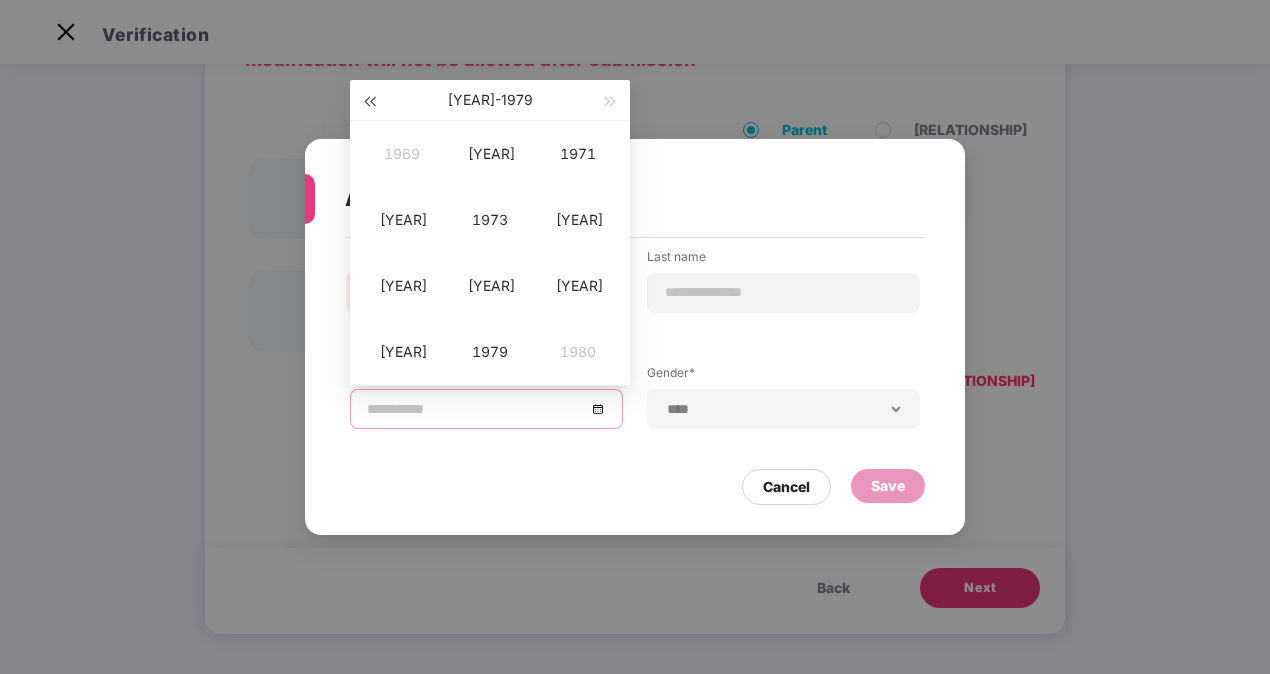 click at bounding box center (369, 100) 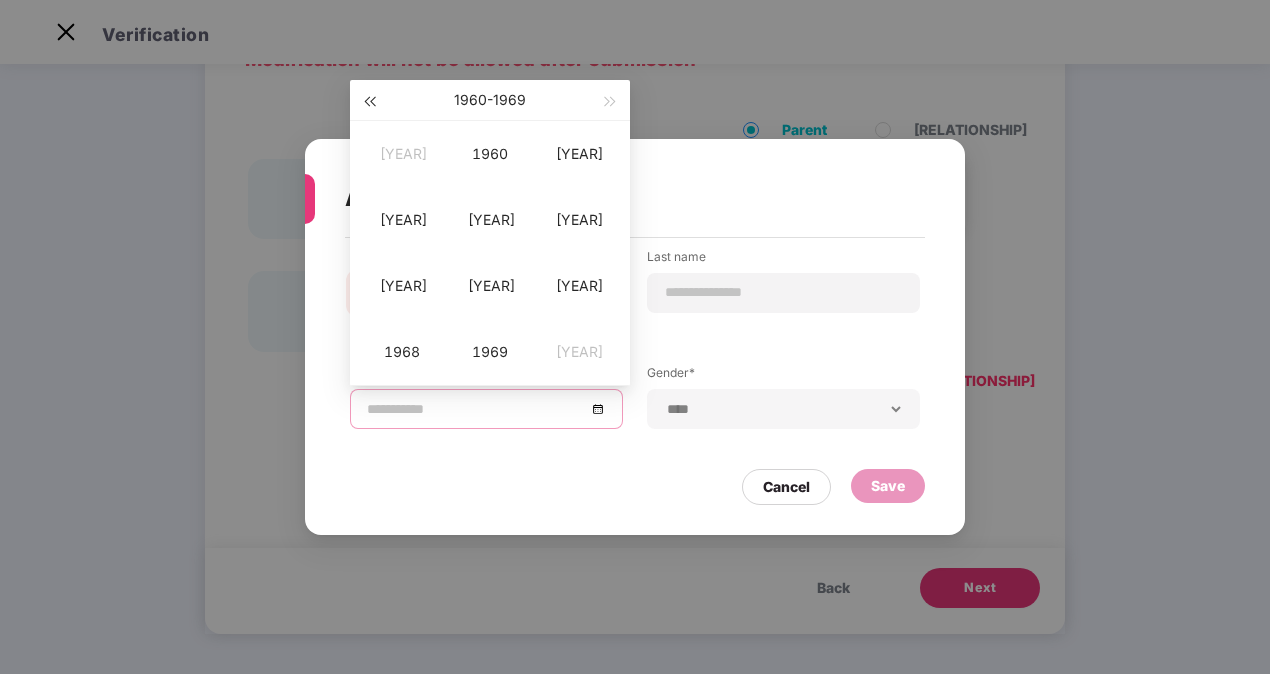 click at bounding box center [369, 100] 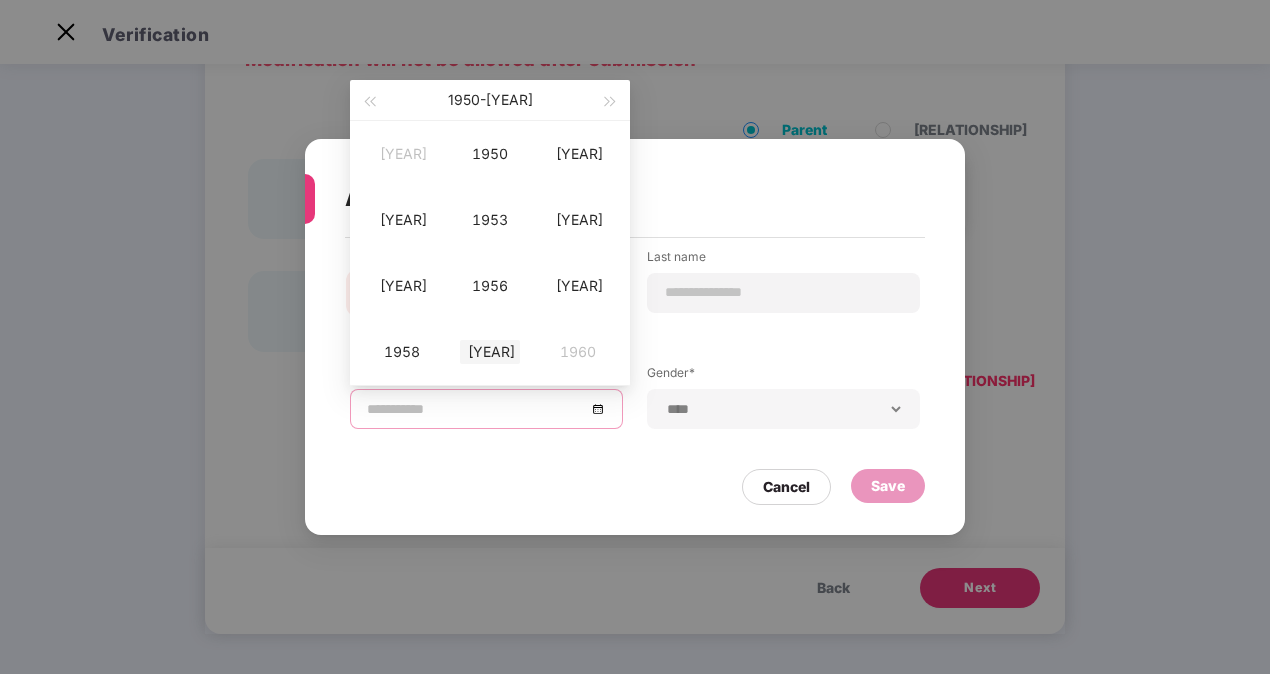 type on "**********" 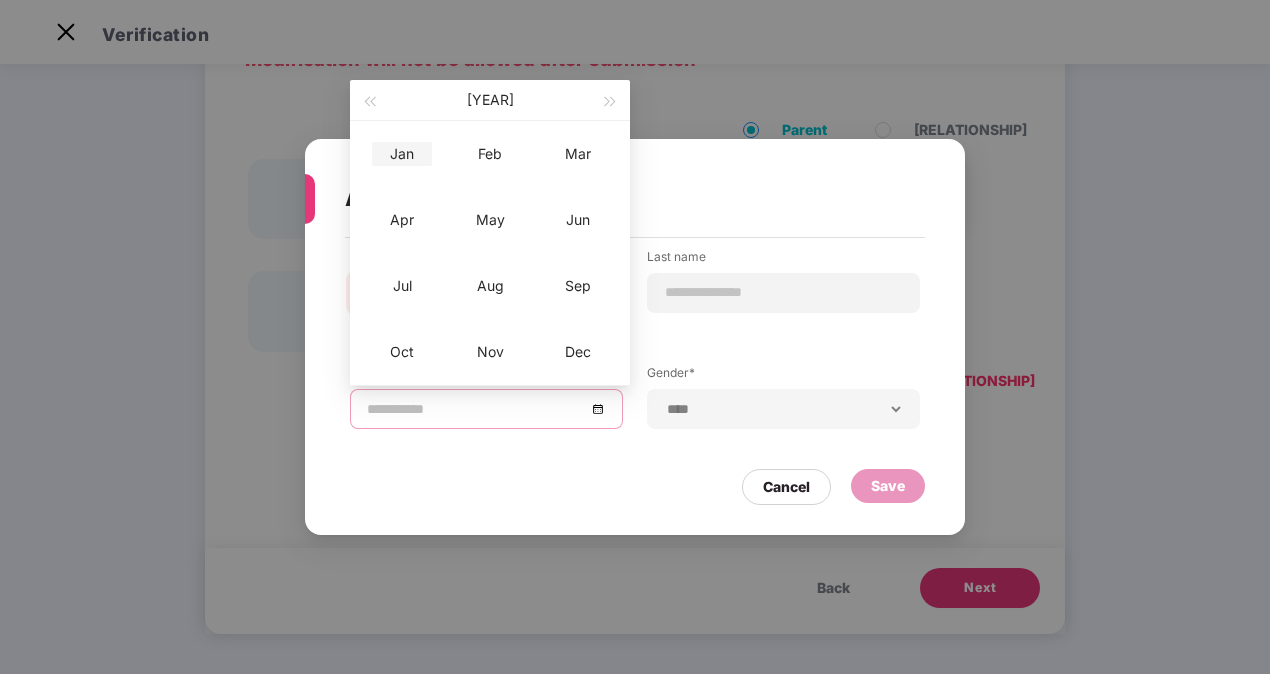 type on "**********" 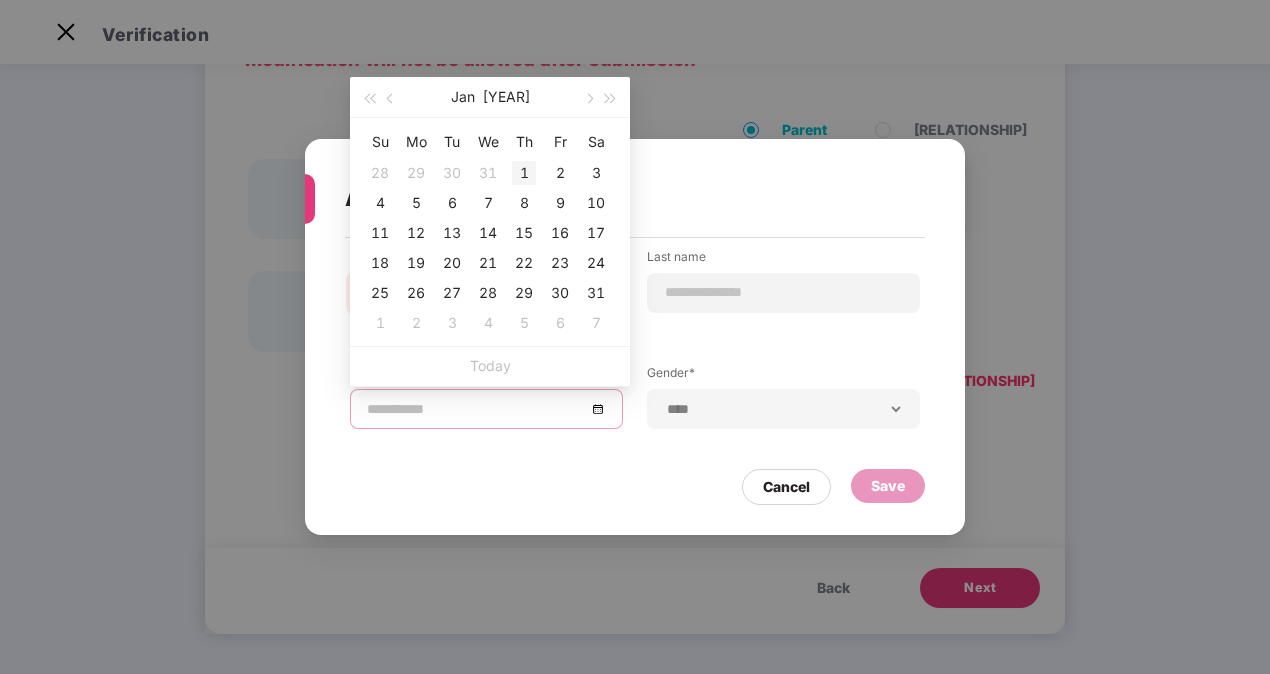 type on "**********" 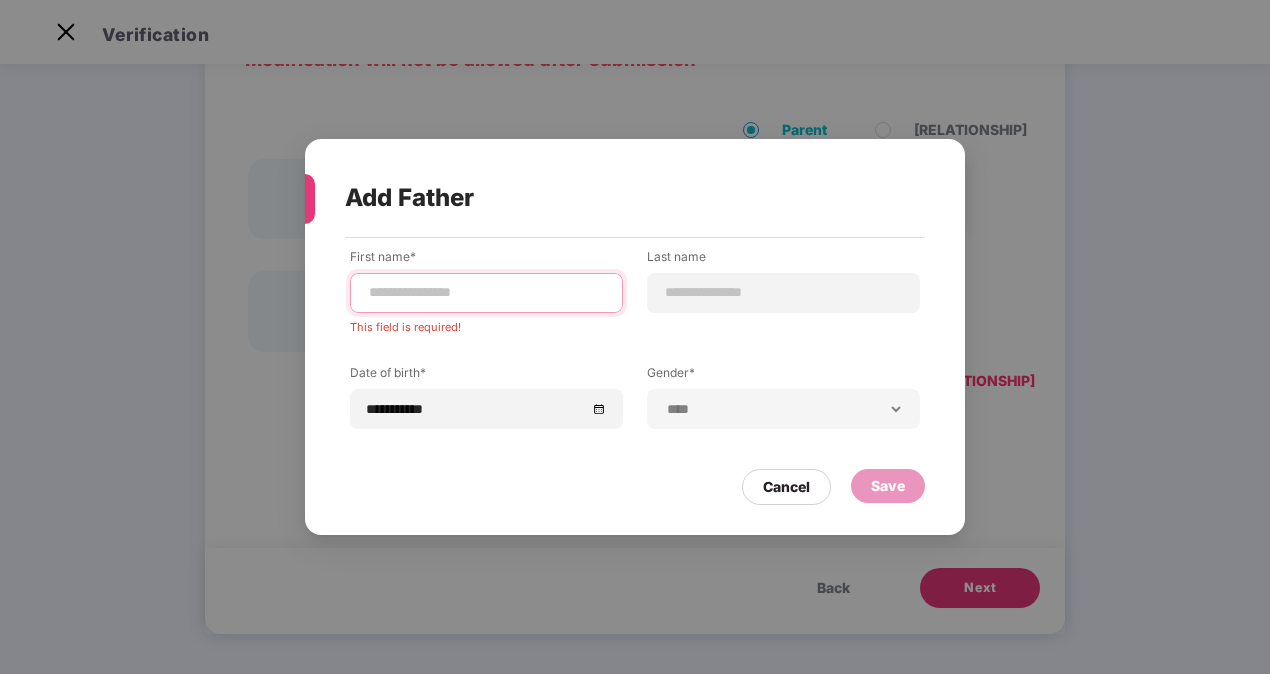 click at bounding box center (486, 292) 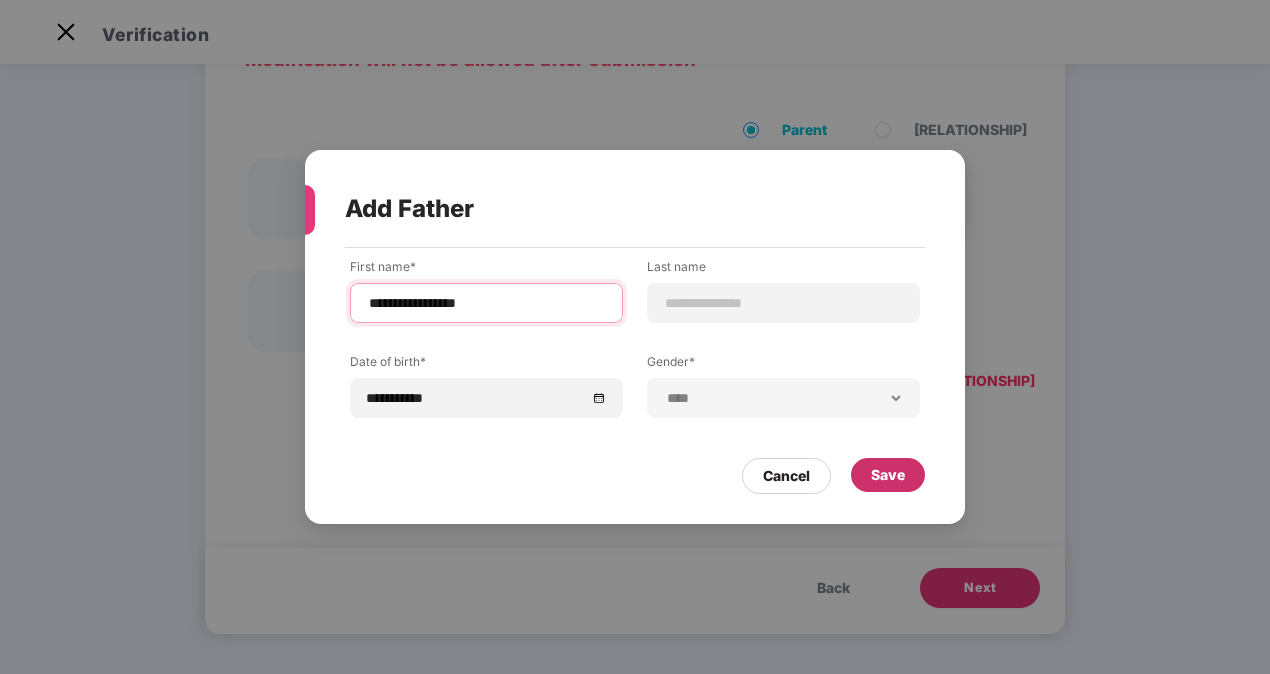 type on "**********" 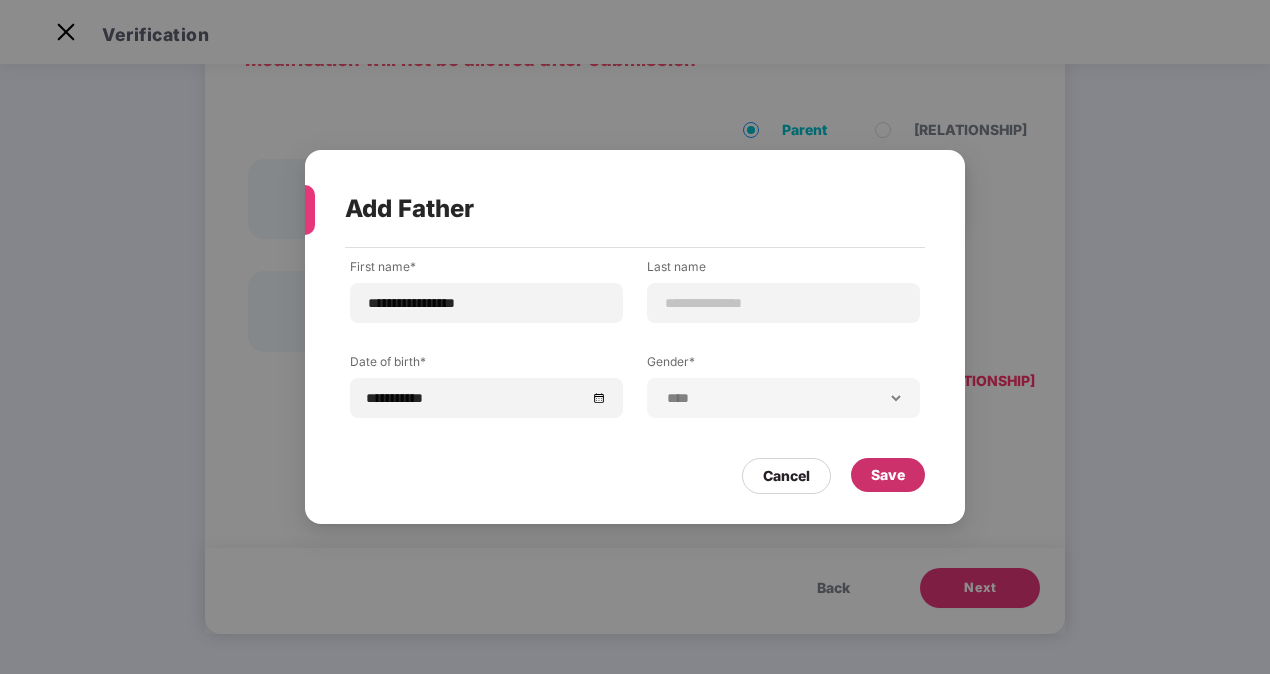 click on "Save" at bounding box center (888, 475) 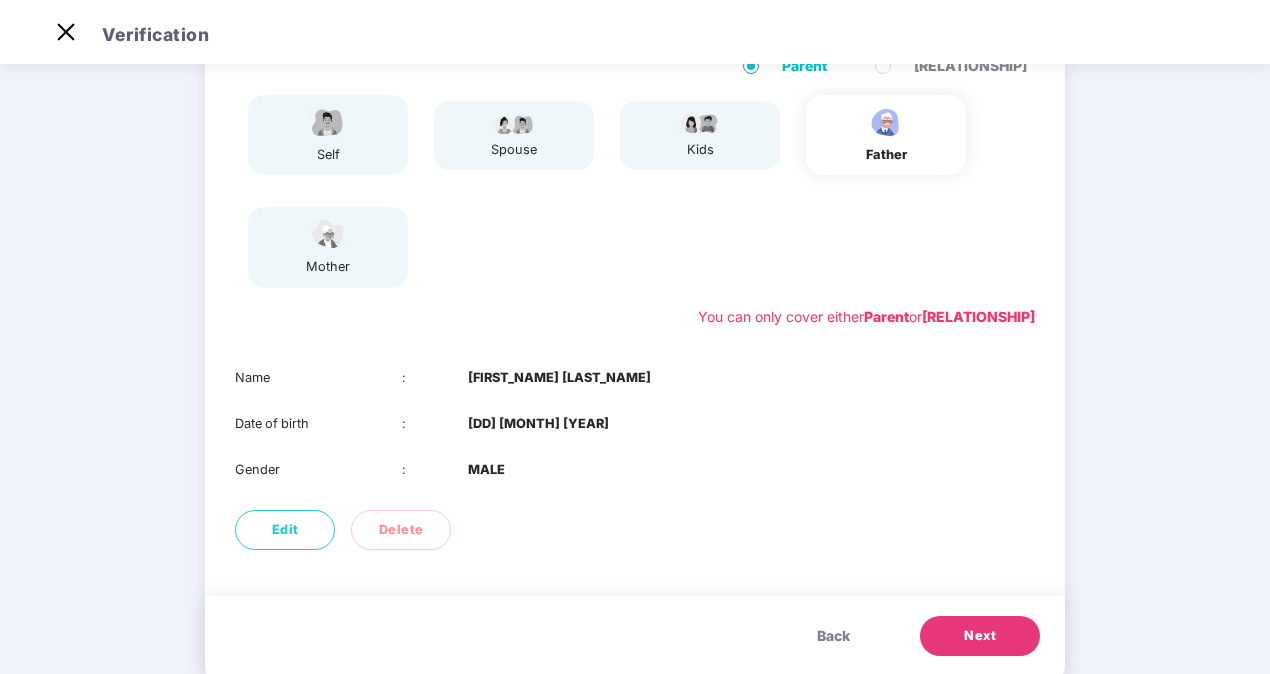 scroll, scrollTop: 190, scrollLeft: 0, axis: vertical 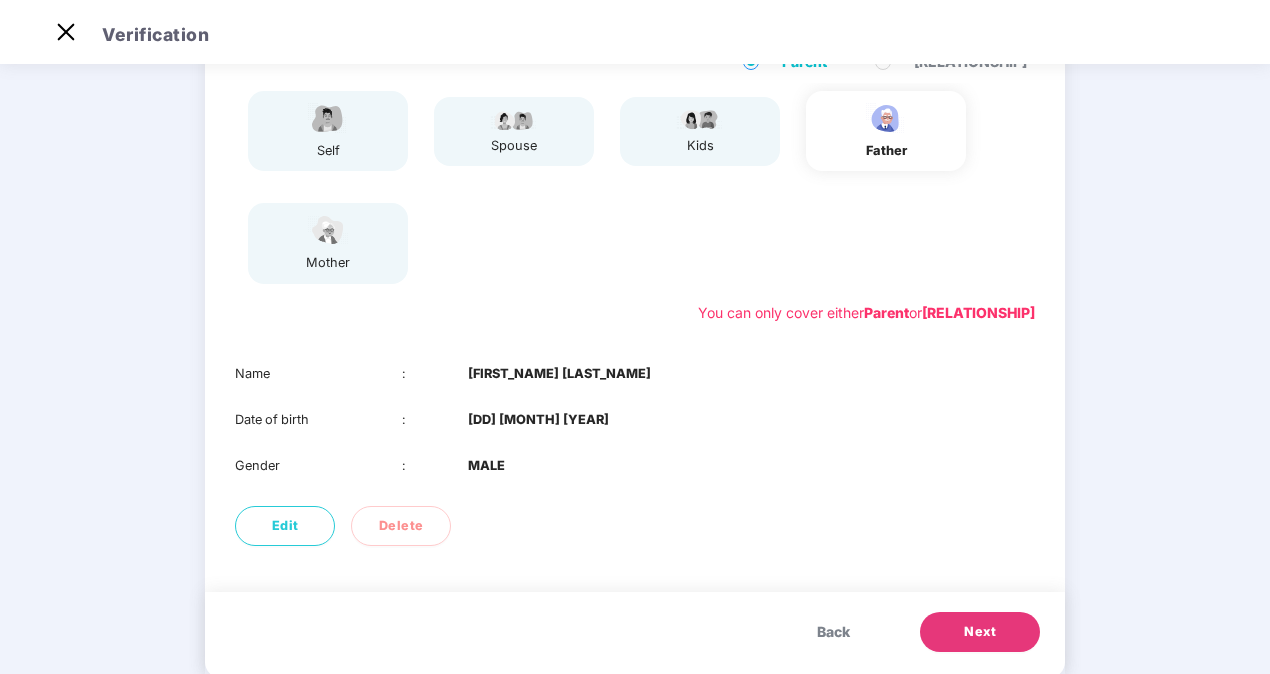 click on "Next" at bounding box center [980, 632] 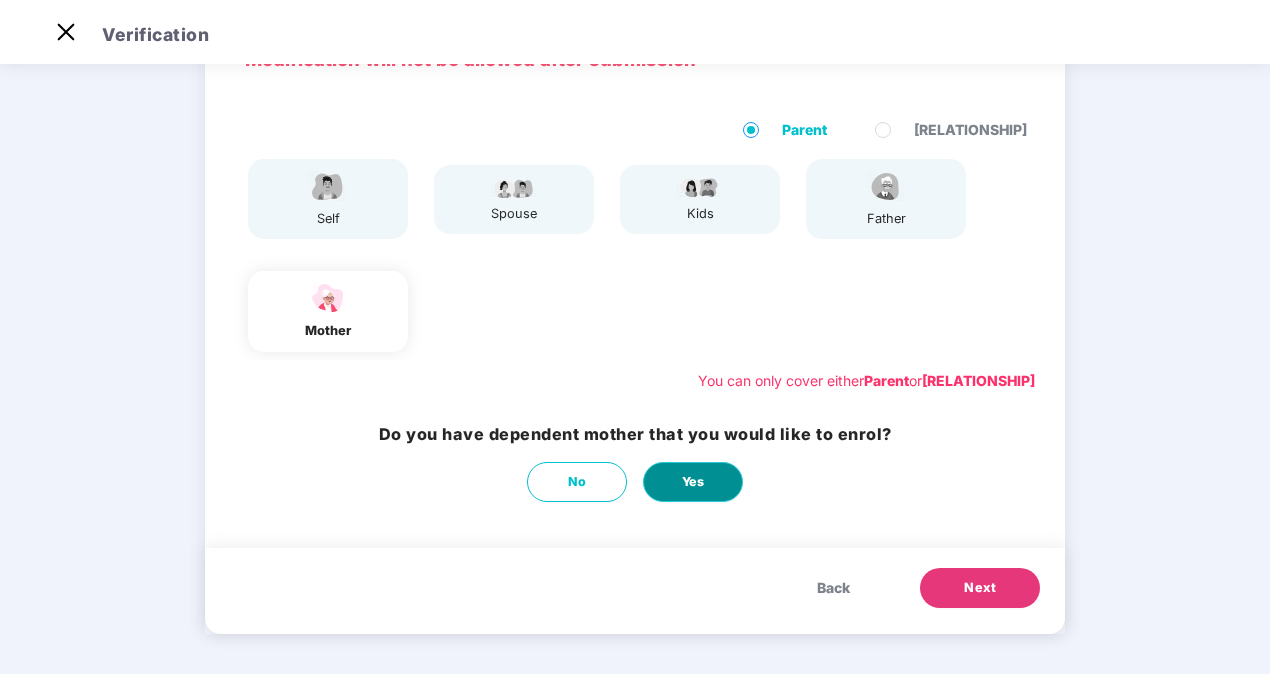 click on "Yes" at bounding box center (693, 482) 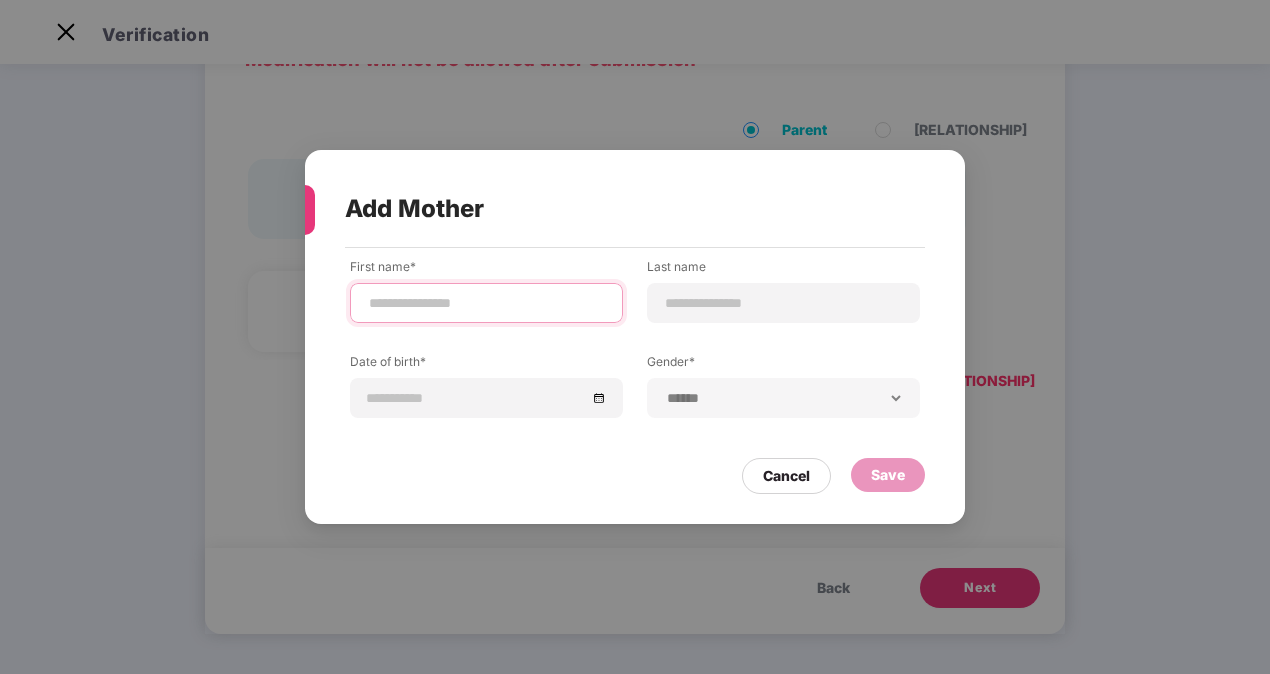 click at bounding box center [486, 303] 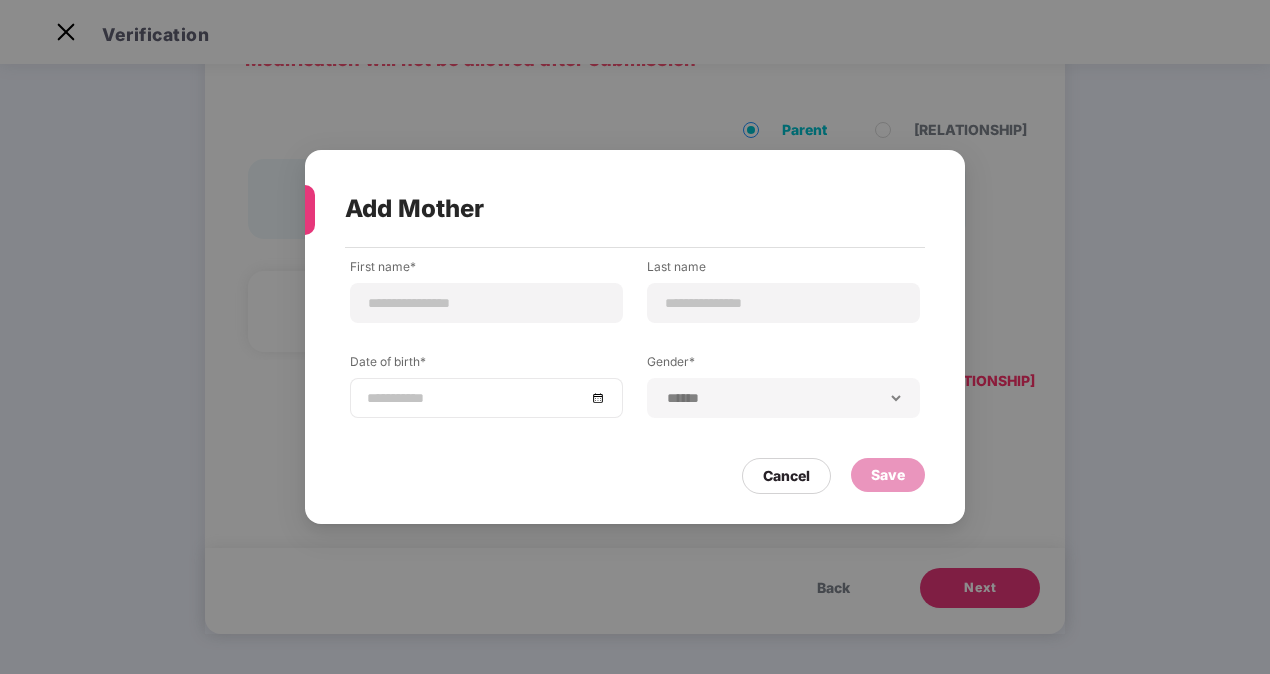 click at bounding box center [486, 398] 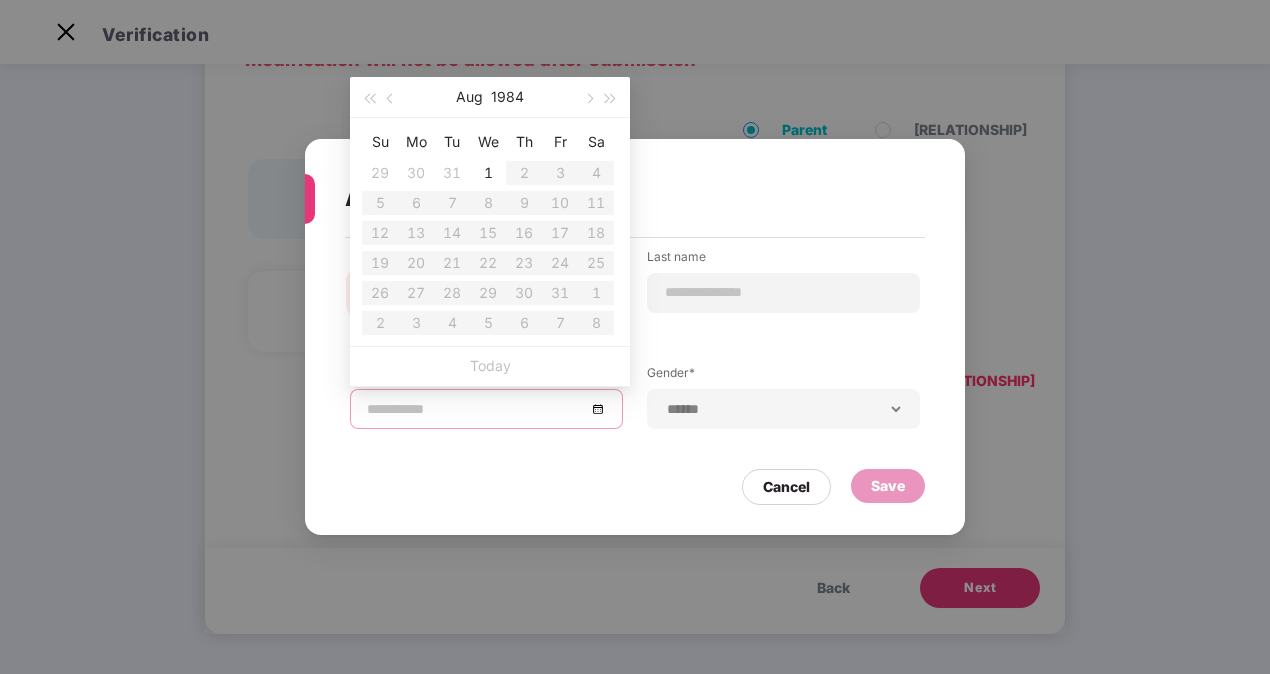 type on "**********" 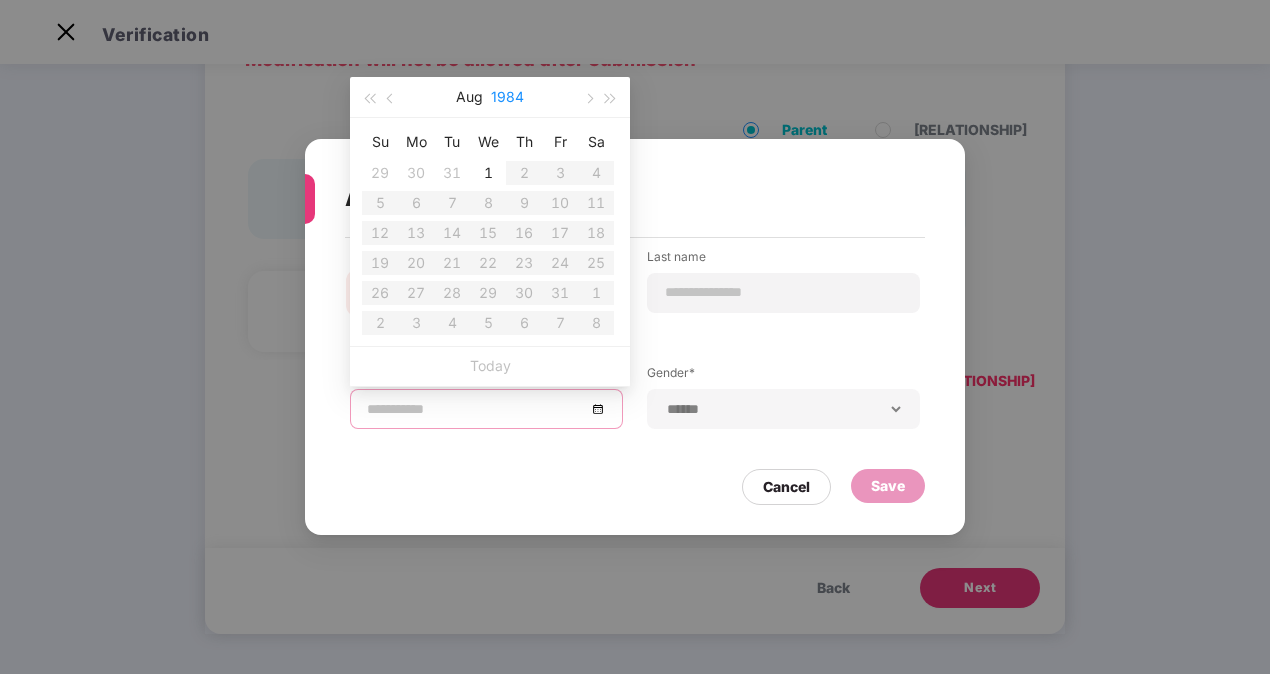 click on "1984" at bounding box center [507, 97] 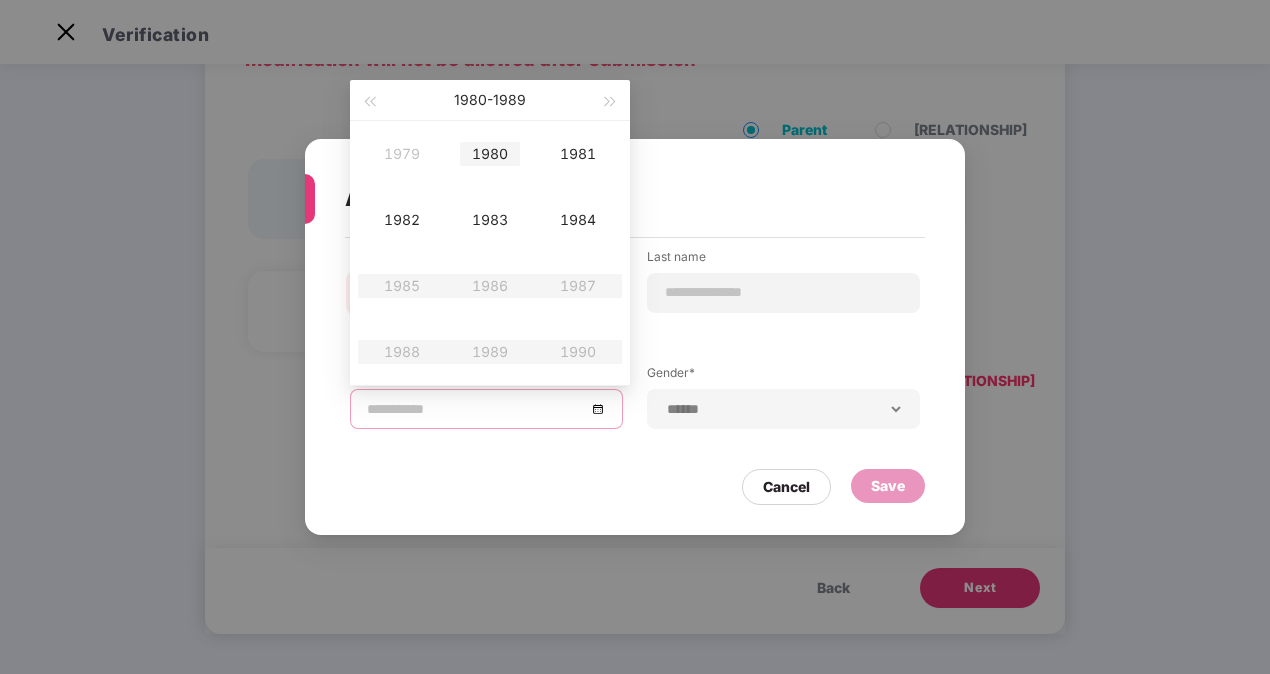 type on "**********" 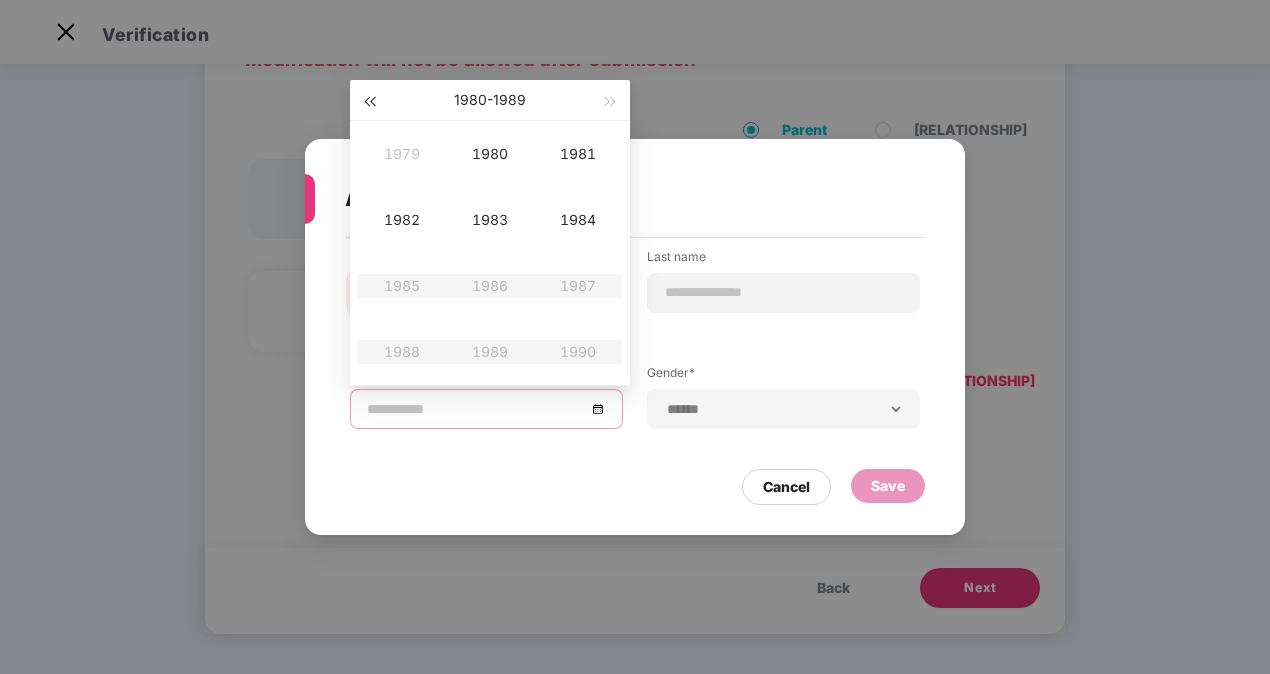 click at bounding box center [369, 102] 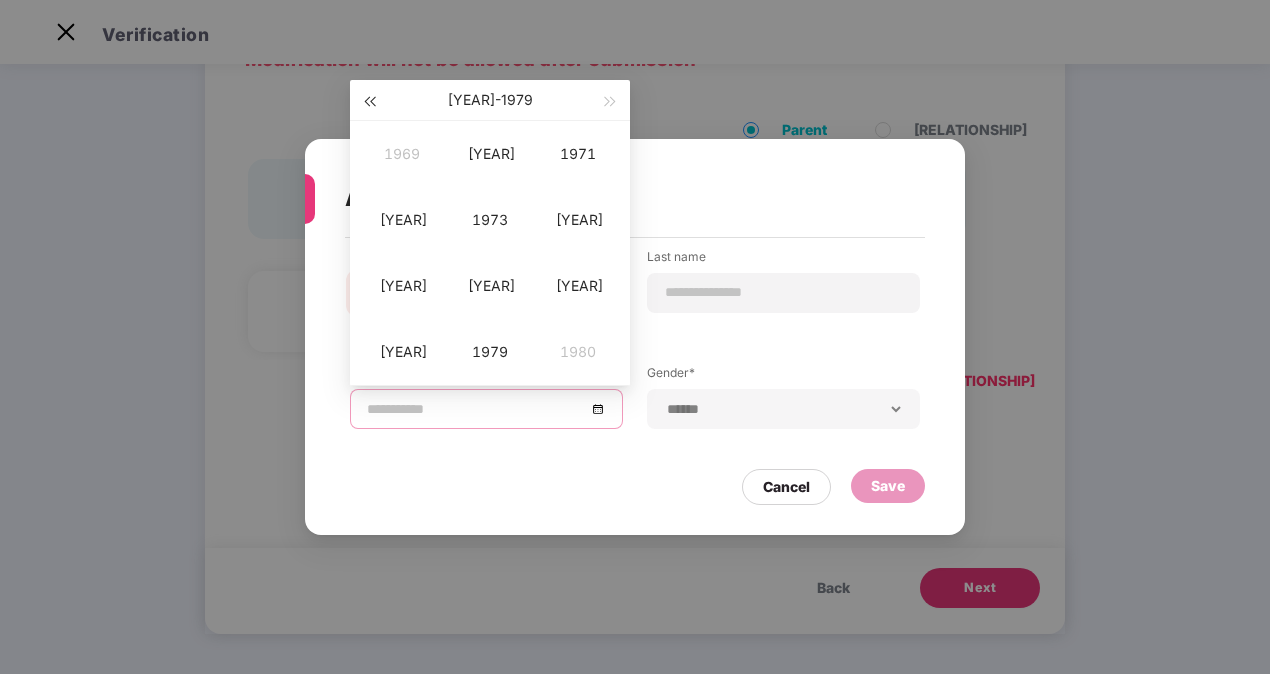 click at bounding box center [369, 102] 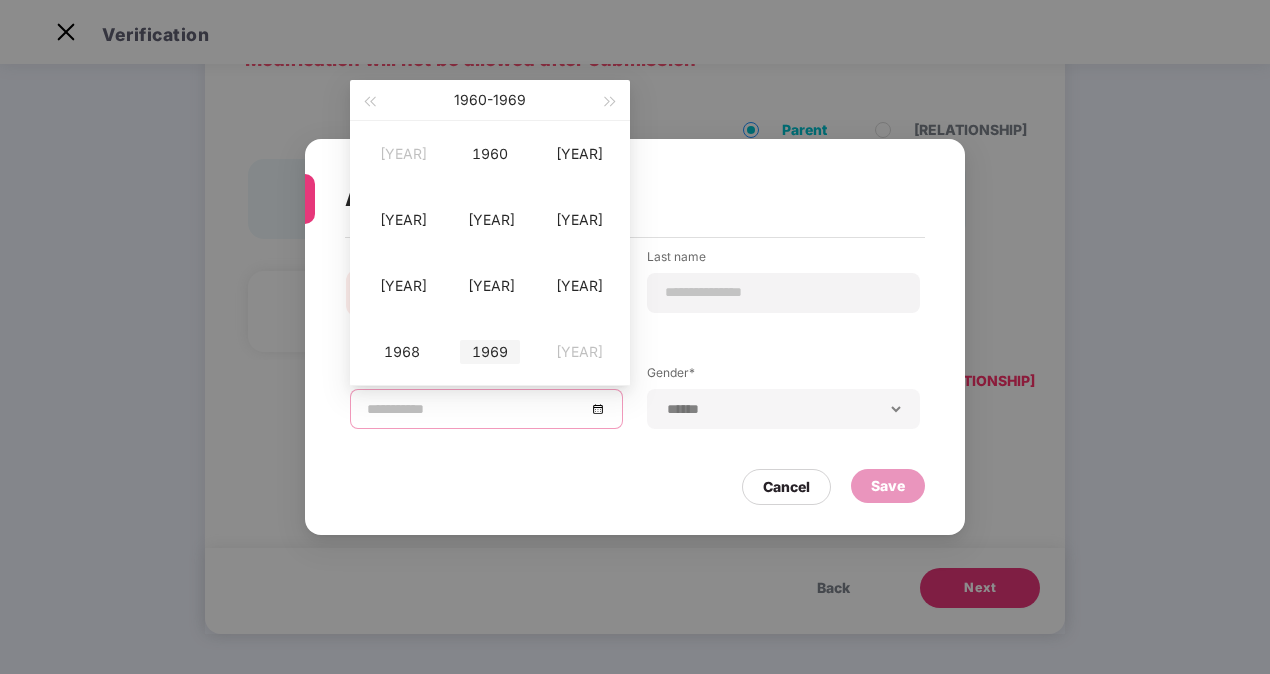 type on "**********" 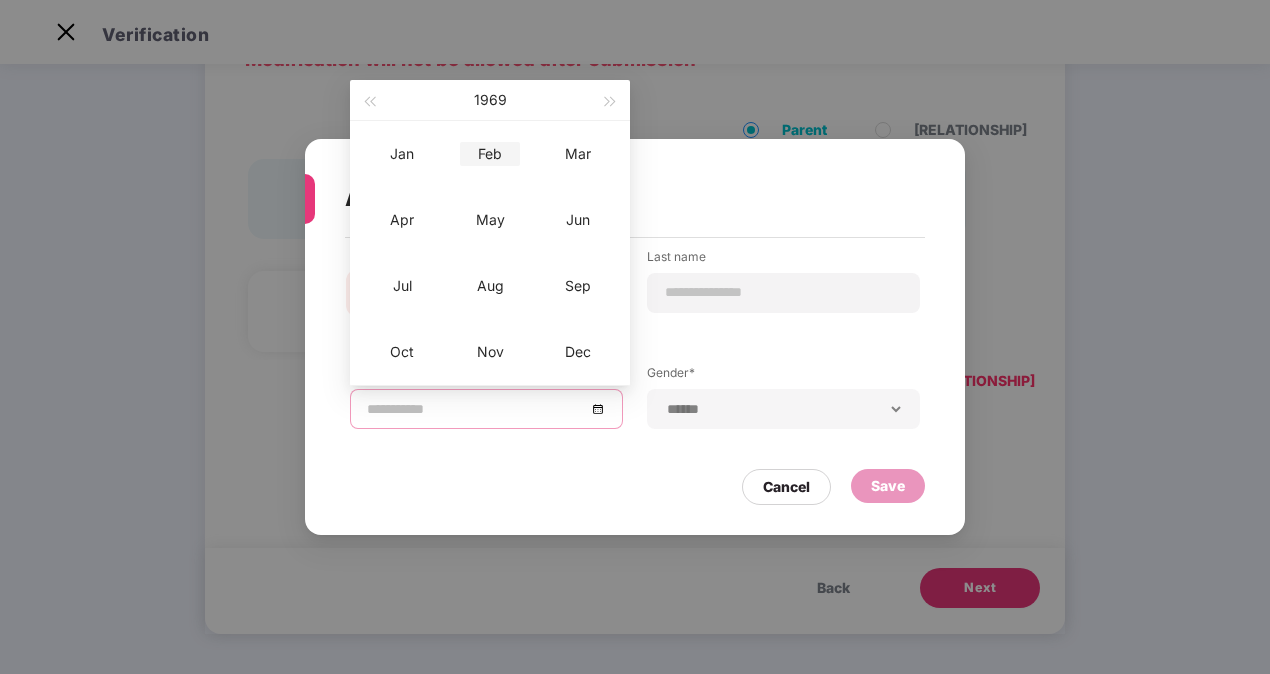 type on "**********" 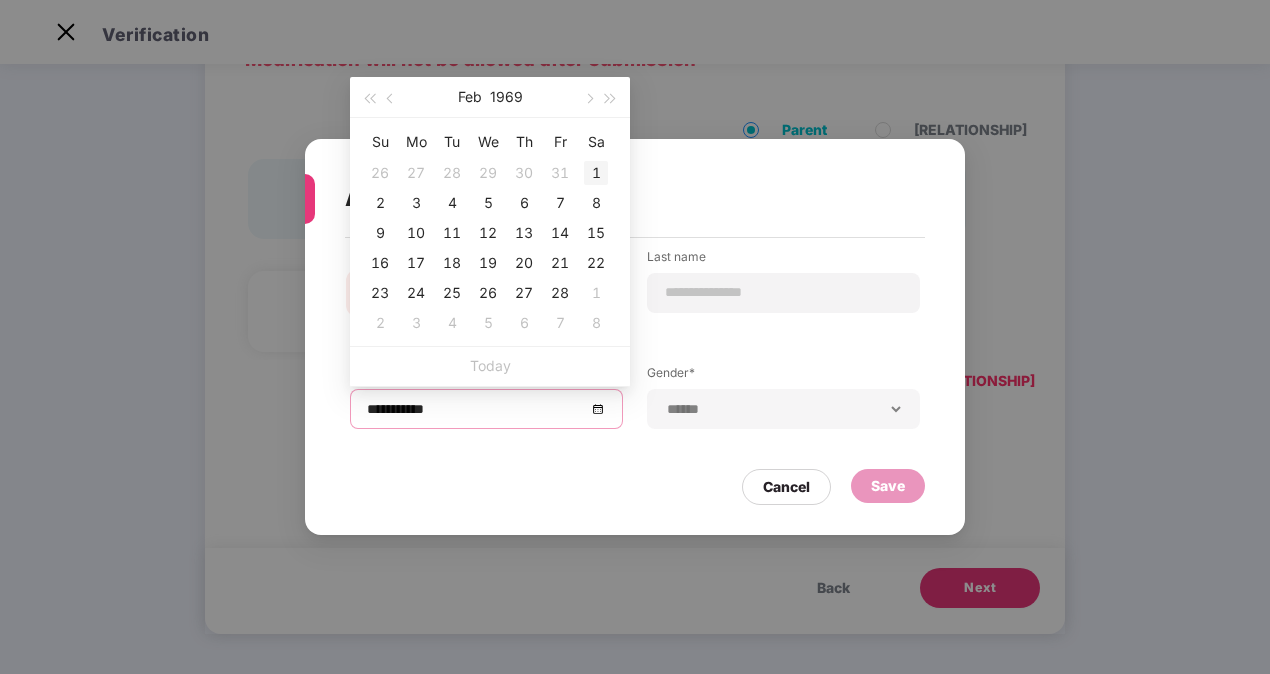 type on "**********" 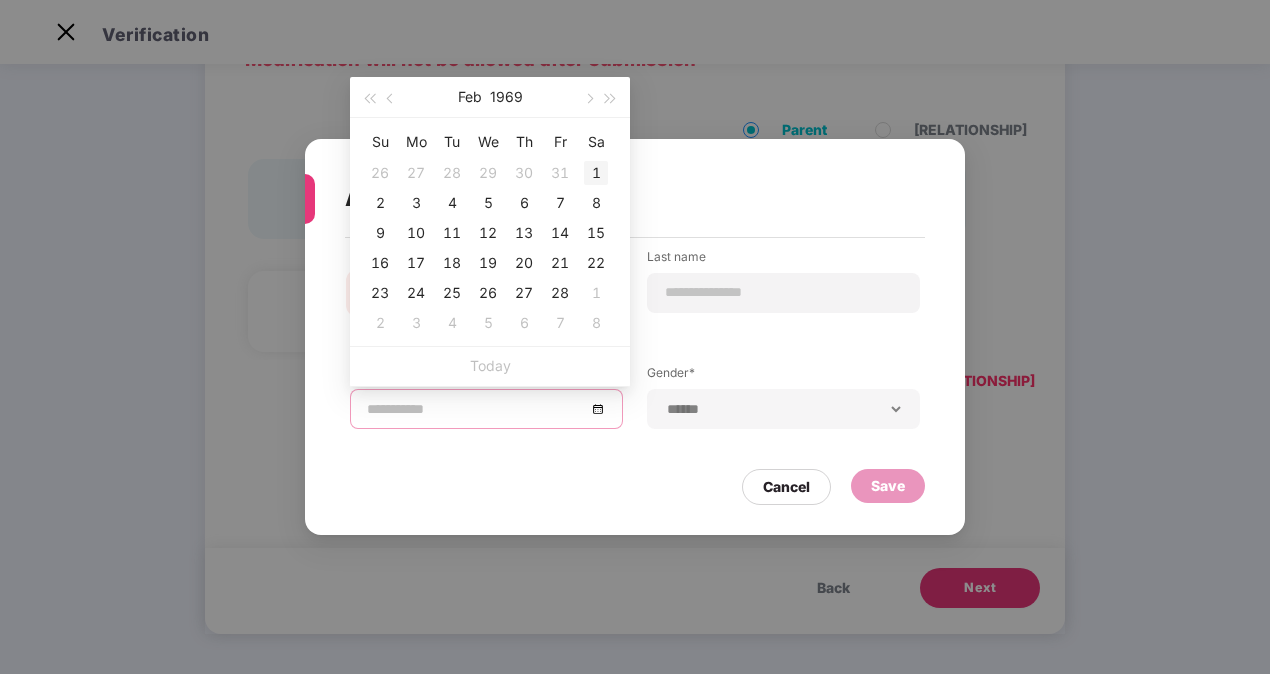 click on "1" at bounding box center (596, 173) 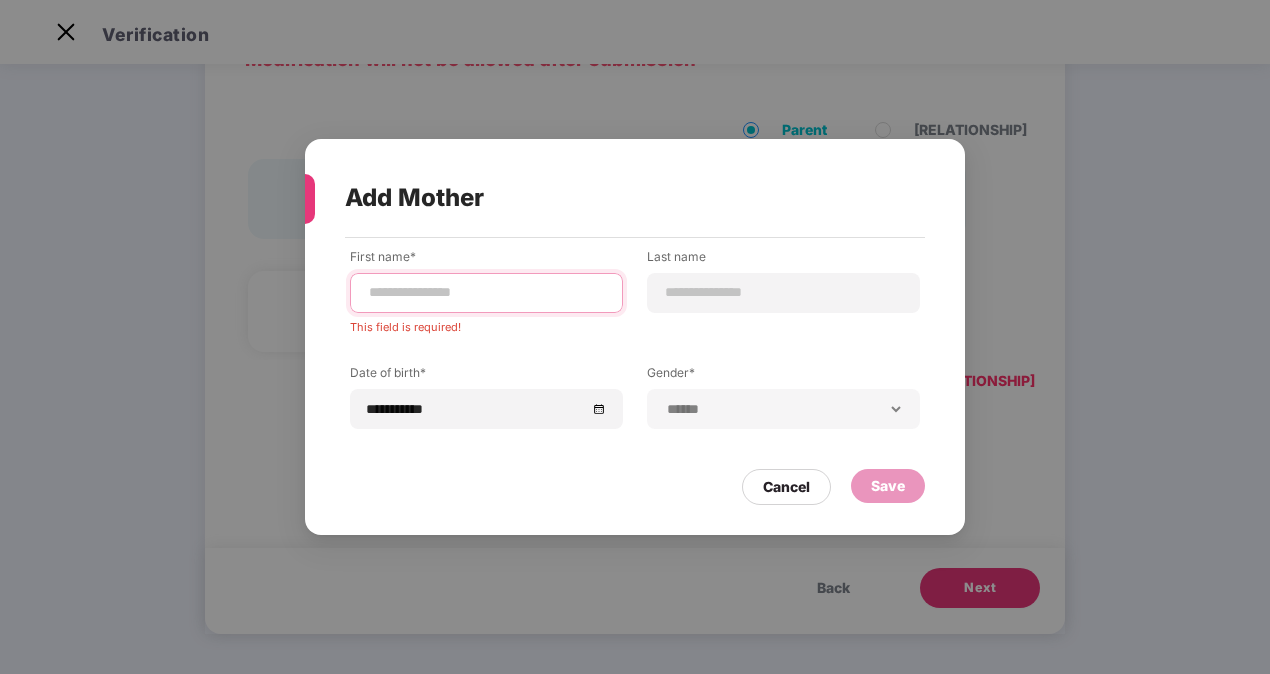 click at bounding box center [486, 292] 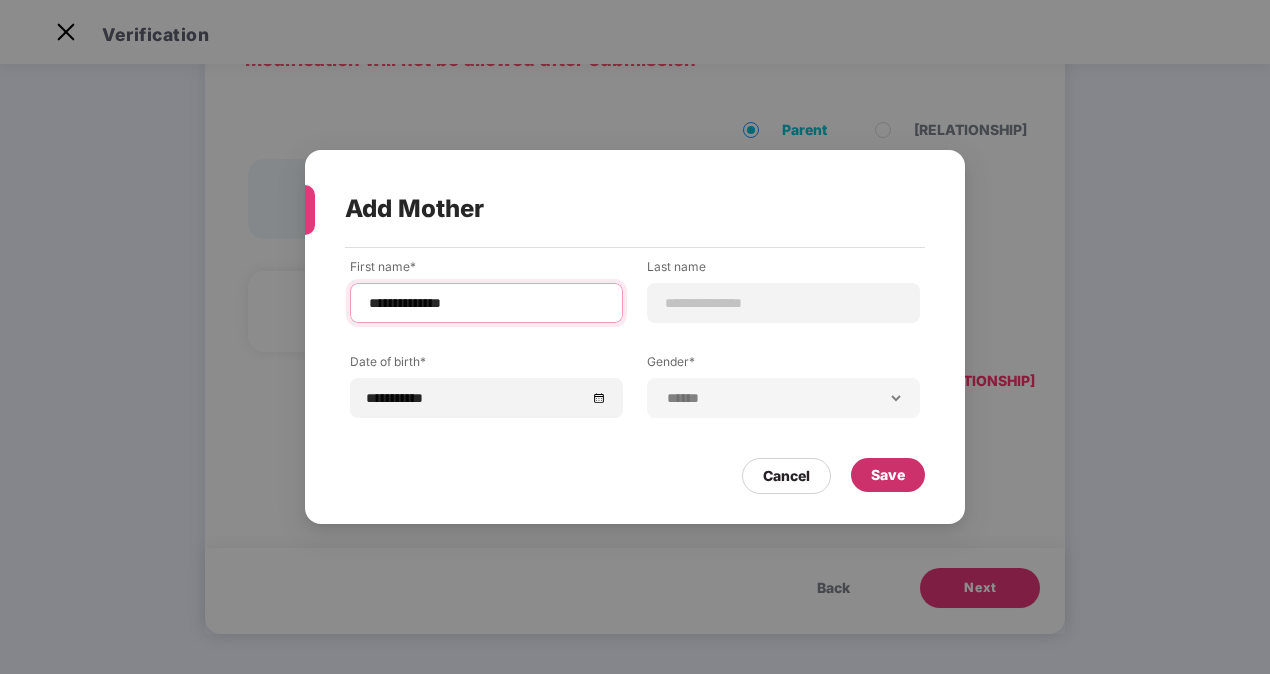 type on "**********" 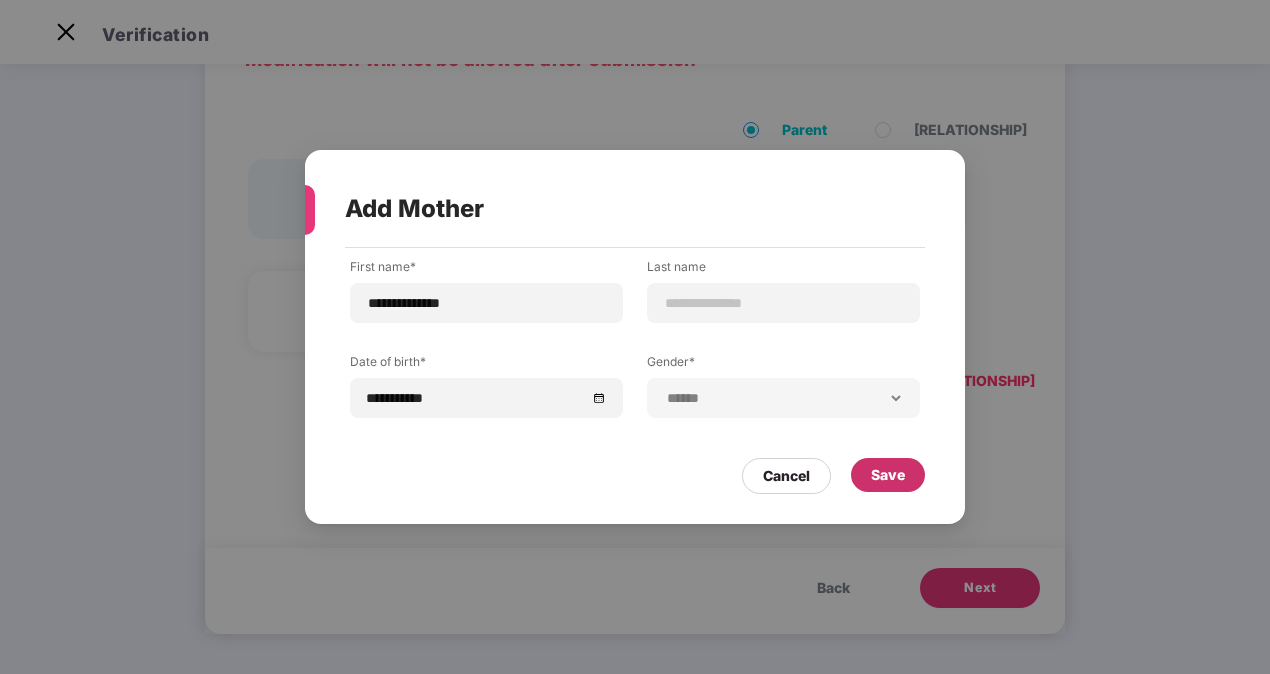 click on "Save" at bounding box center (888, 475) 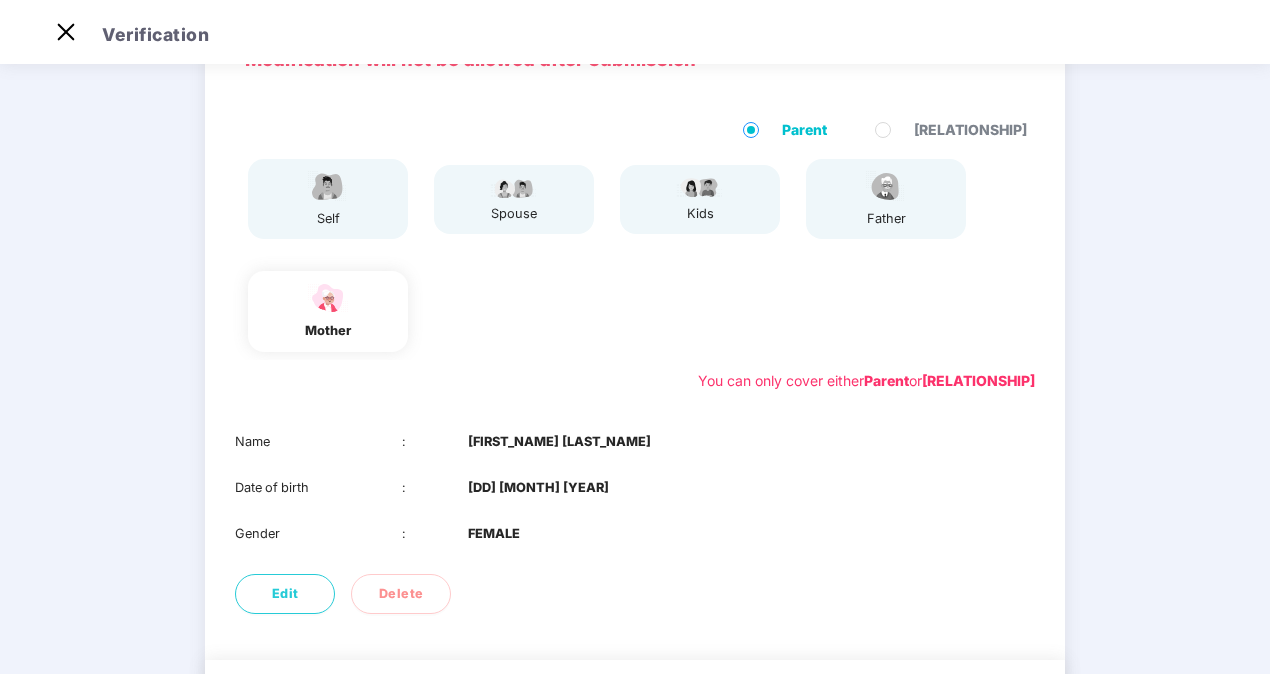 scroll, scrollTop: 234, scrollLeft: 0, axis: vertical 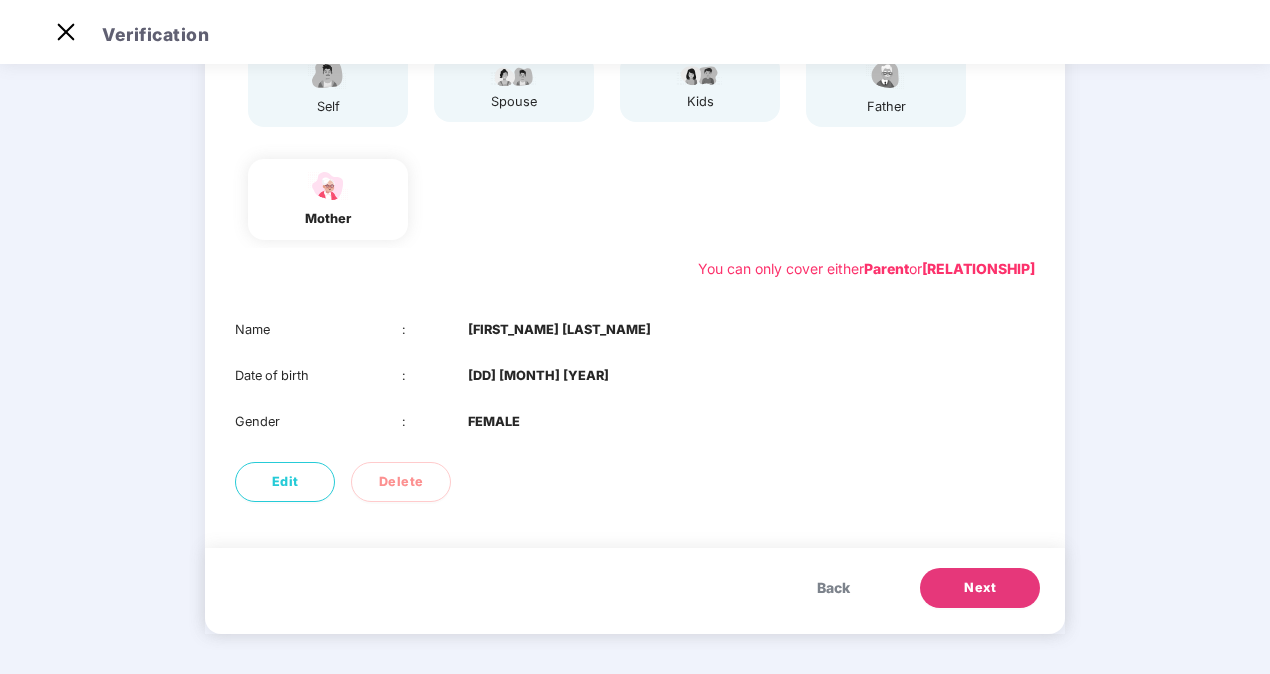 click on "Next" at bounding box center (980, 588) 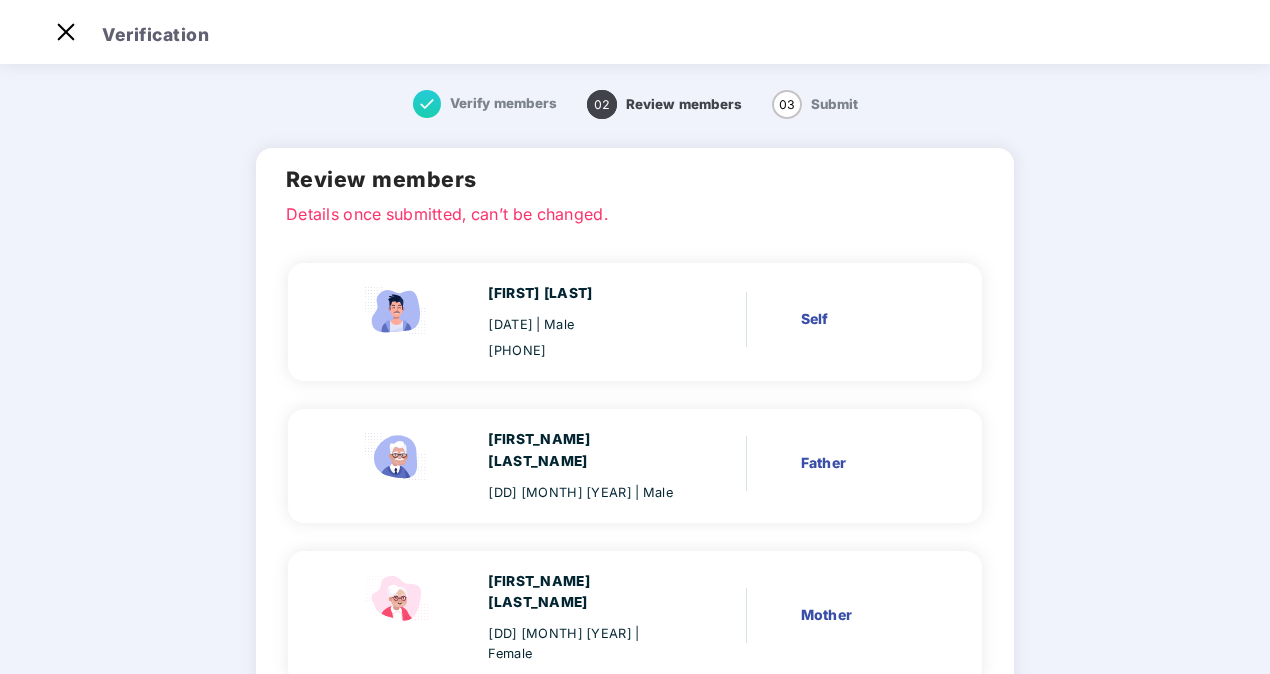 scroll, scrollTop: 148, scrollLeft: 0, axis: vertical 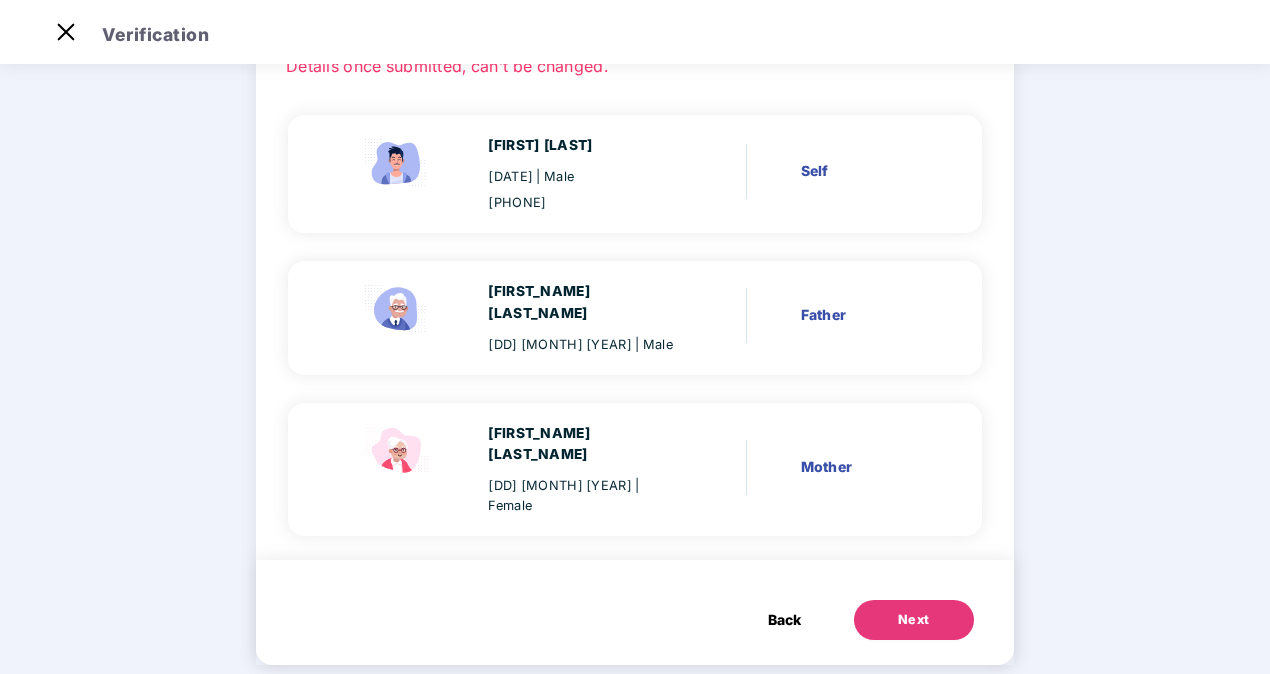 click on "Next" at bounding box center [914, 620] 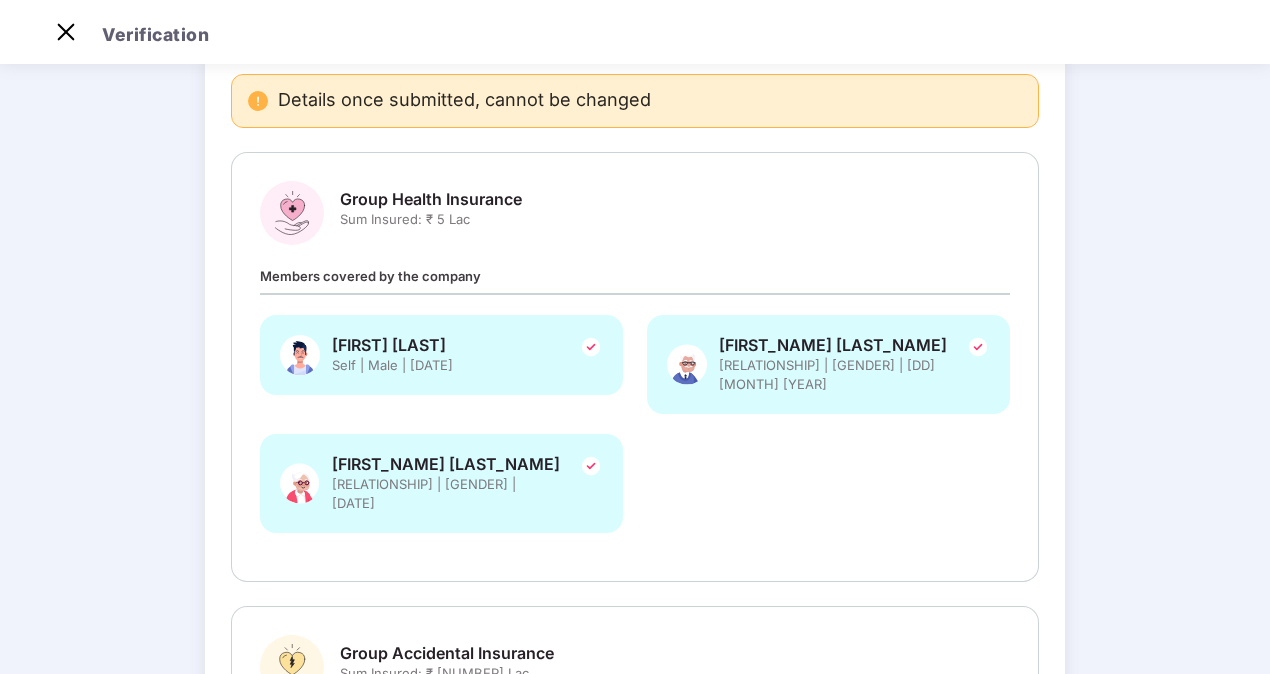scroll, scrollTop: 0, scrollLeft: 0, axis: both 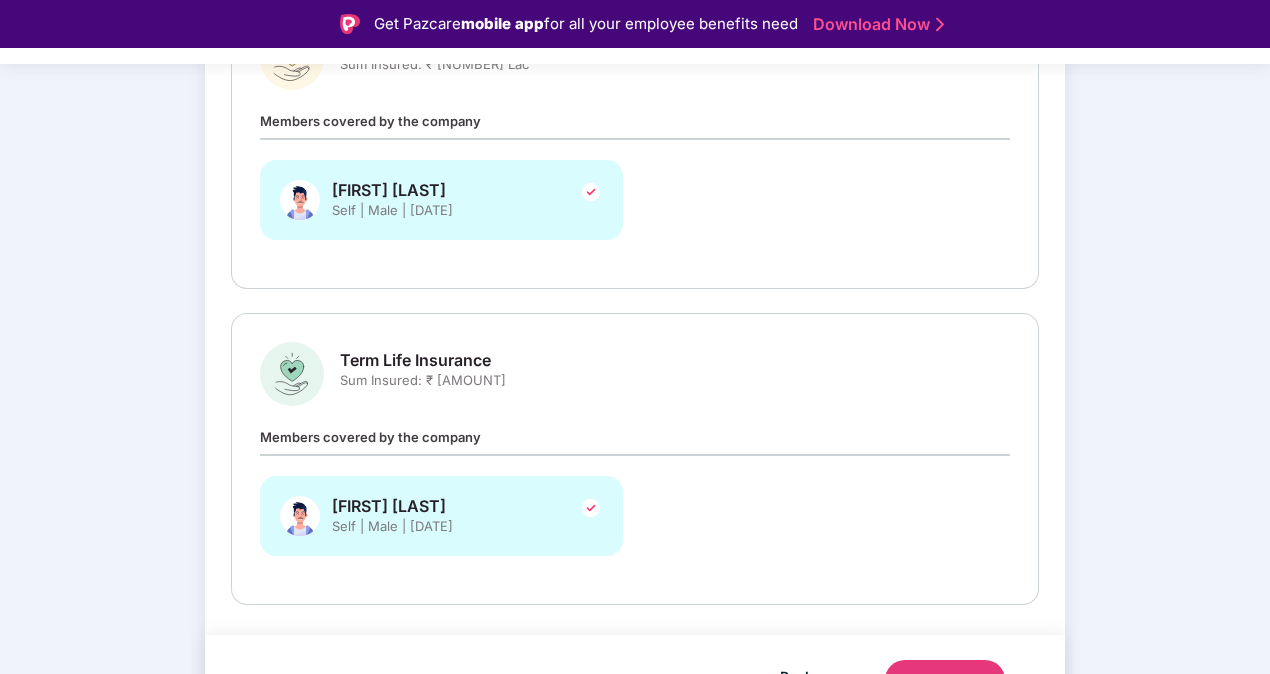 click on "Submit" at bounding box center (948, 680) 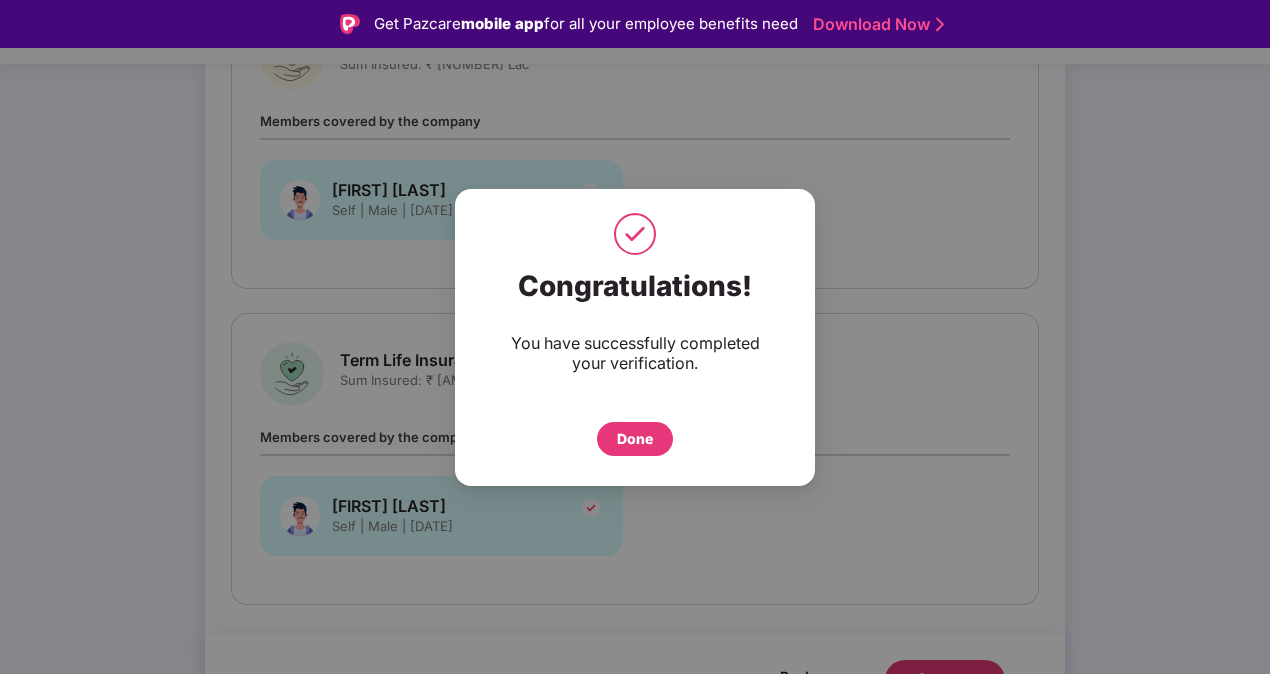 click on "Congratulations! You have successfully completed your verification. Done" at bounding box center [635, 337] 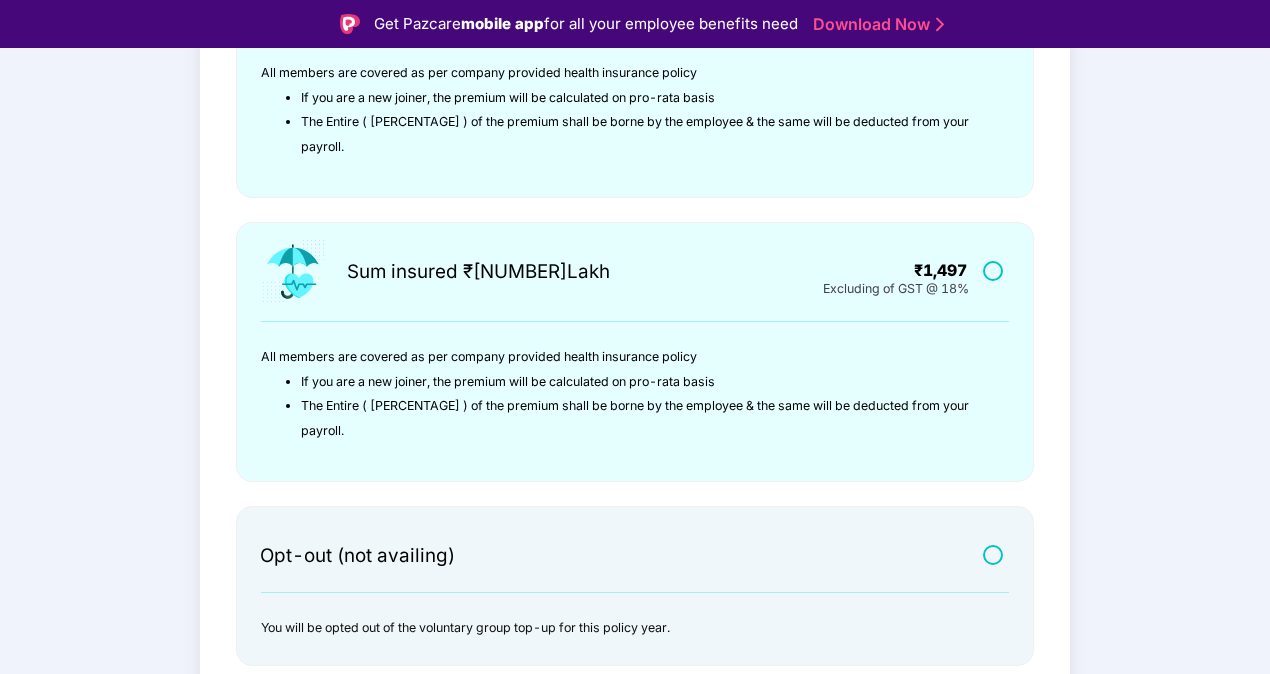 scroll, scrollTop: 642, scrollLeft: 0, axis: vertical 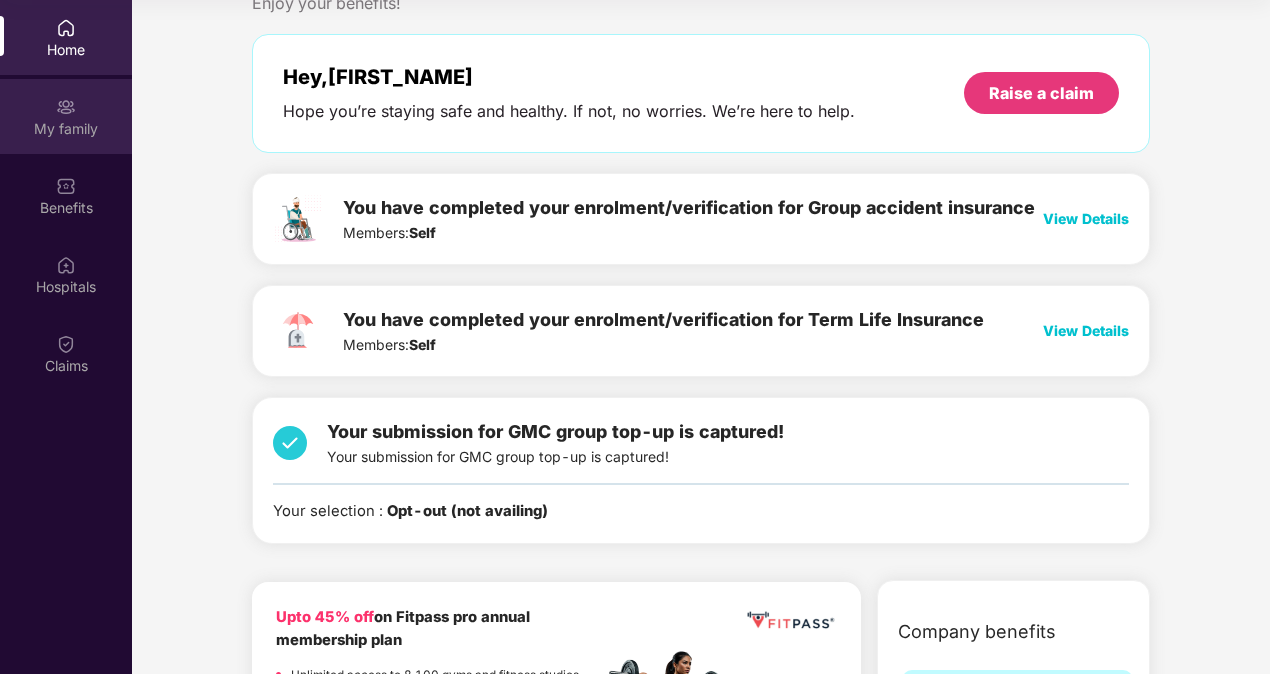 click on "My family" at bounding box center [66, 129] 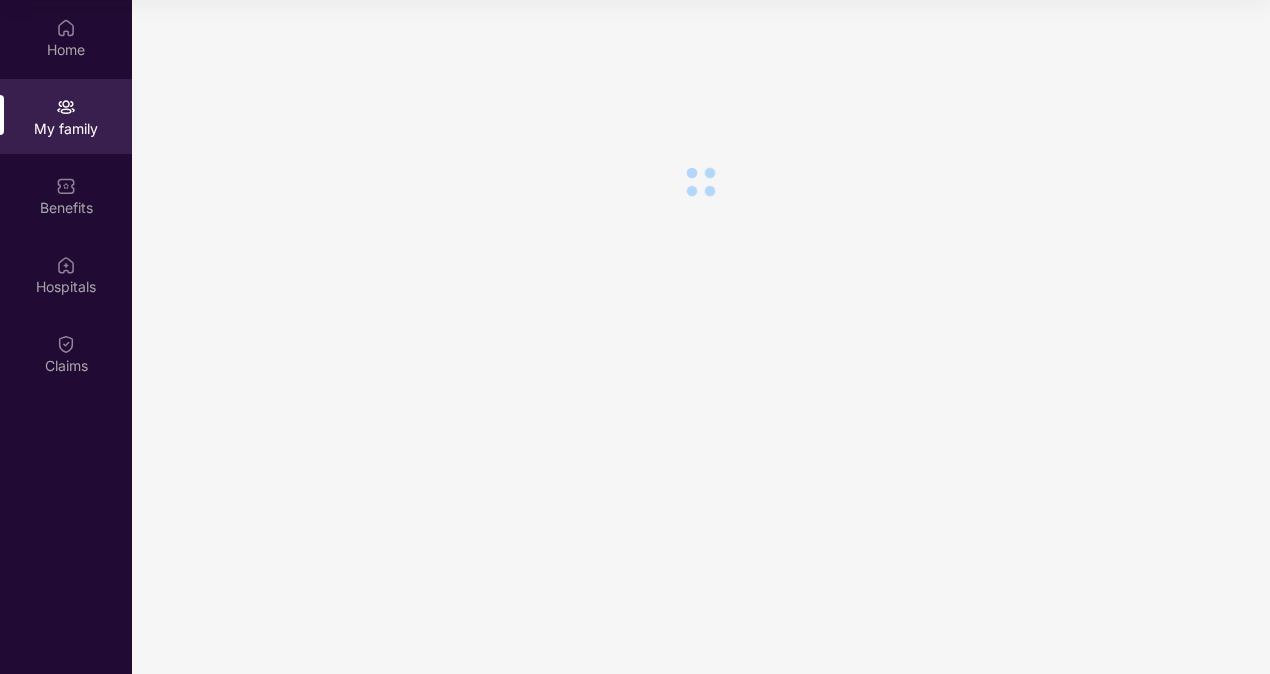 scroll, scrollTop: 0, scrollLeft: 0, axis: both 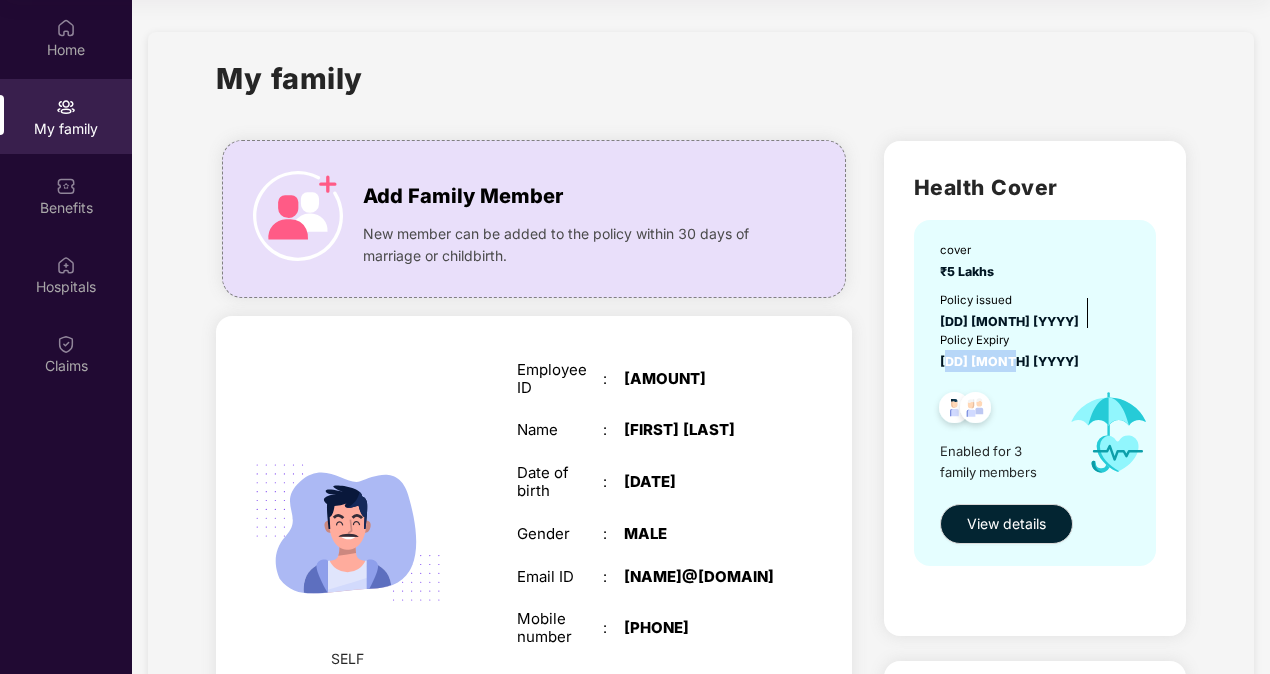 drag, startPoint x: 1046, startPoint y: 318, endPoint x: 1130, endPoint y: 336, distance: 85.90693 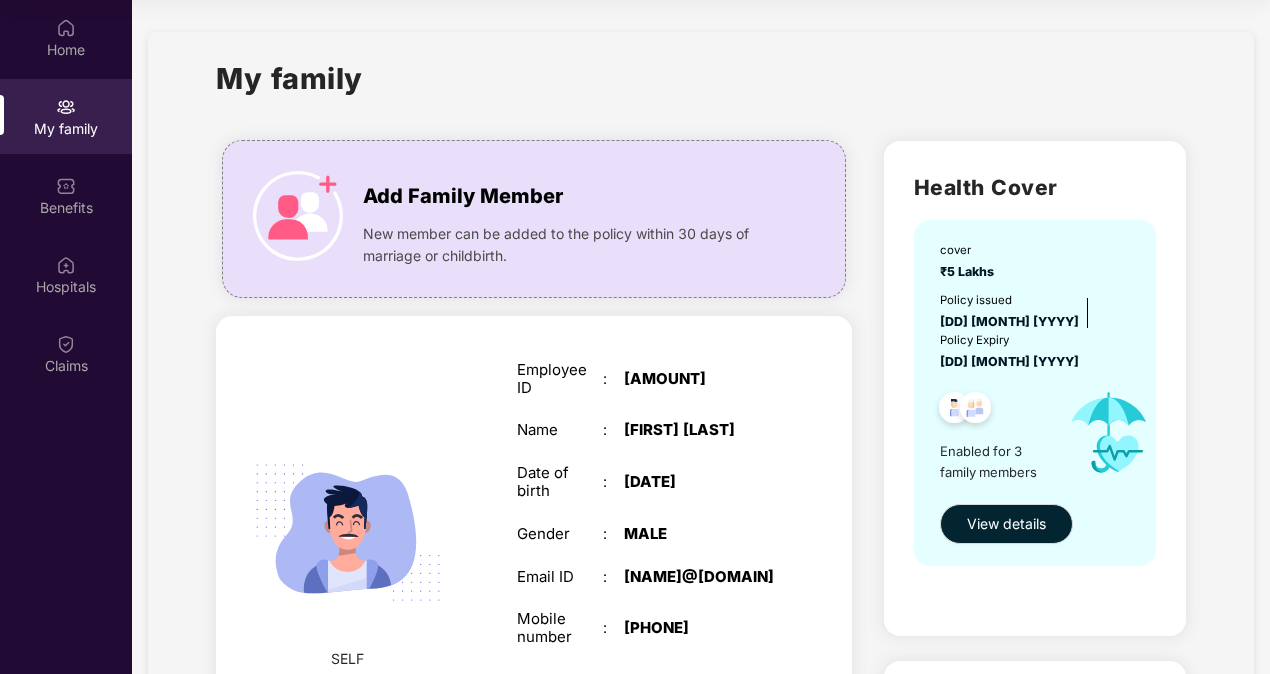 click on "Health Cover    cover ₹[AMOUNT]    Policy issued [DATE] Policy Expiry [DATE] Enabled for [NUMBER] family members View details" at bounding box center [1035, 388] 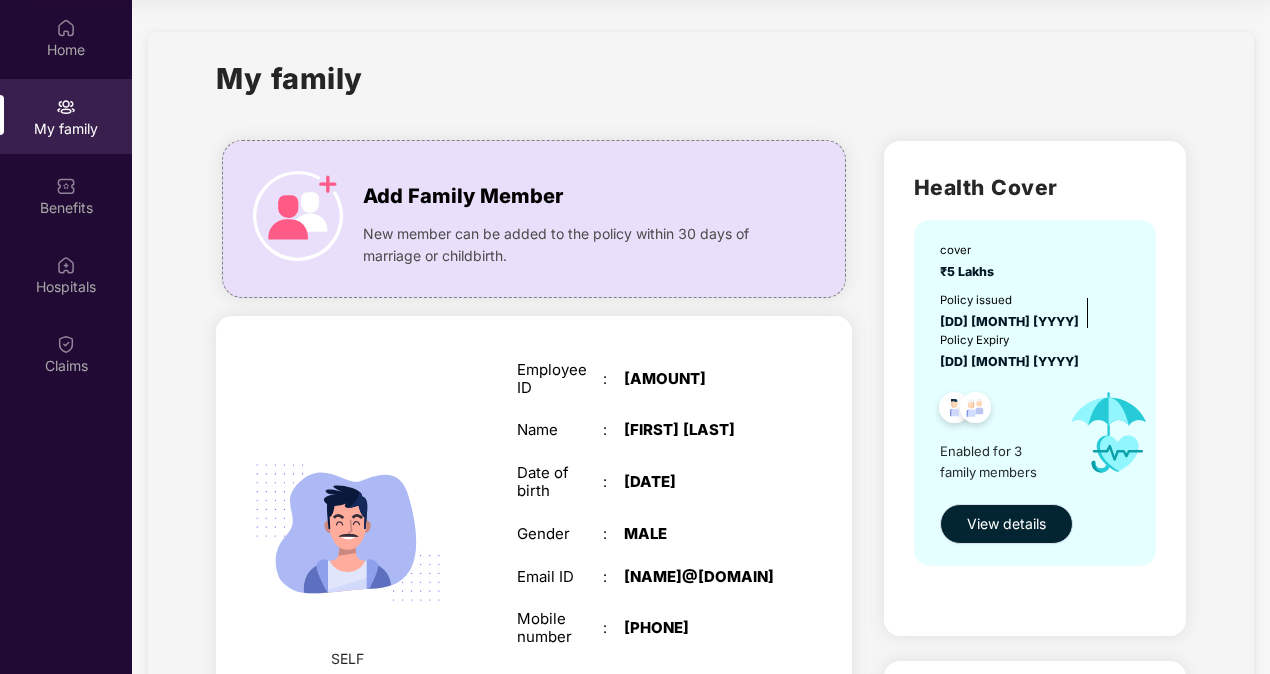 click on "View details" at bounding box center (1006, 524) 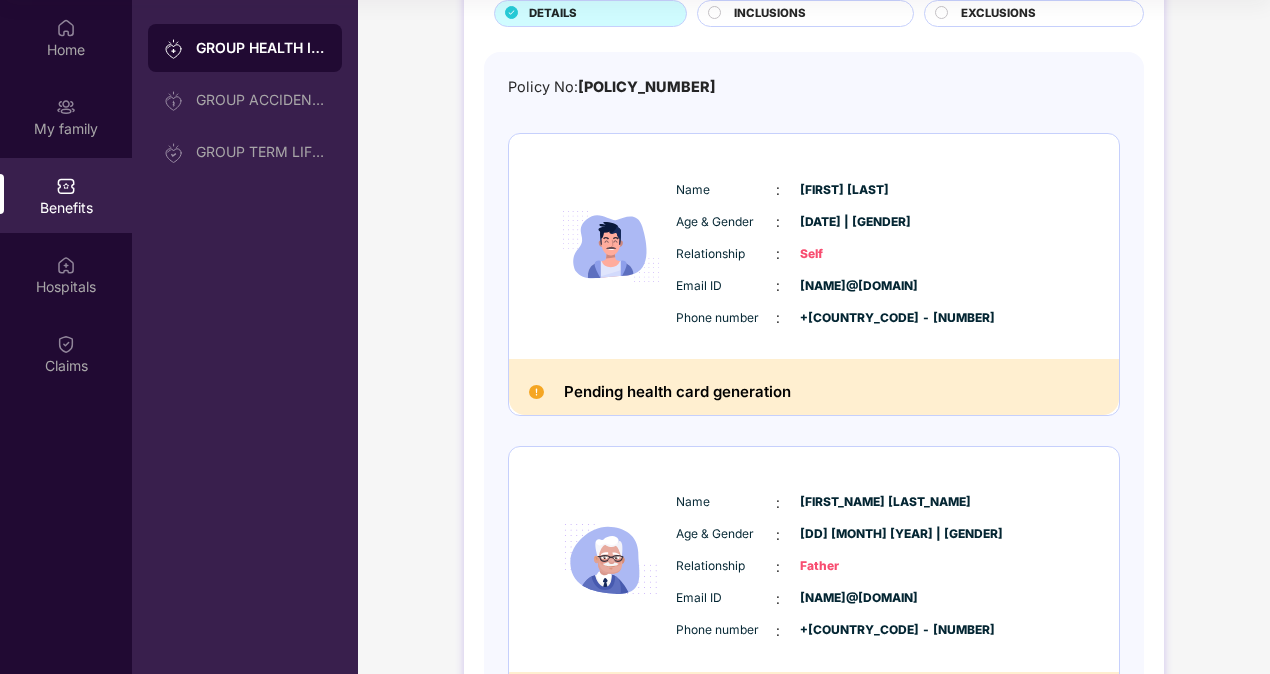 scroll, scrollTop: 0, scrollLeft: 0, axis: both 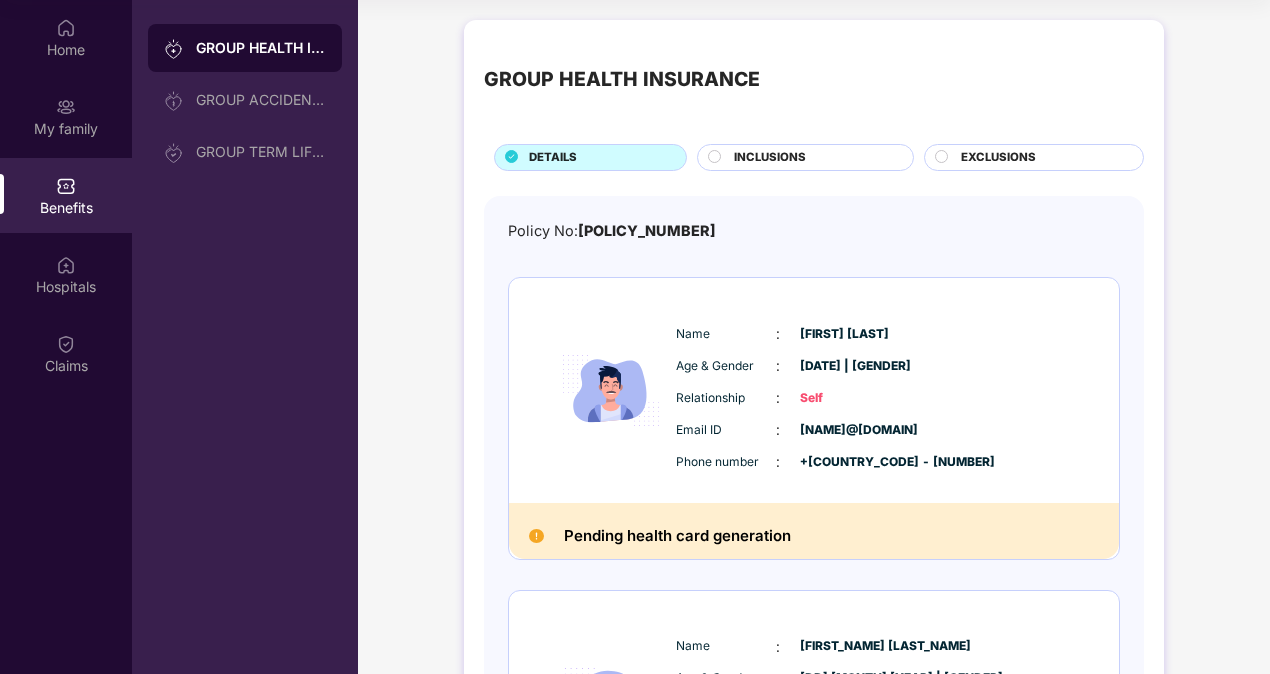 click on "GROUP HEALTH INSURANCE" at bounding box center [261, 48] 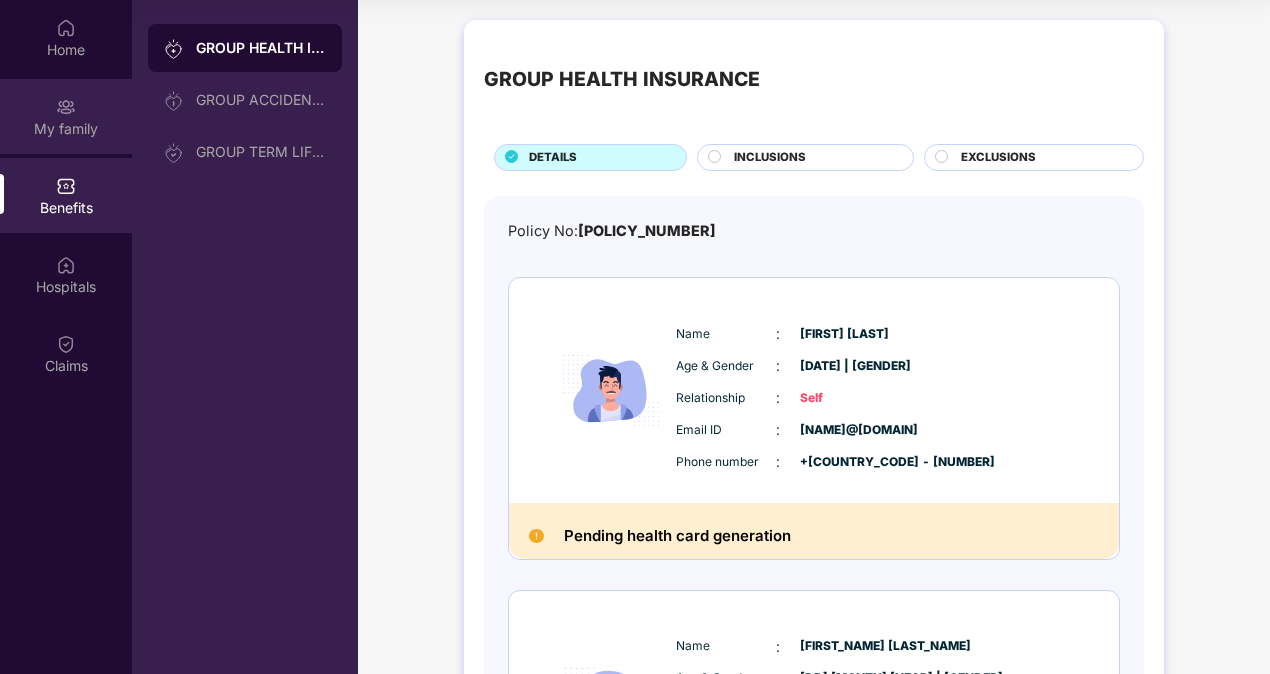 click on "My family" at bounding box center [66, 116] 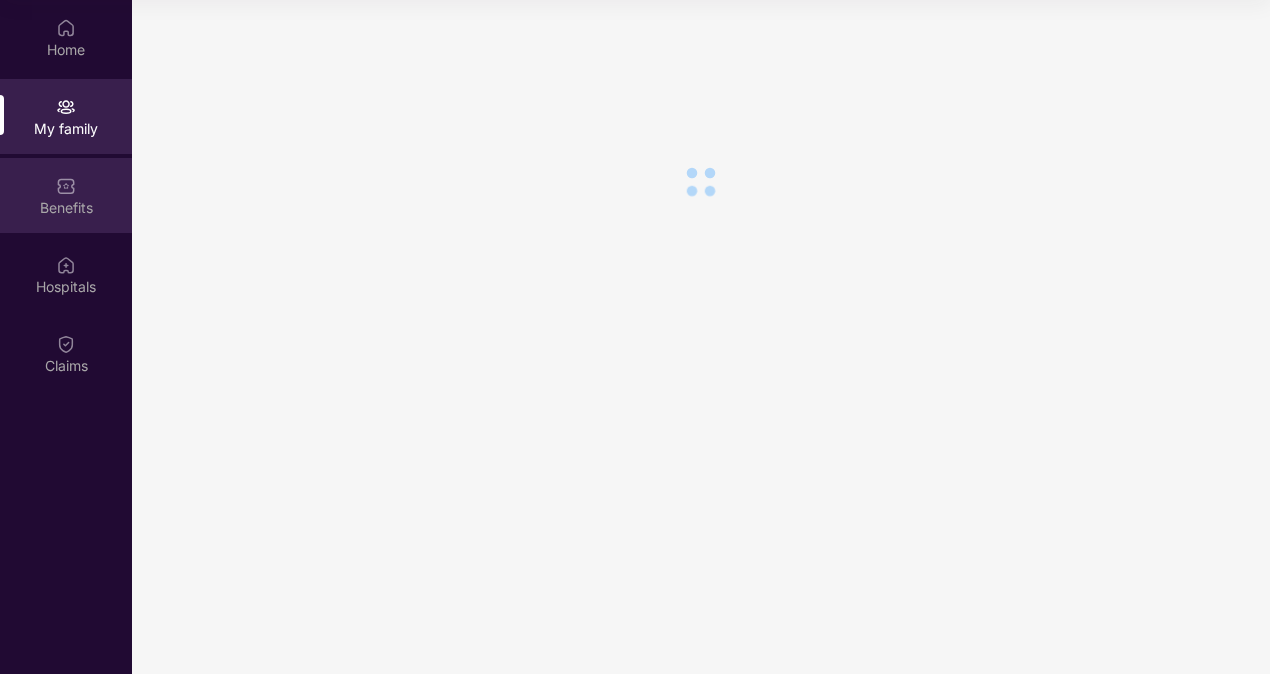 click on "Benefits" at bounding box center (66, 195) 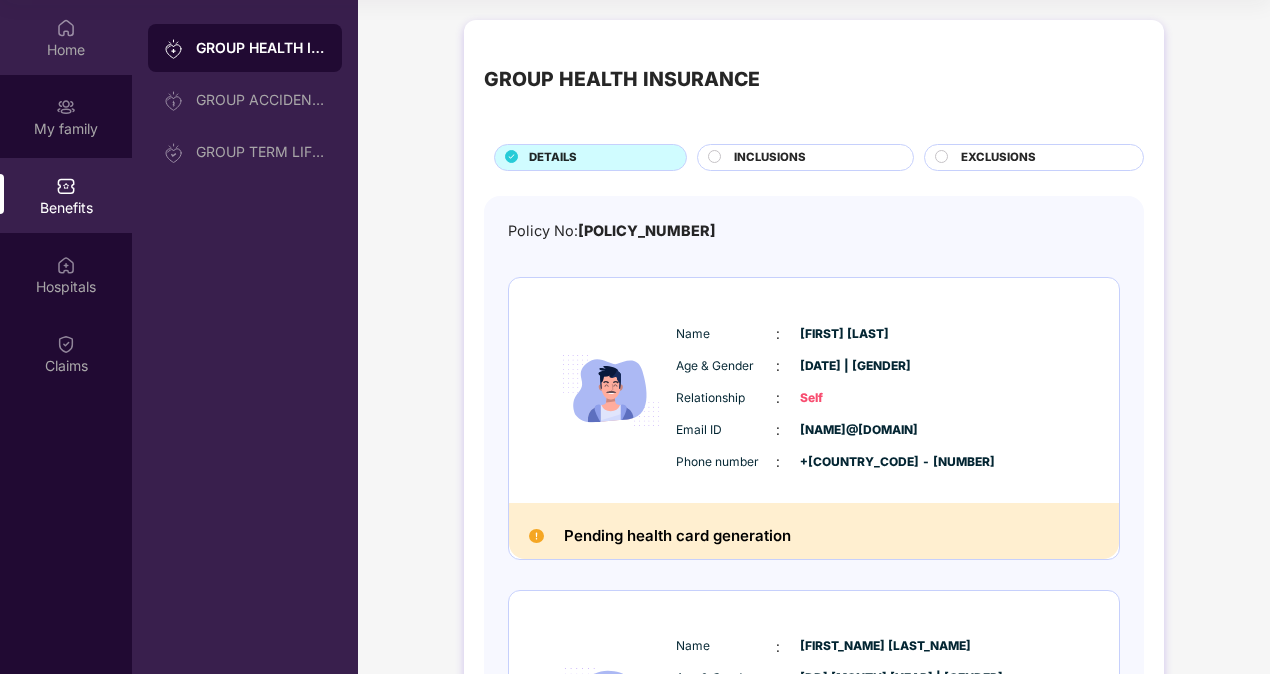 click at bounding box center (66, 28) 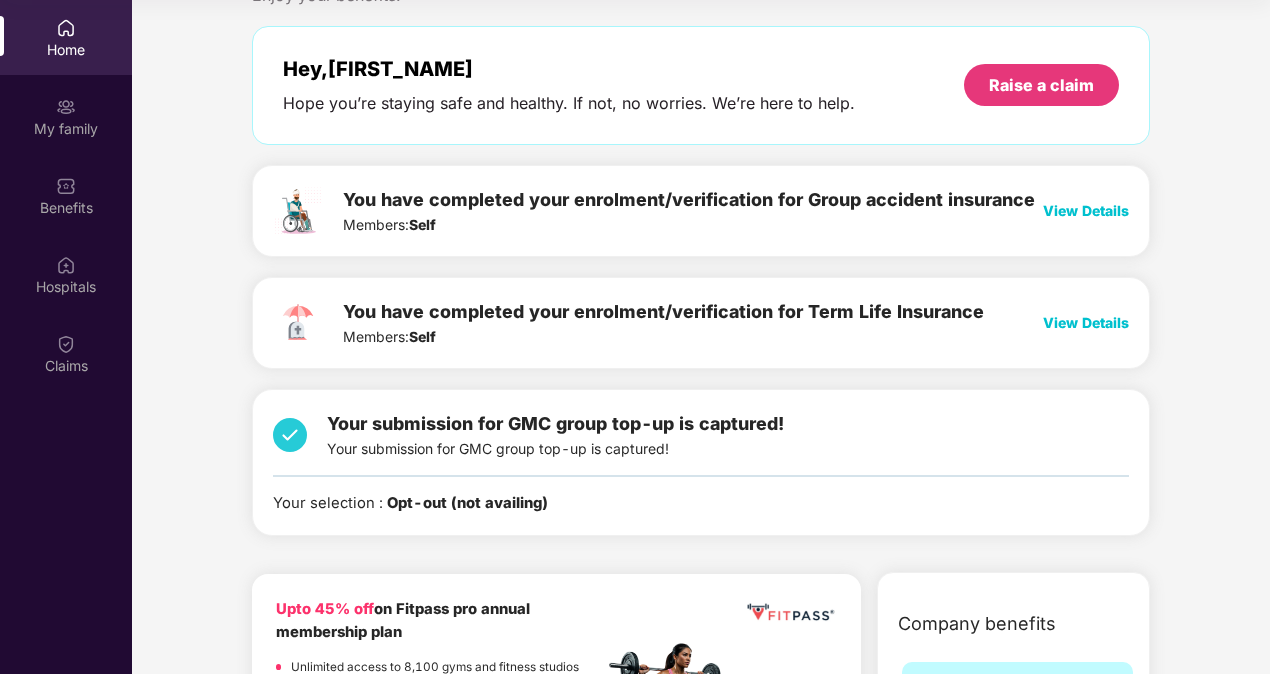 scroll, scrollTop: 0, scrollLeft: 0, axis: both 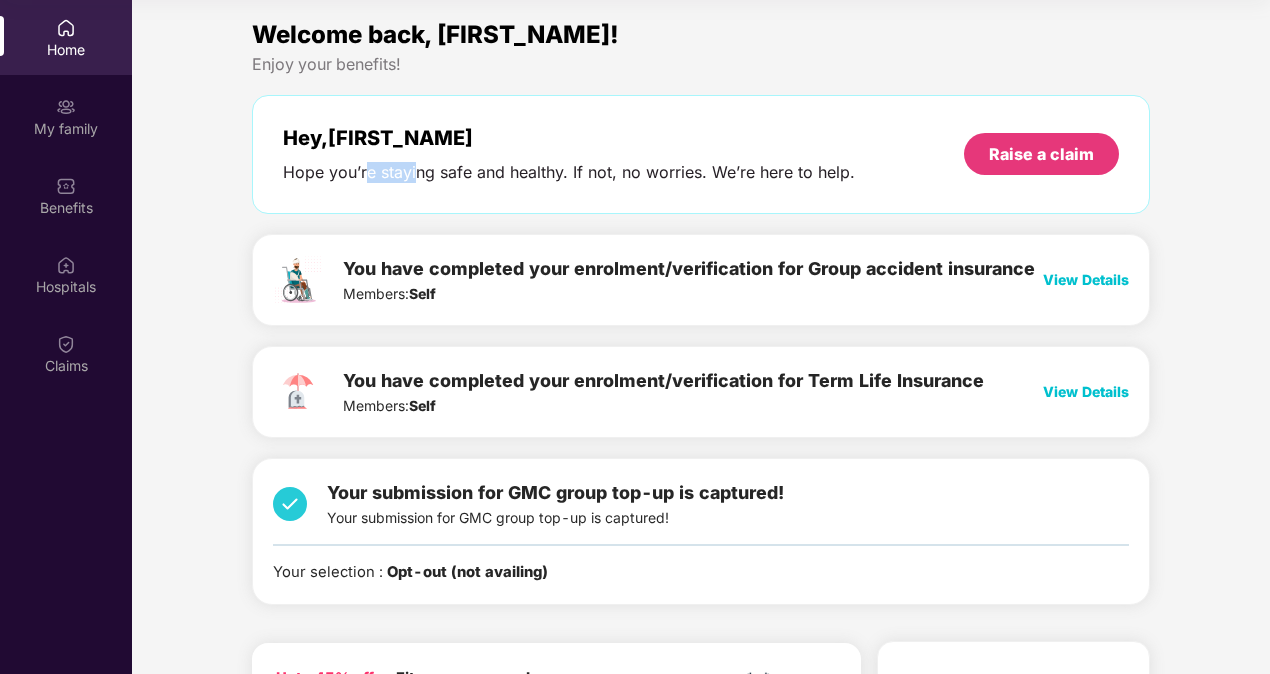 drag, startPoint x: 369, startPoint y: 165, endPoint x: 427, endPoint y: 165, distance: 58 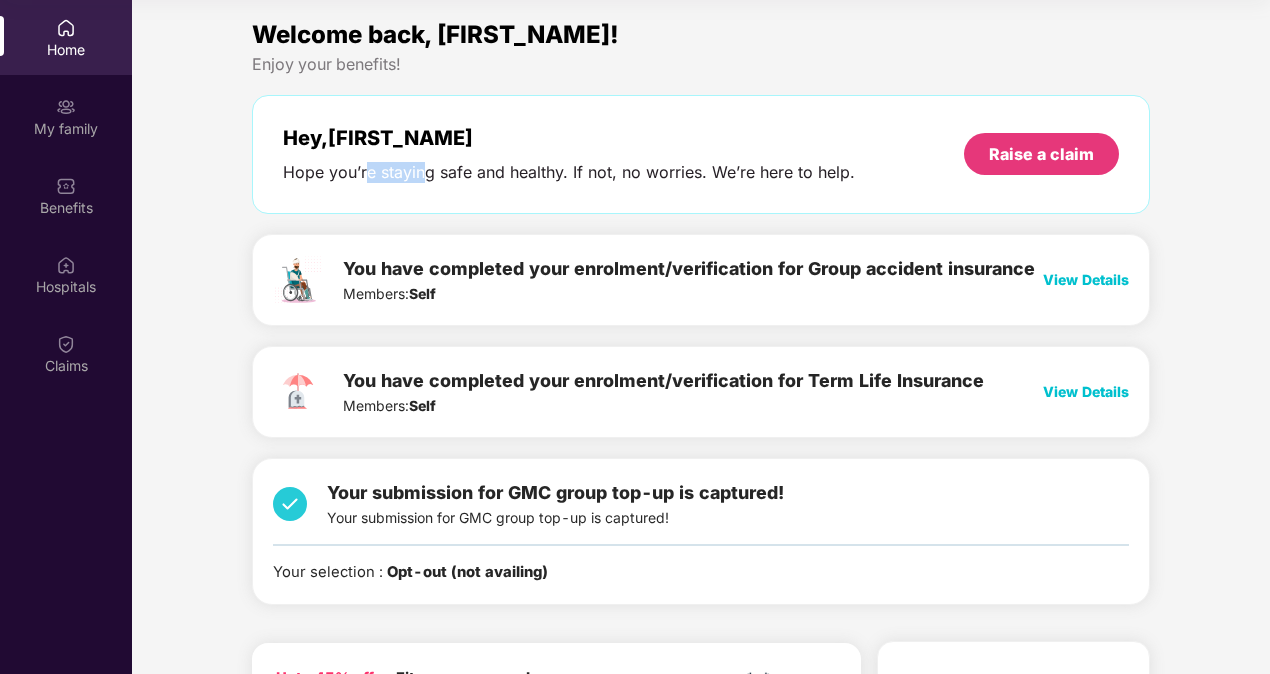 click on "Hope you’re staying safe and healthy. If not, no worries. We’re here to help." at bounding box center [569, 172] 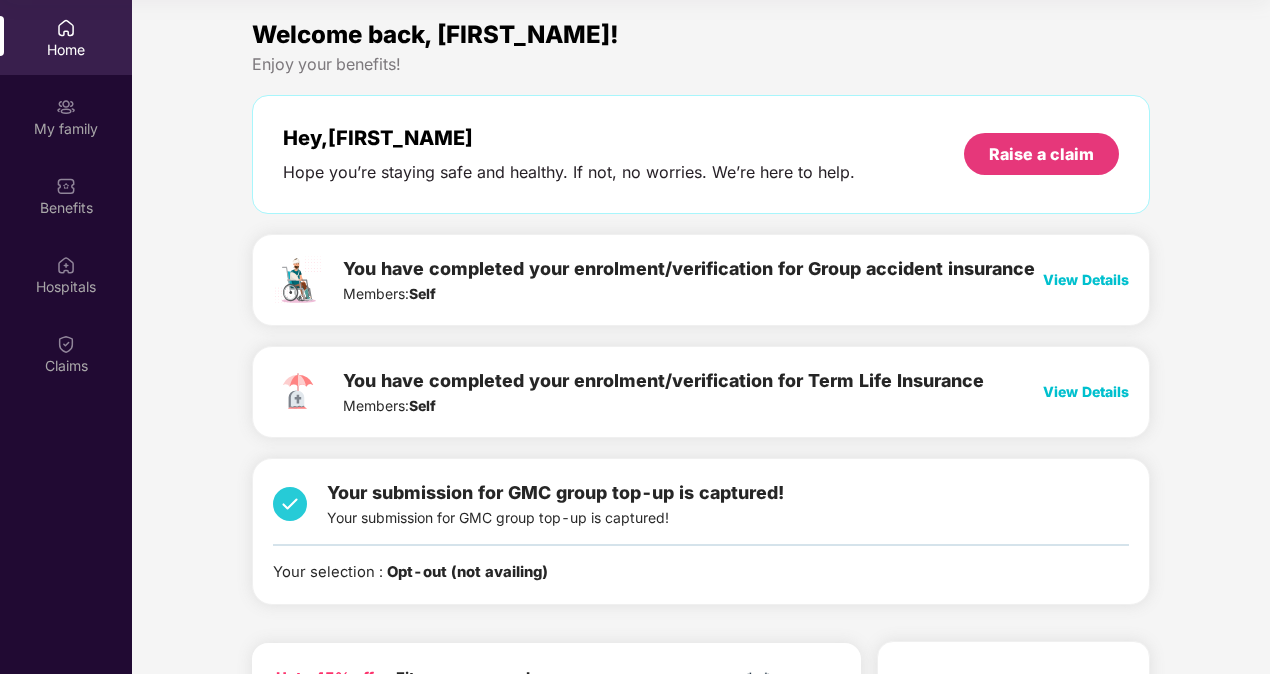 click on "Hope you’re staying safe and healthy. If not, no worries. We’re here to help." at bounding box center [569, 172] 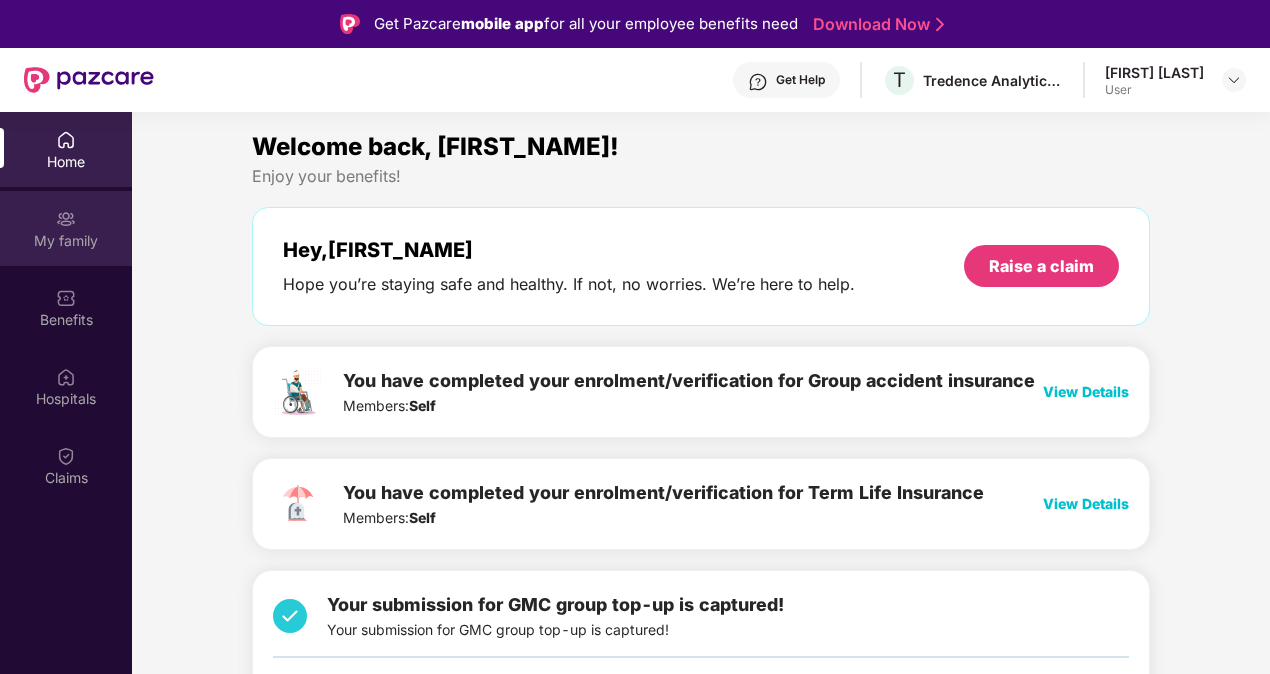 click on "My family" at bounding box center [66, 241] 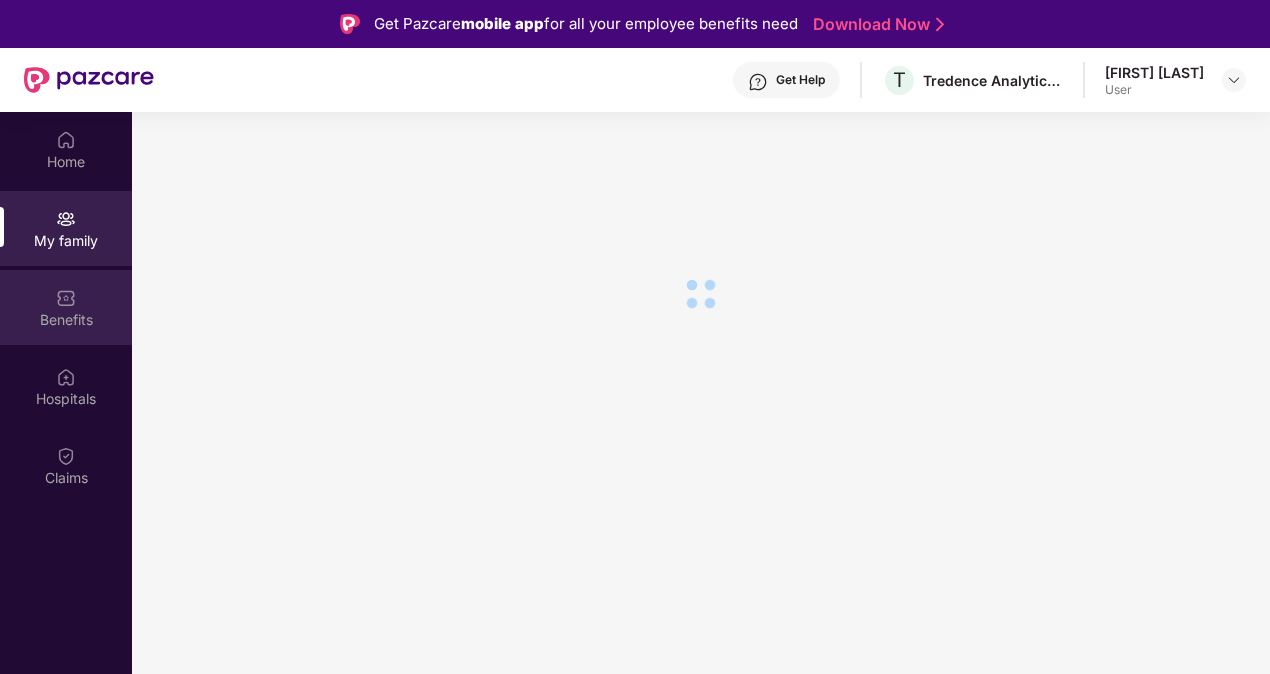 click on "Benefits" at bounding box center (66, 307) 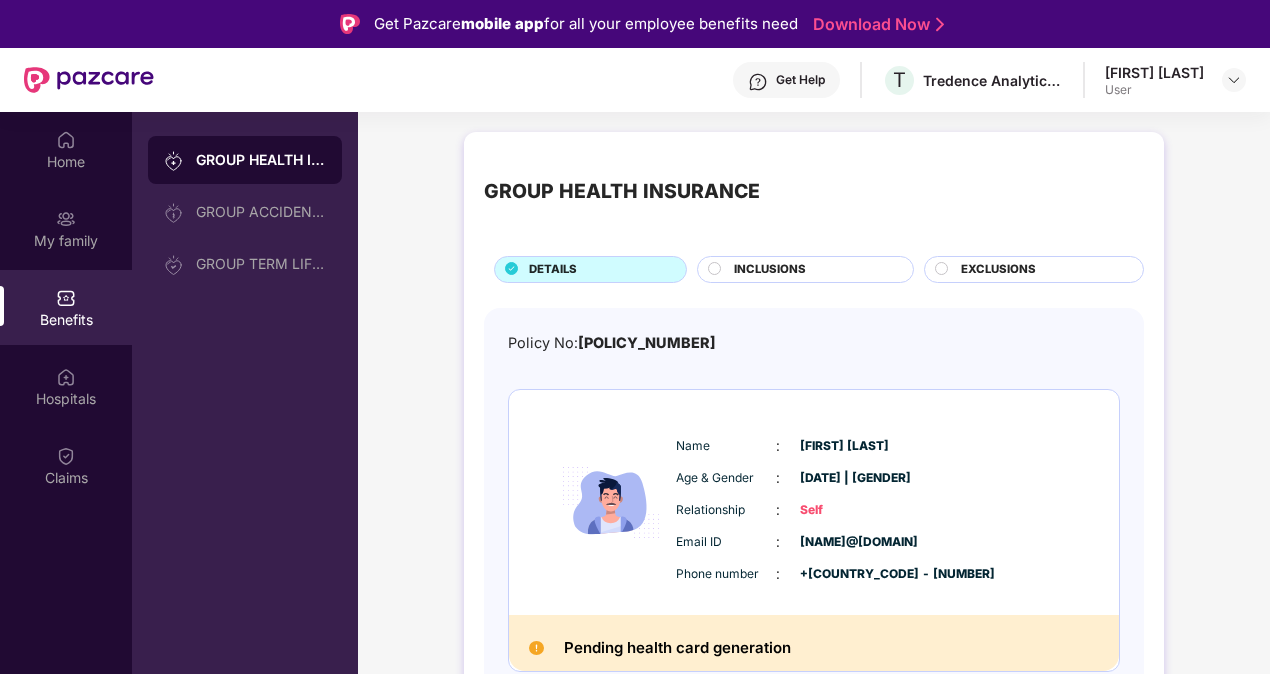 scroll, scrollTop: 61, scrollLeft: 0, axis: vertical 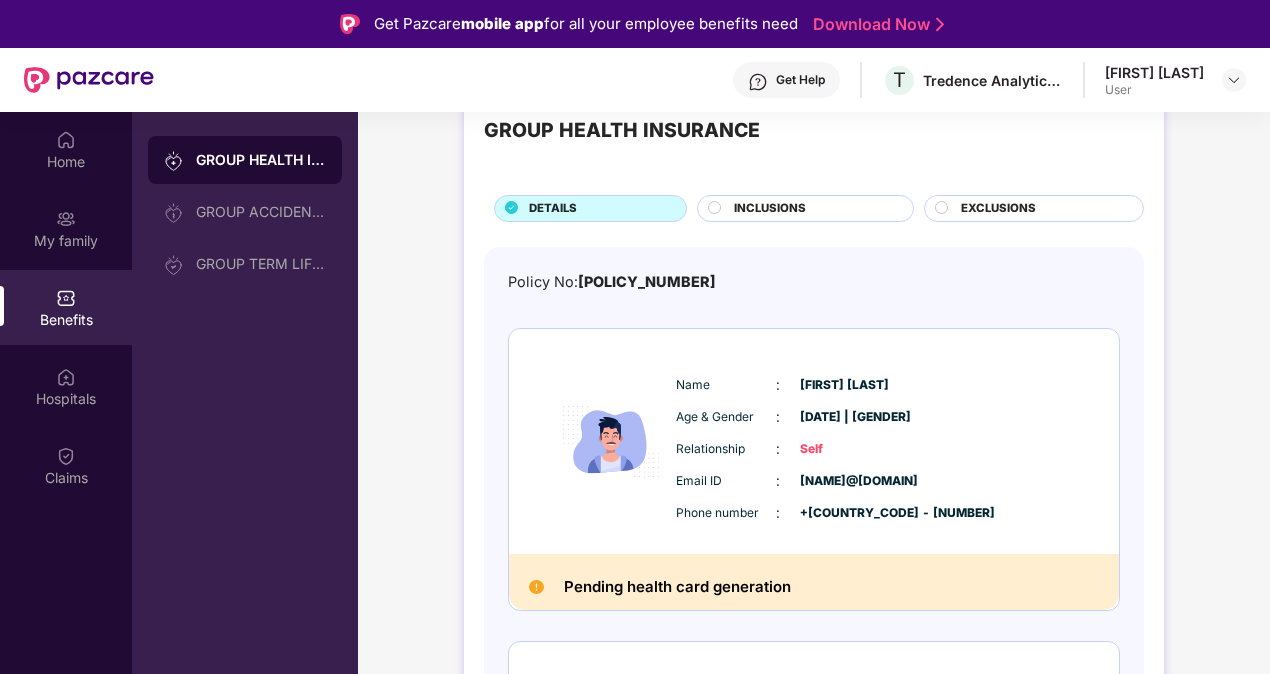 click at bounding box center [611, 441] 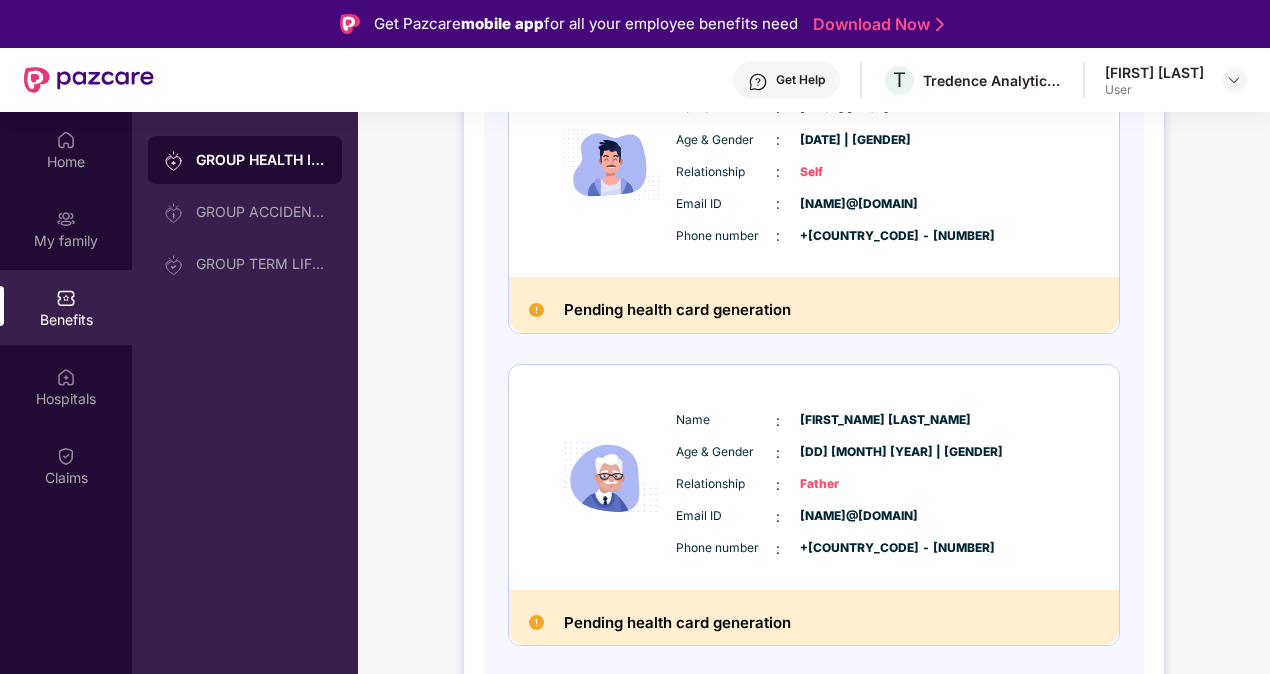 scroll, scrollTop: 632, scrollLeft: 0, axis: vertical 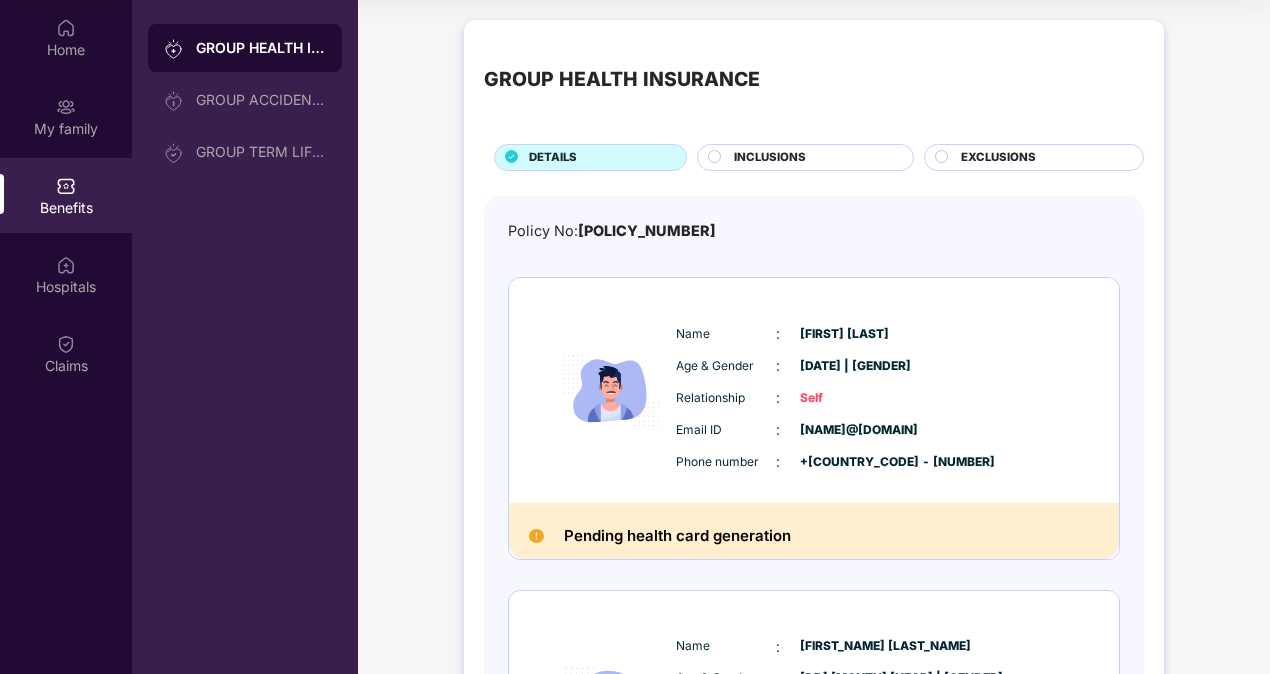 click on "INCLUSIONS" at bounding box center (770, 158) 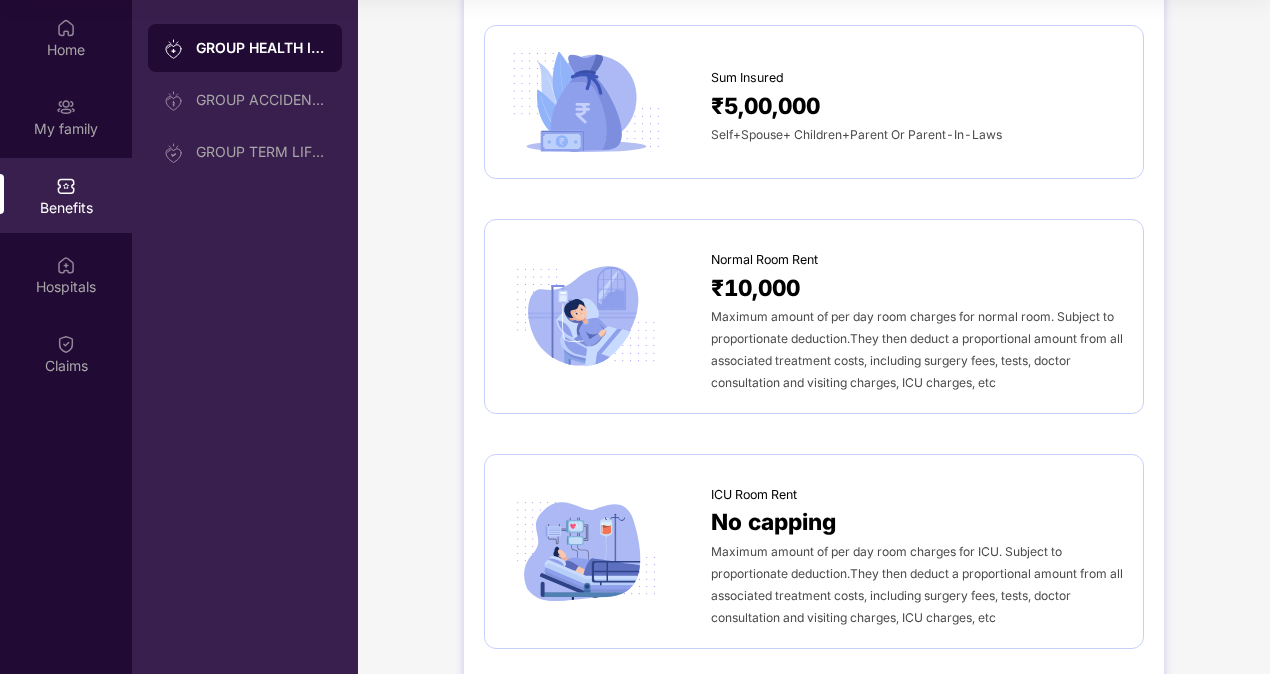scroll, scrollTop: 0, scrollLeft: 0, axis: both 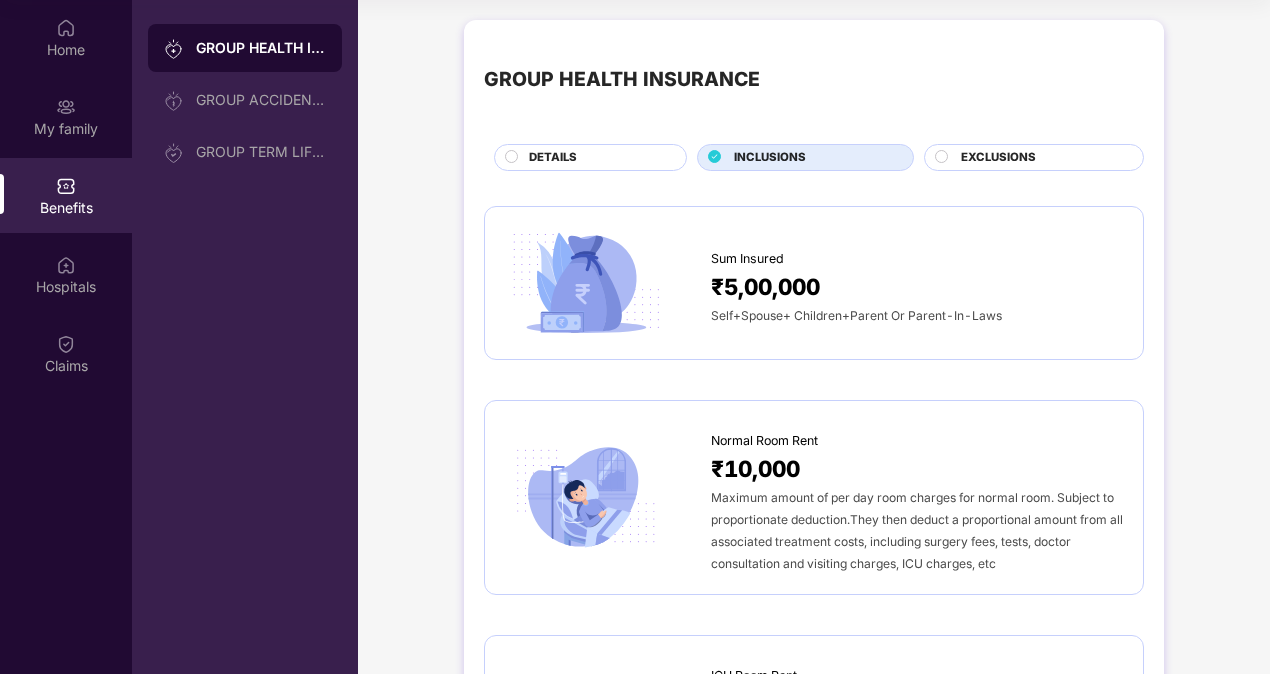 click on "EXCLUSIONS" at bounding box center [998, 158] 